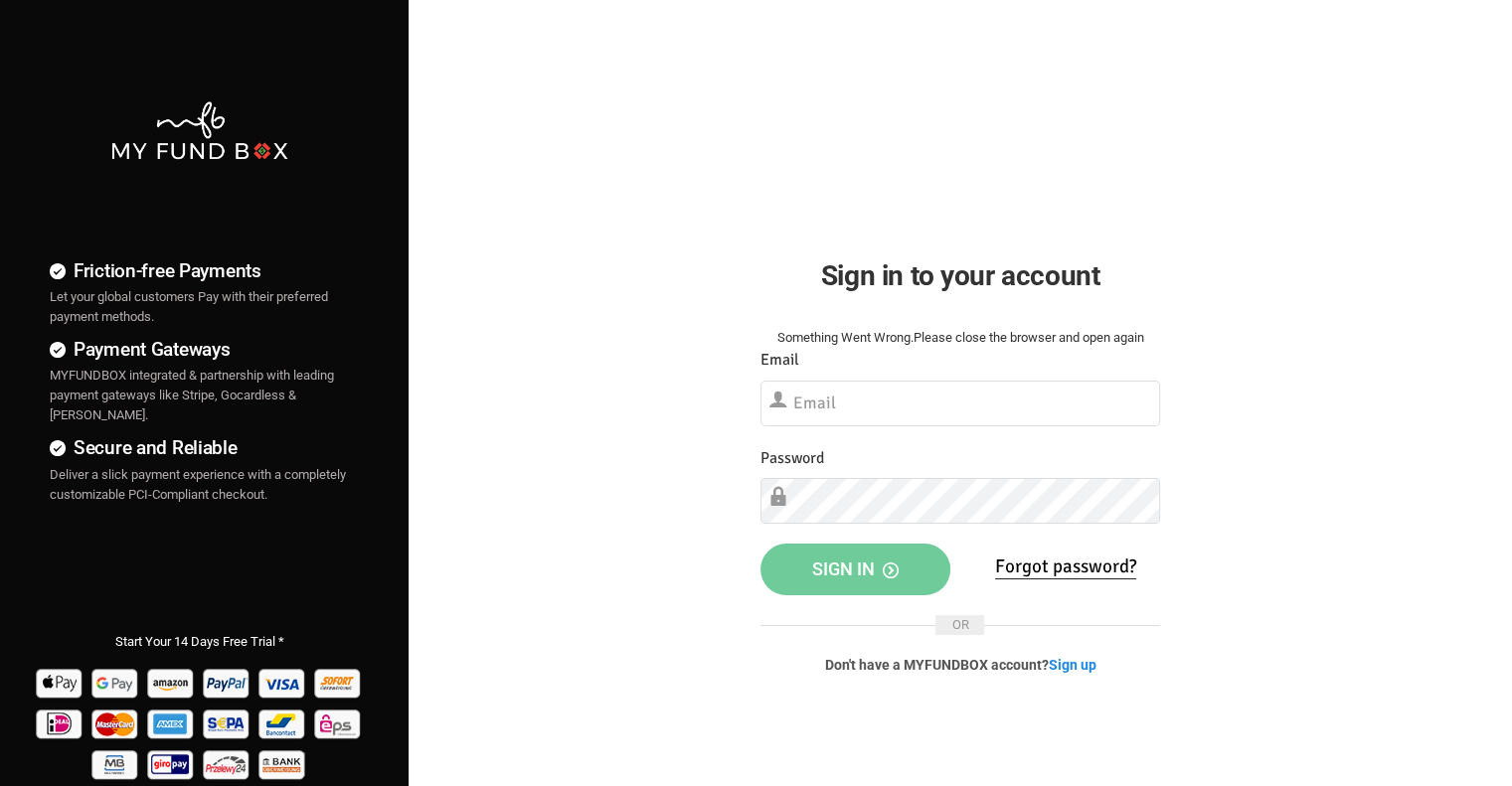 scroll, scrollTop: 0, scrollLeft: 0, axis: both 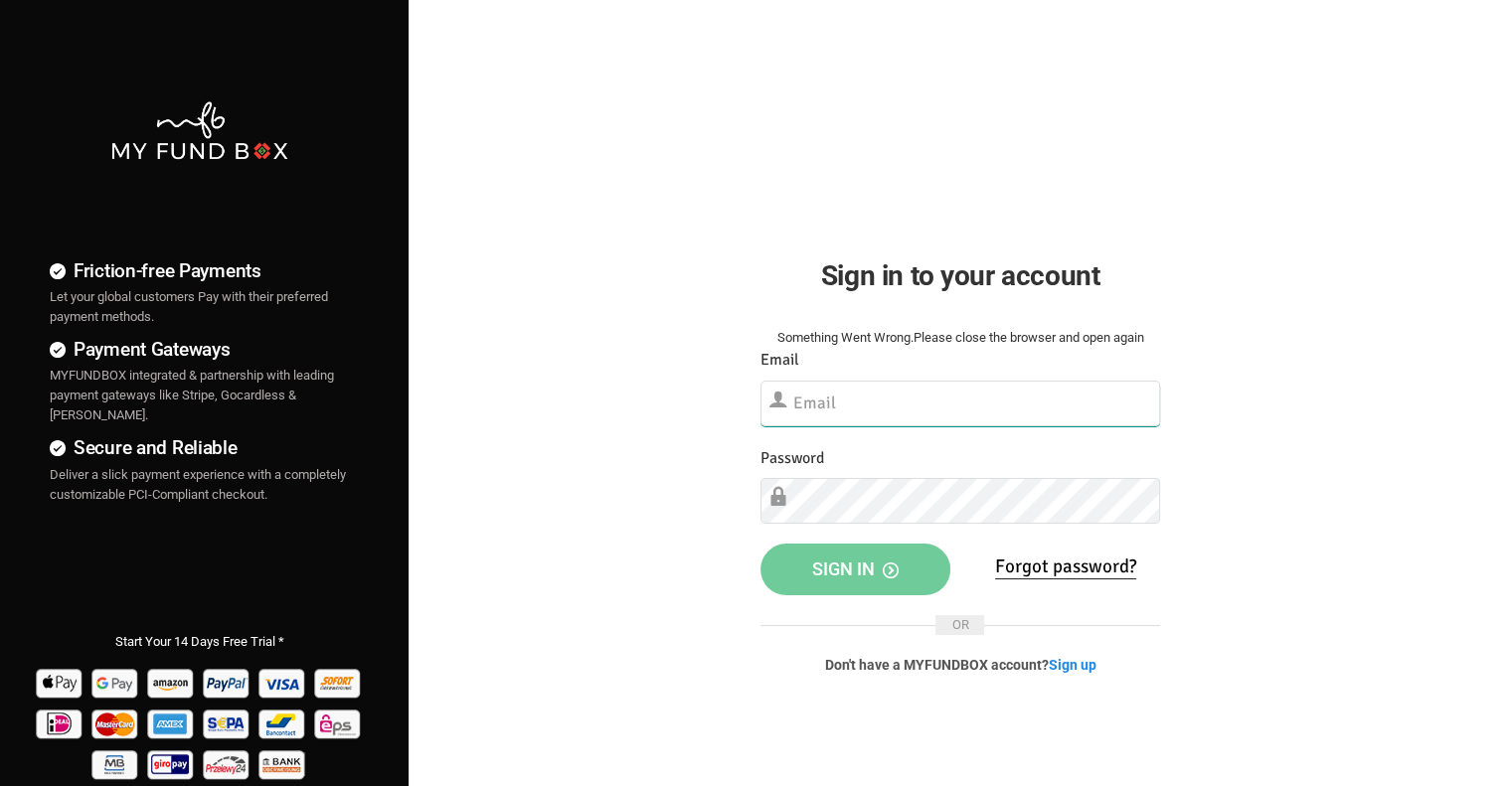 type on "info@approved-movers.com" 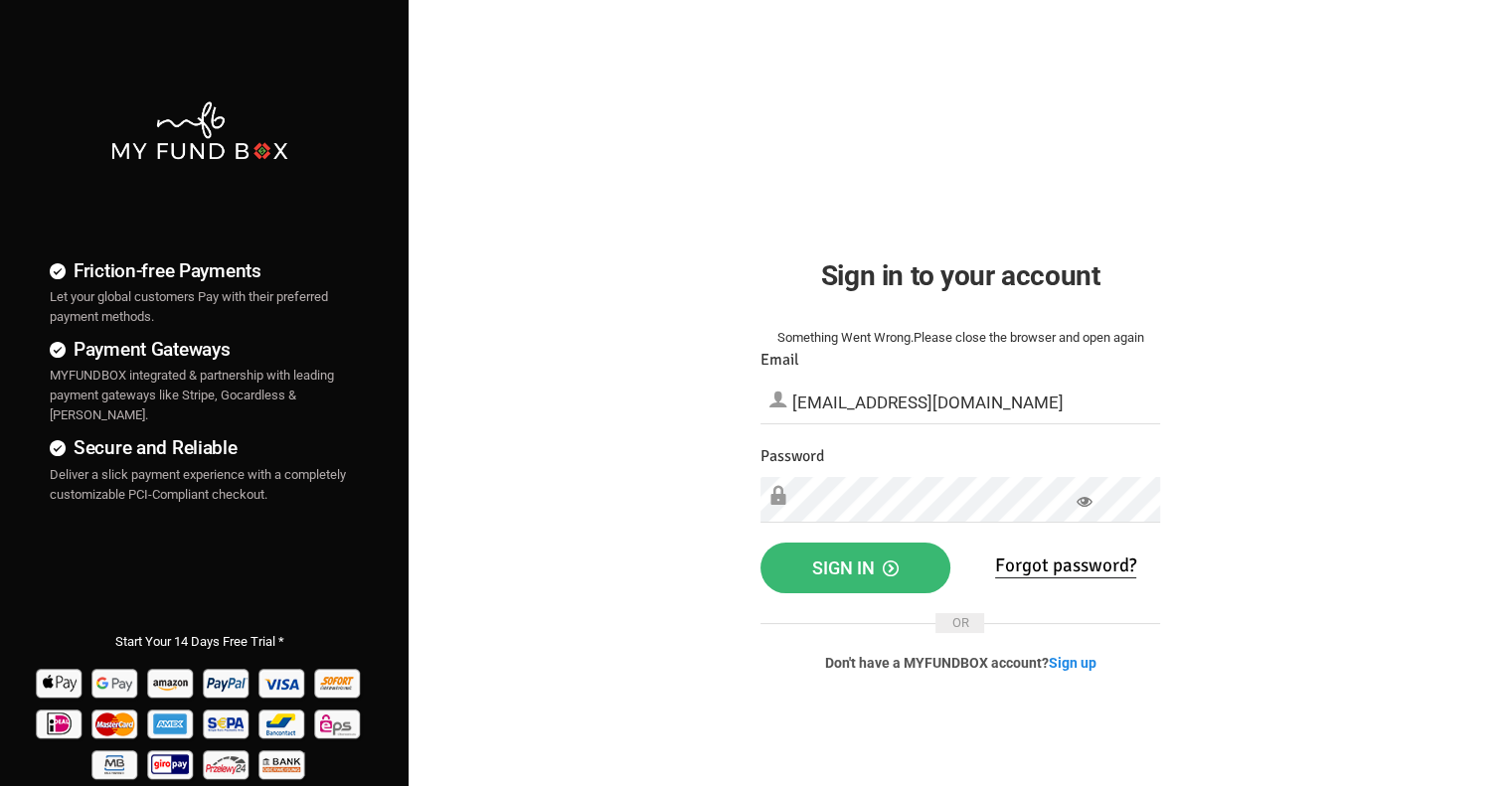 click on "Sign in" at bounding box center [855, 567] 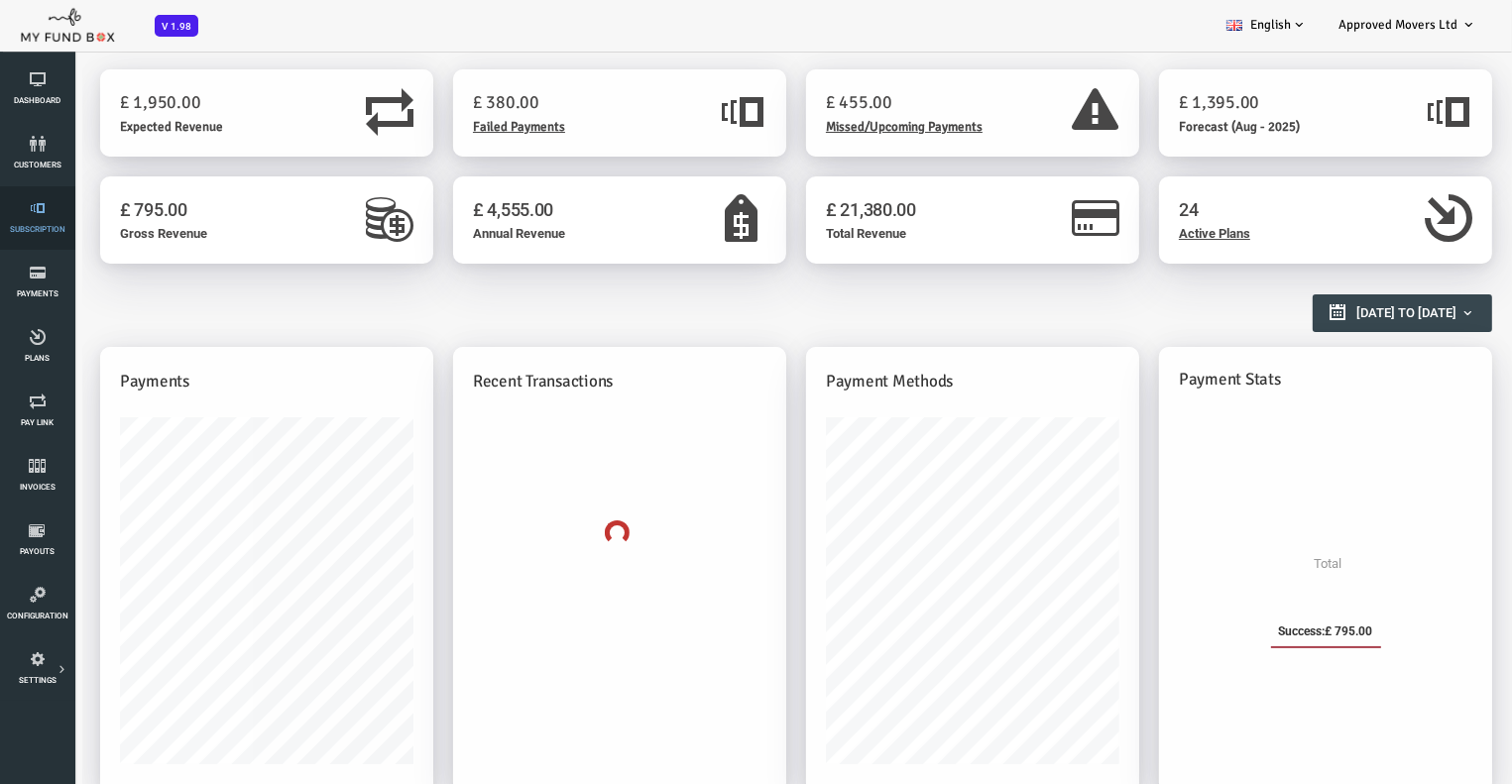 scroll, scrollTop: 0, scrollLeft: 0, axis: both 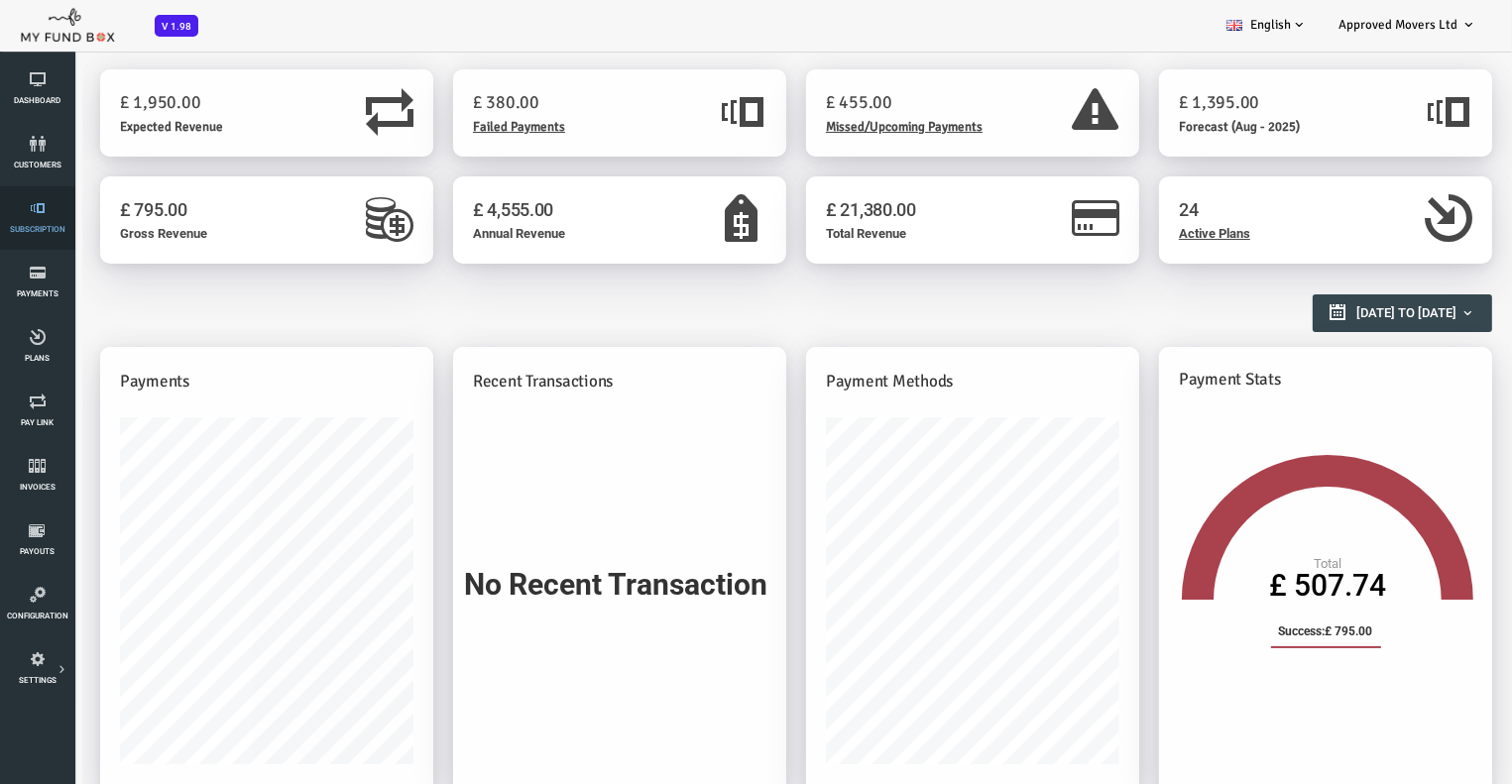 click on "Subscription" at bounding box center (0, 0) 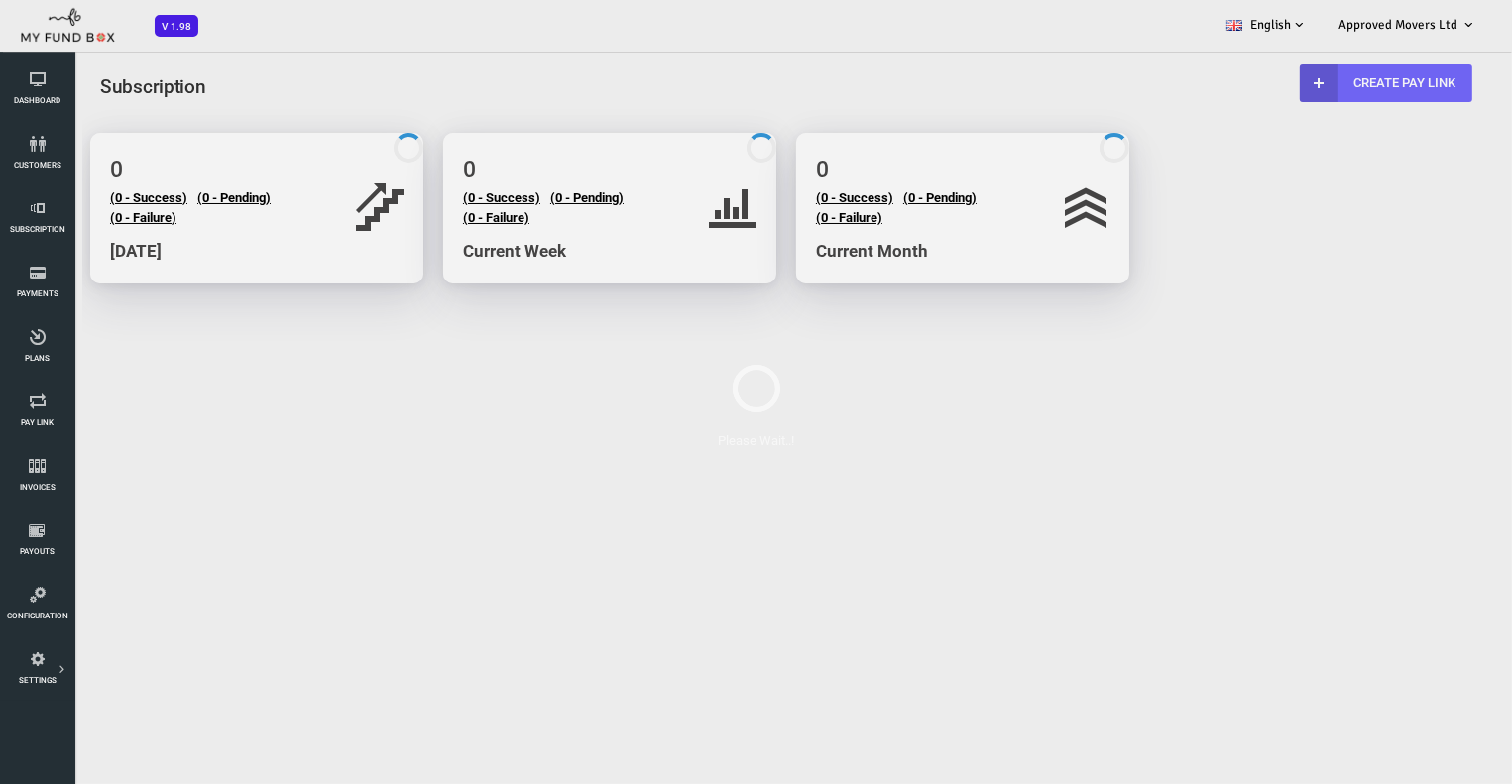 scroll, scrollTop: 0, scrollLeft: 0, axis: both 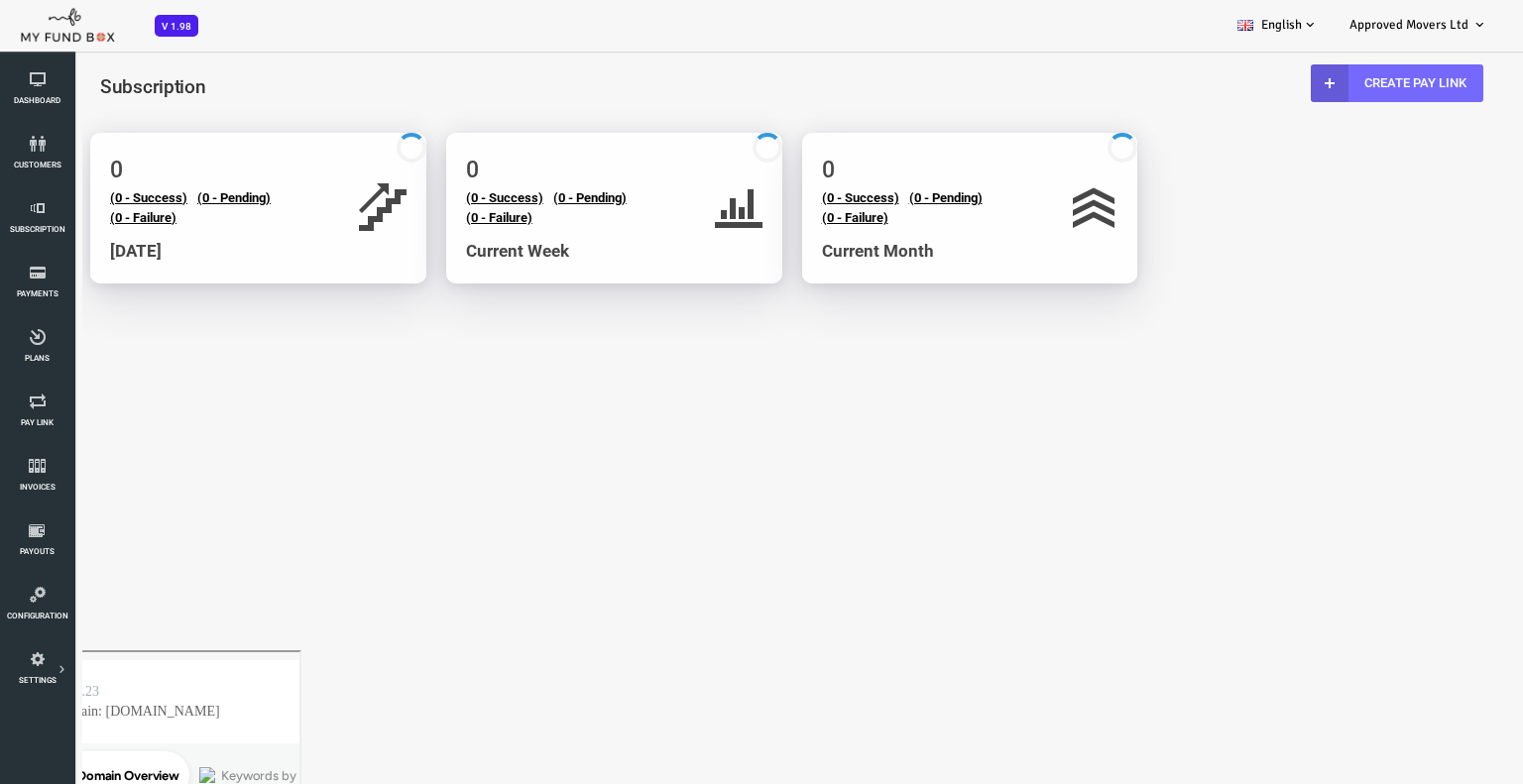 select on "100" 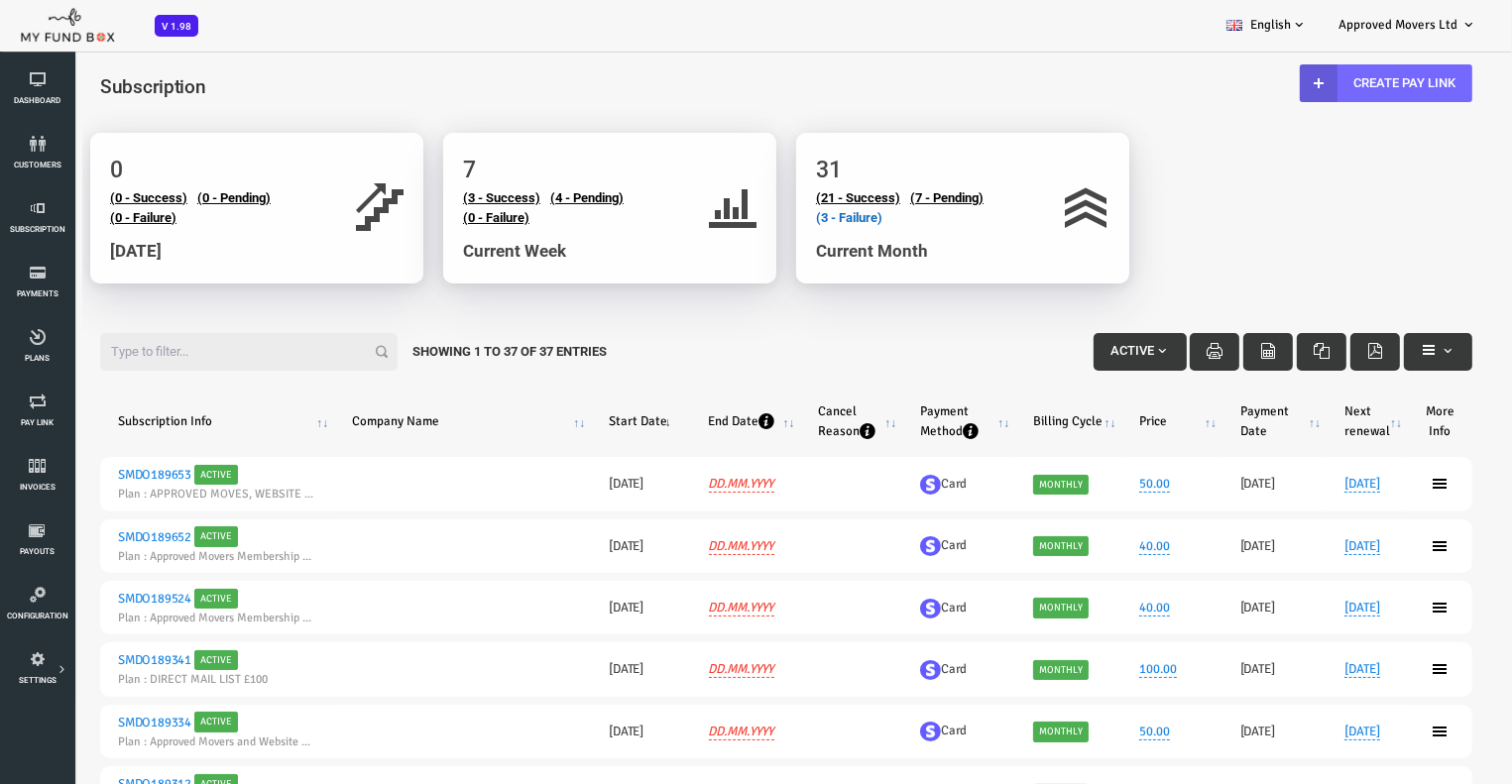 click on "(3 - Failure)" at bounding box center (788, 217) 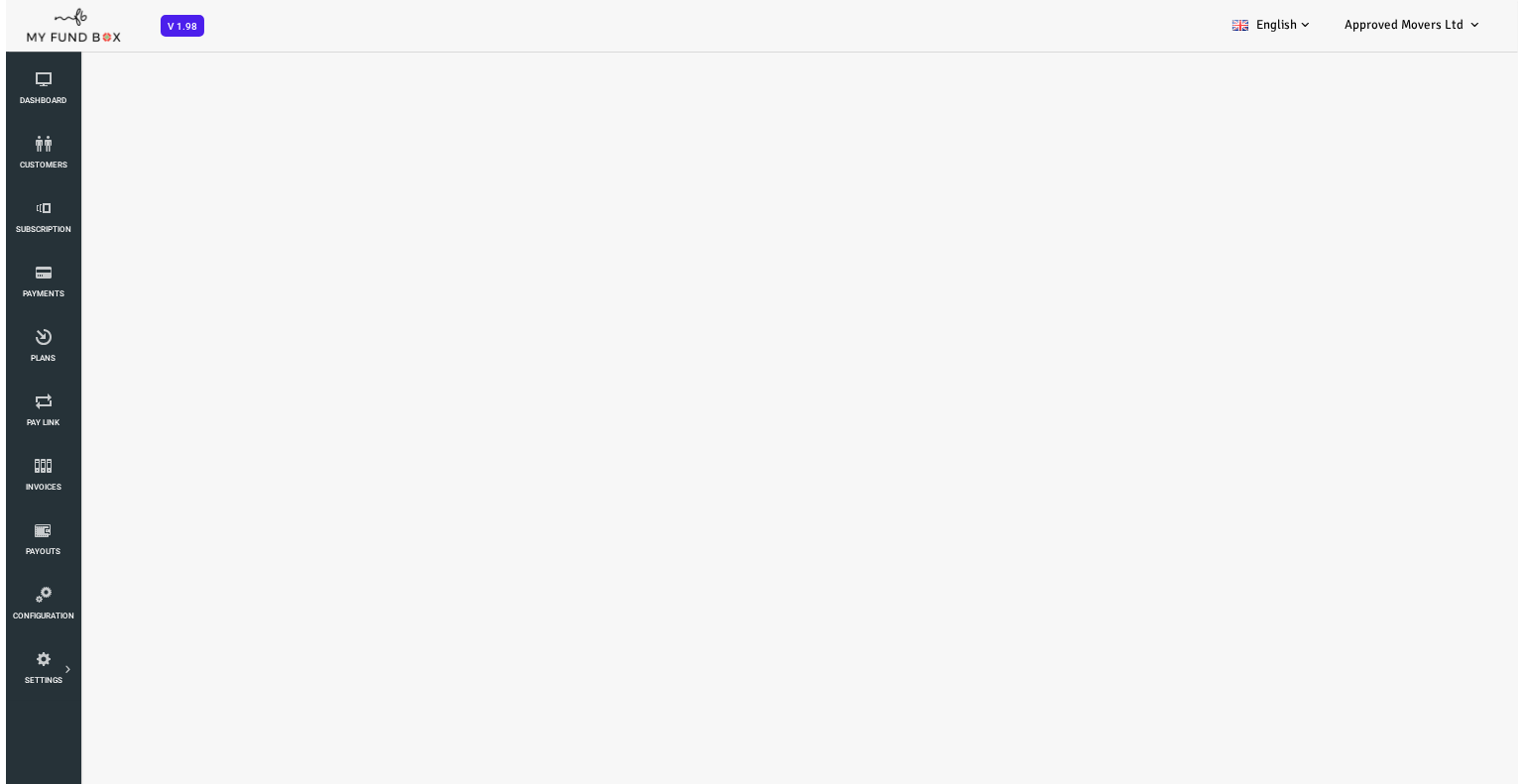 scroll, scrollTop: 0, scrollLeft: 0, axis: both 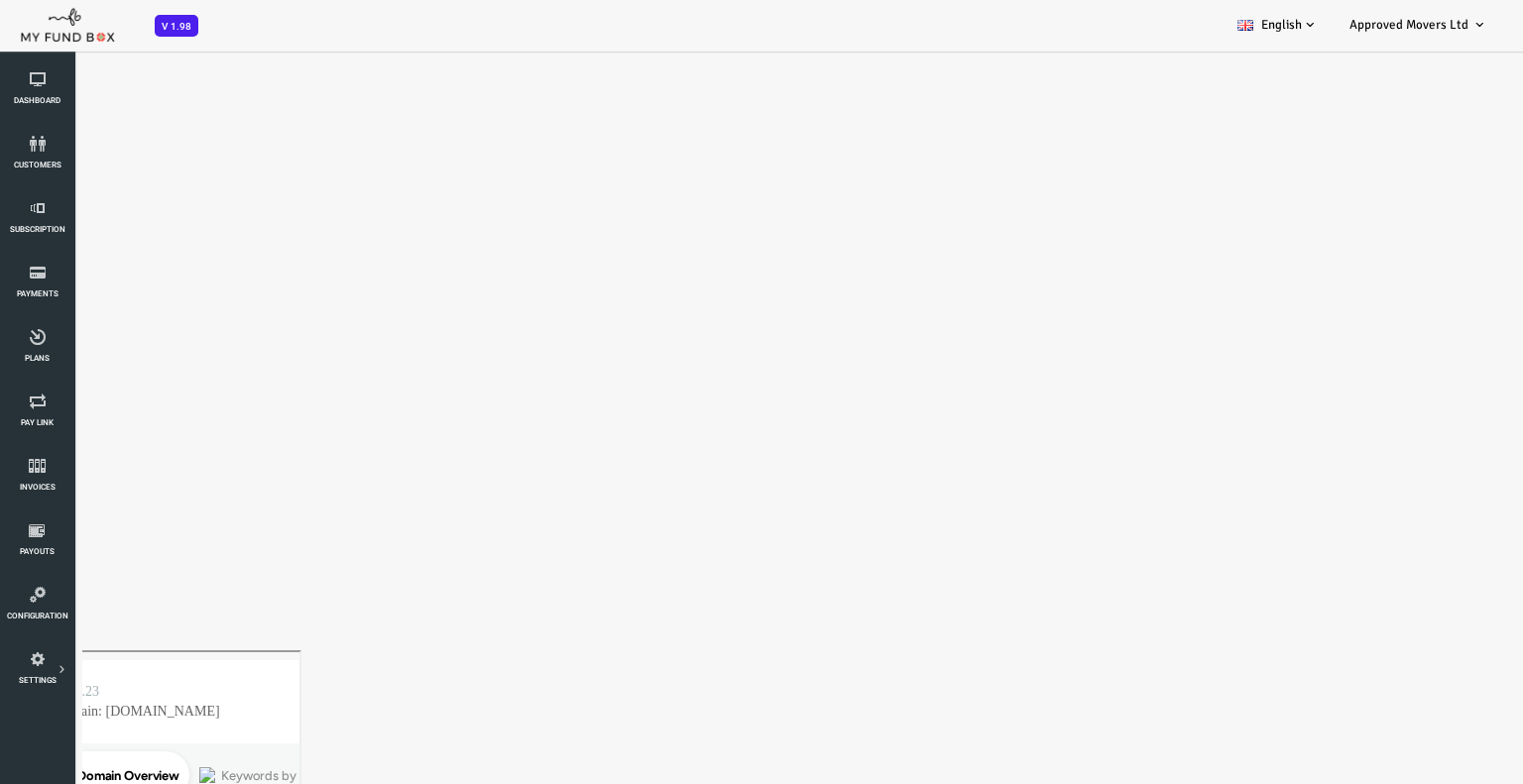 select on "100" 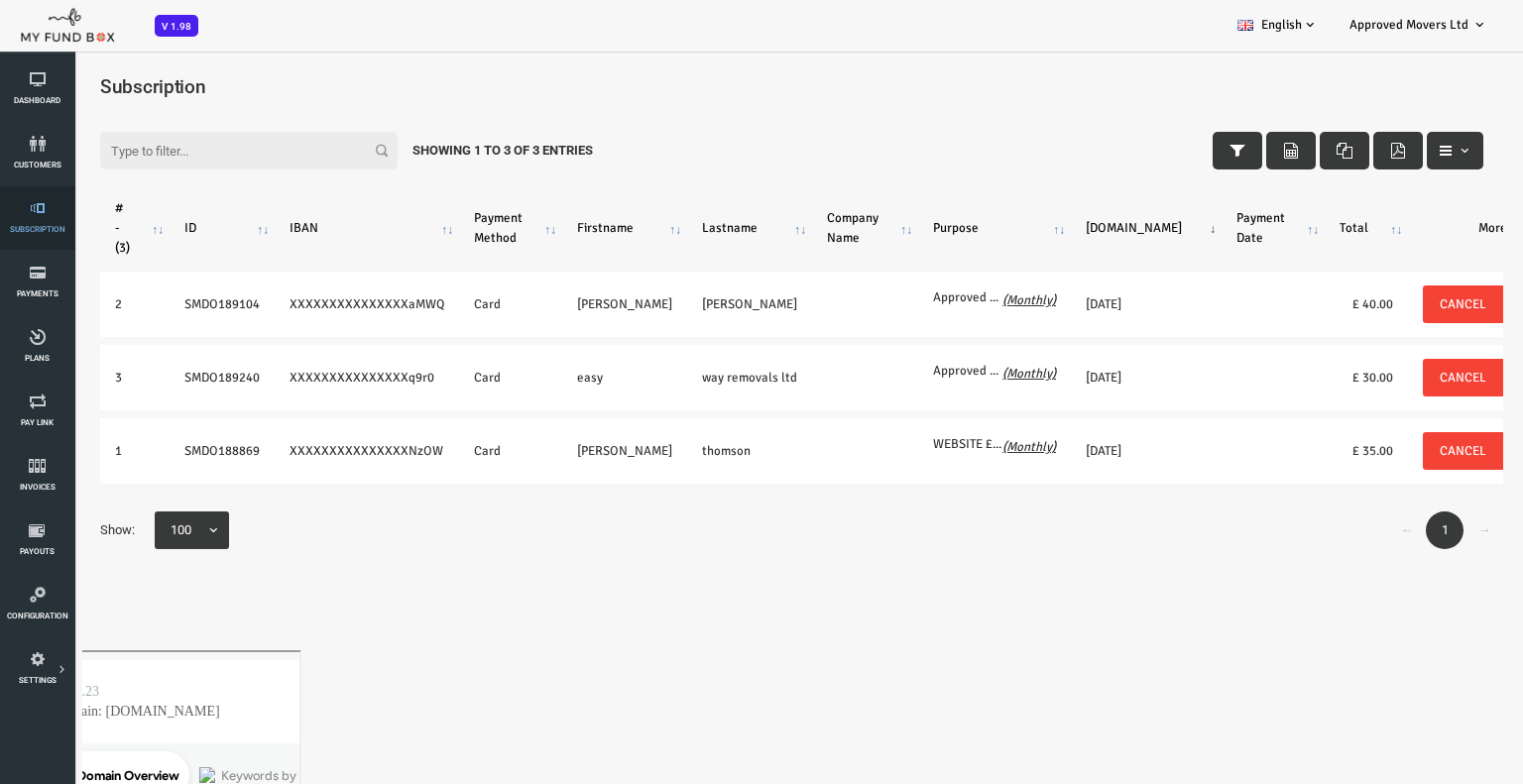 click on "Subscription" at bounding box center [37, 218] 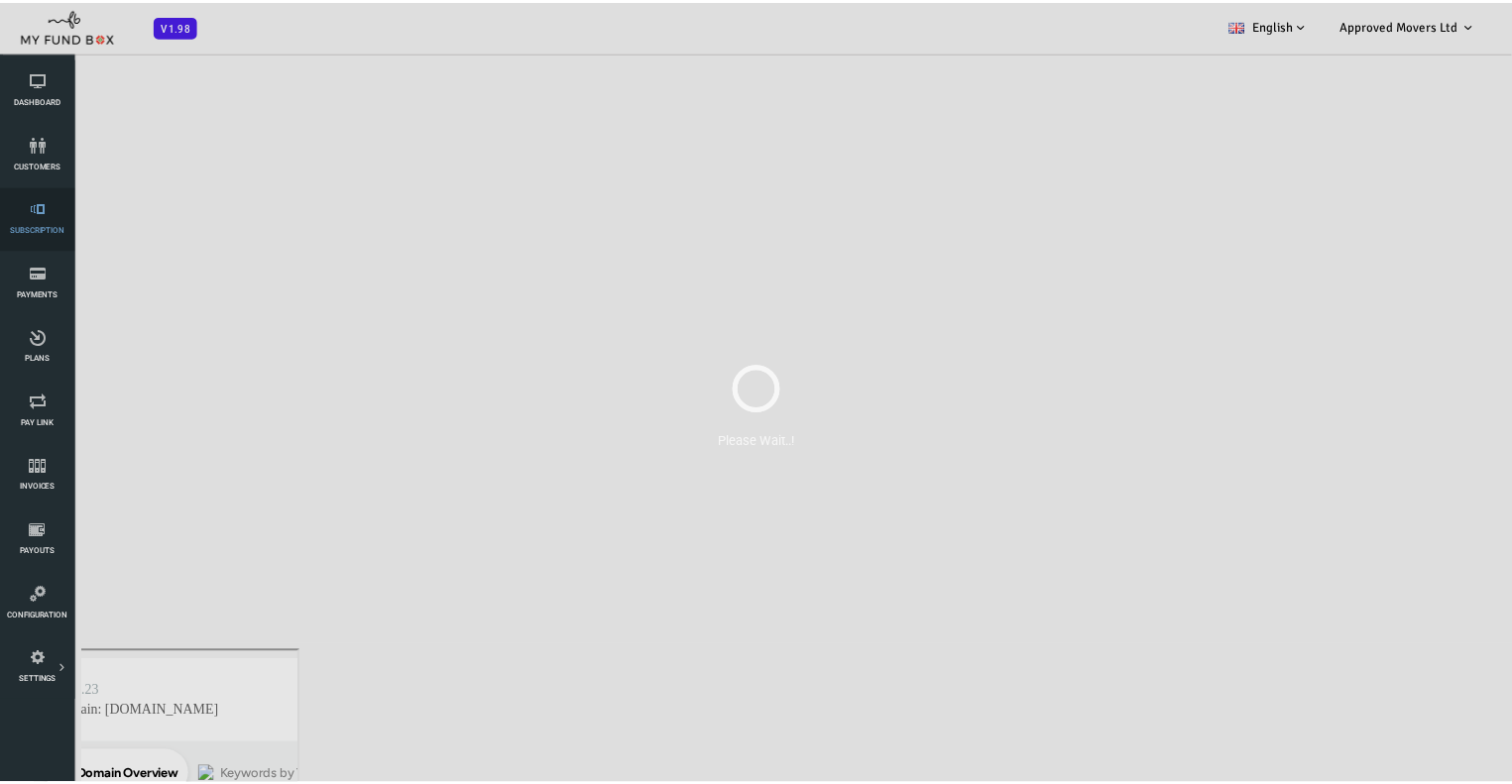 scroll, scrollTop: 0, scrollLeft: 0, axis: both 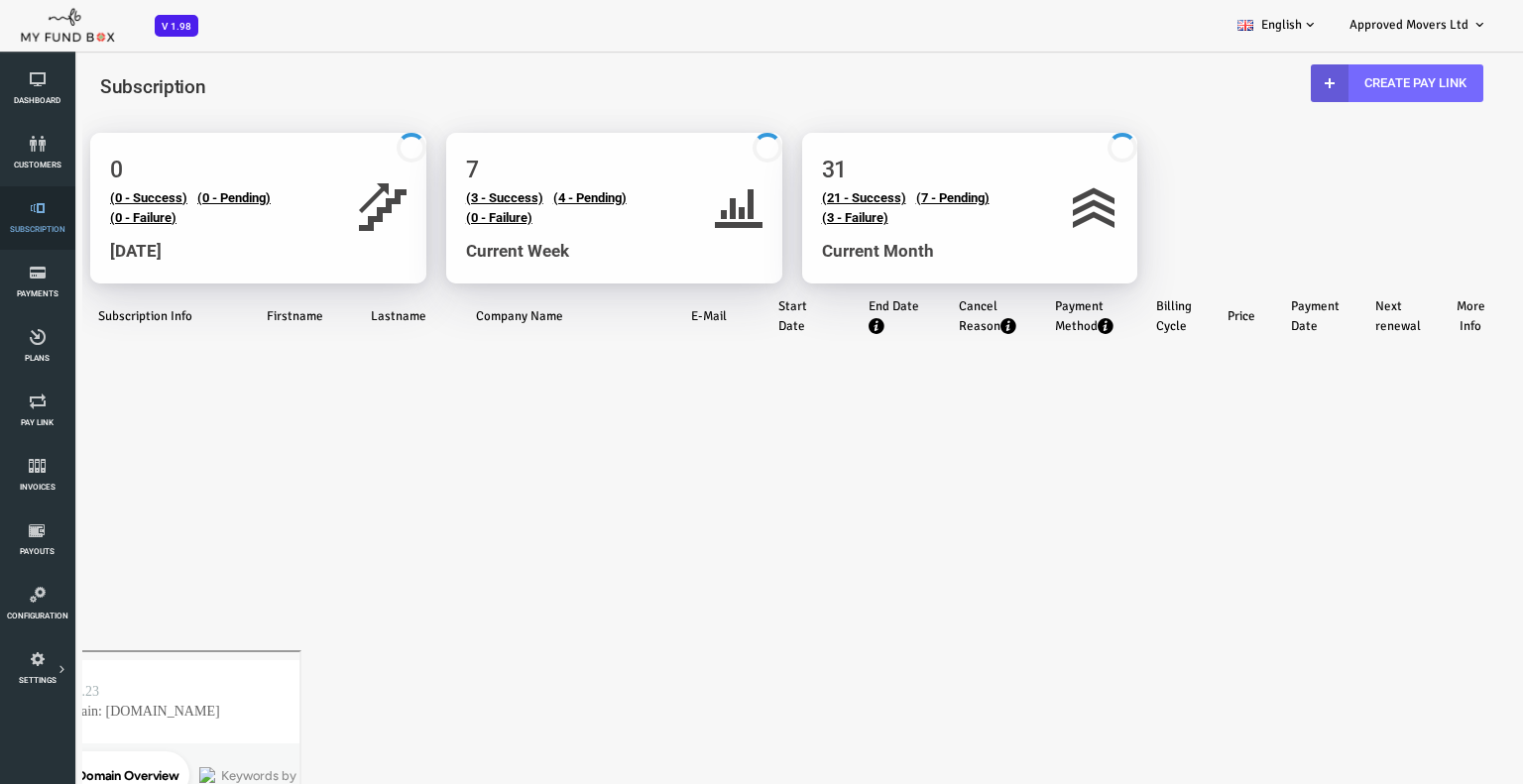select on "100" 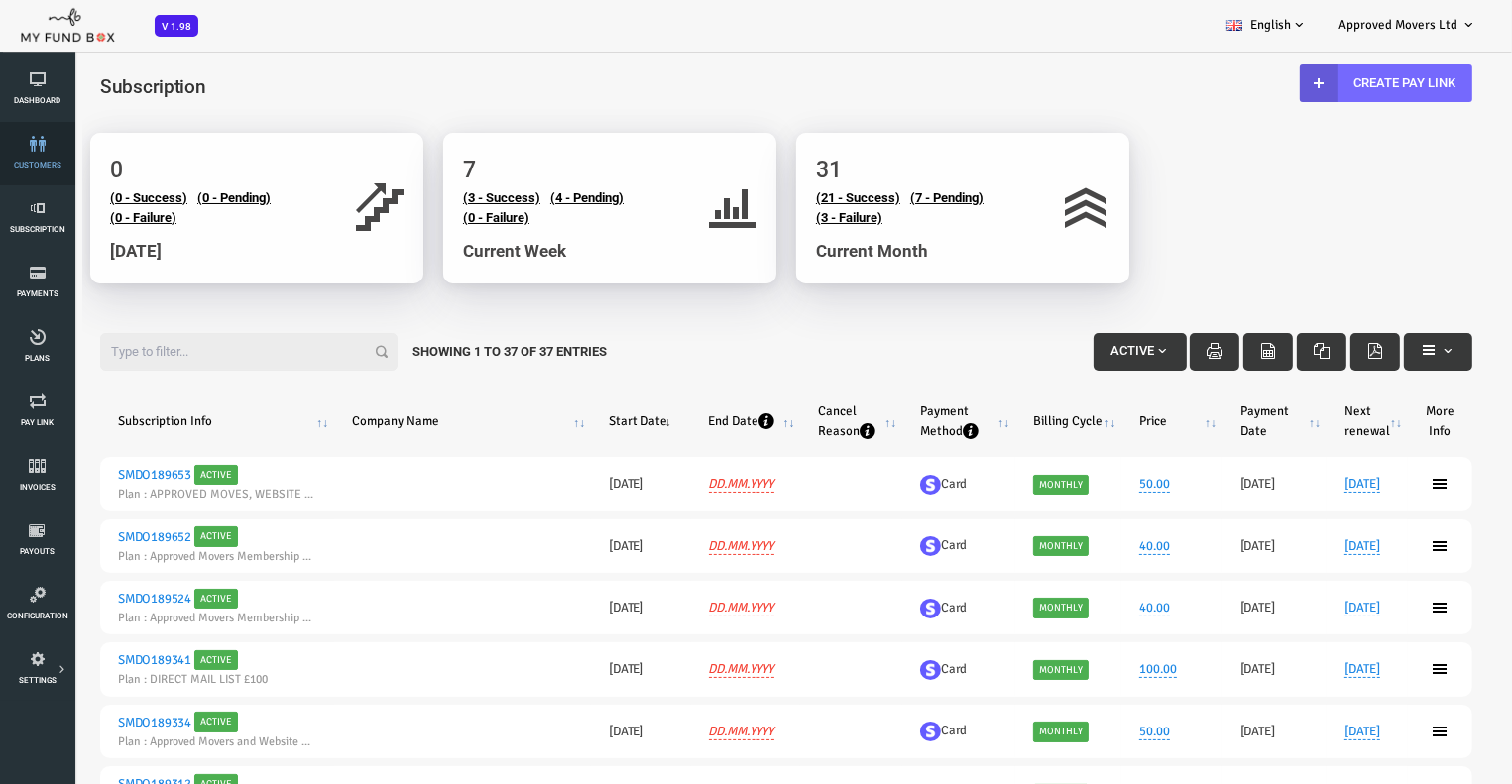 click on "customers" at bounding box center [37, 154] 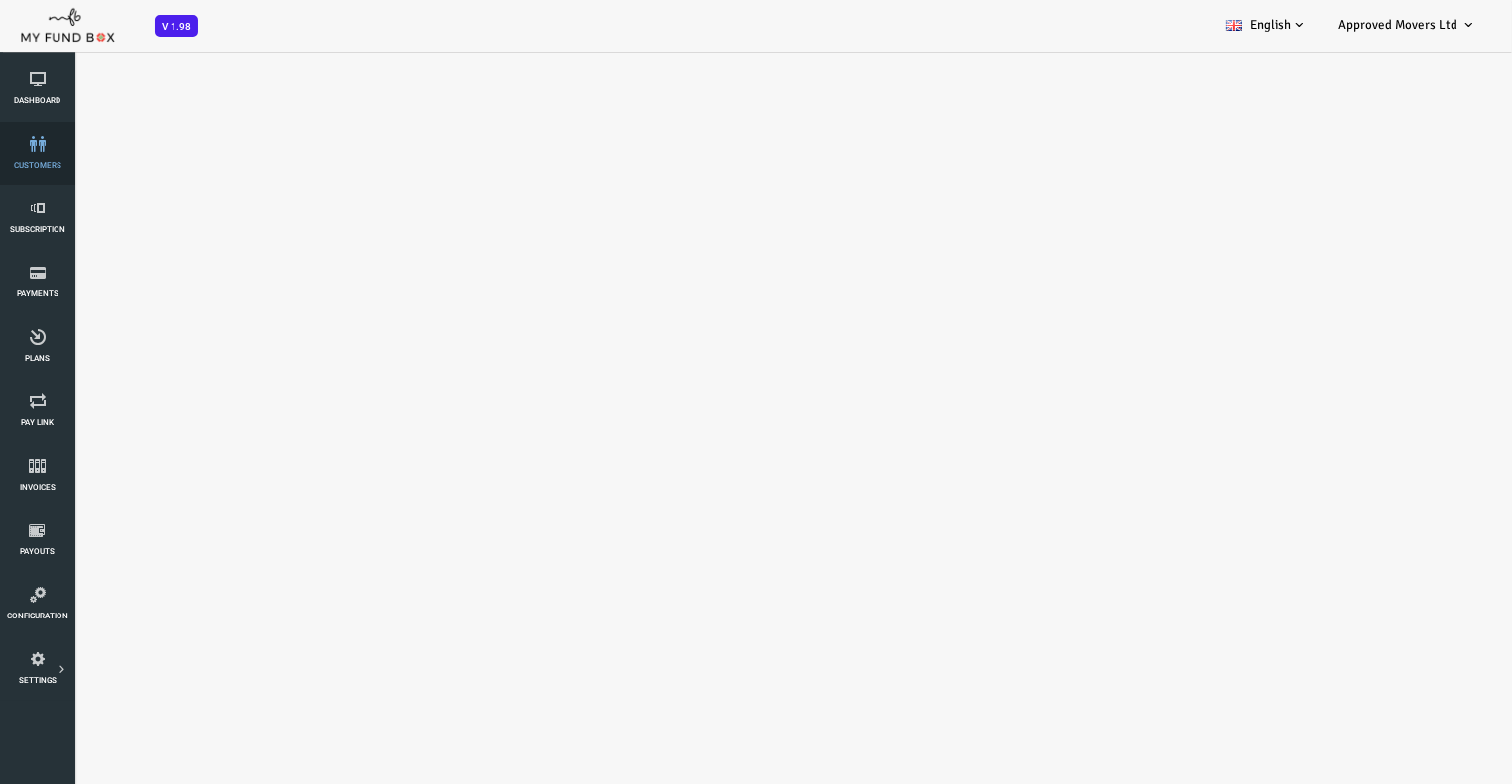 scroll, scrollTop: 0, scrollLeft: 0, axis: both 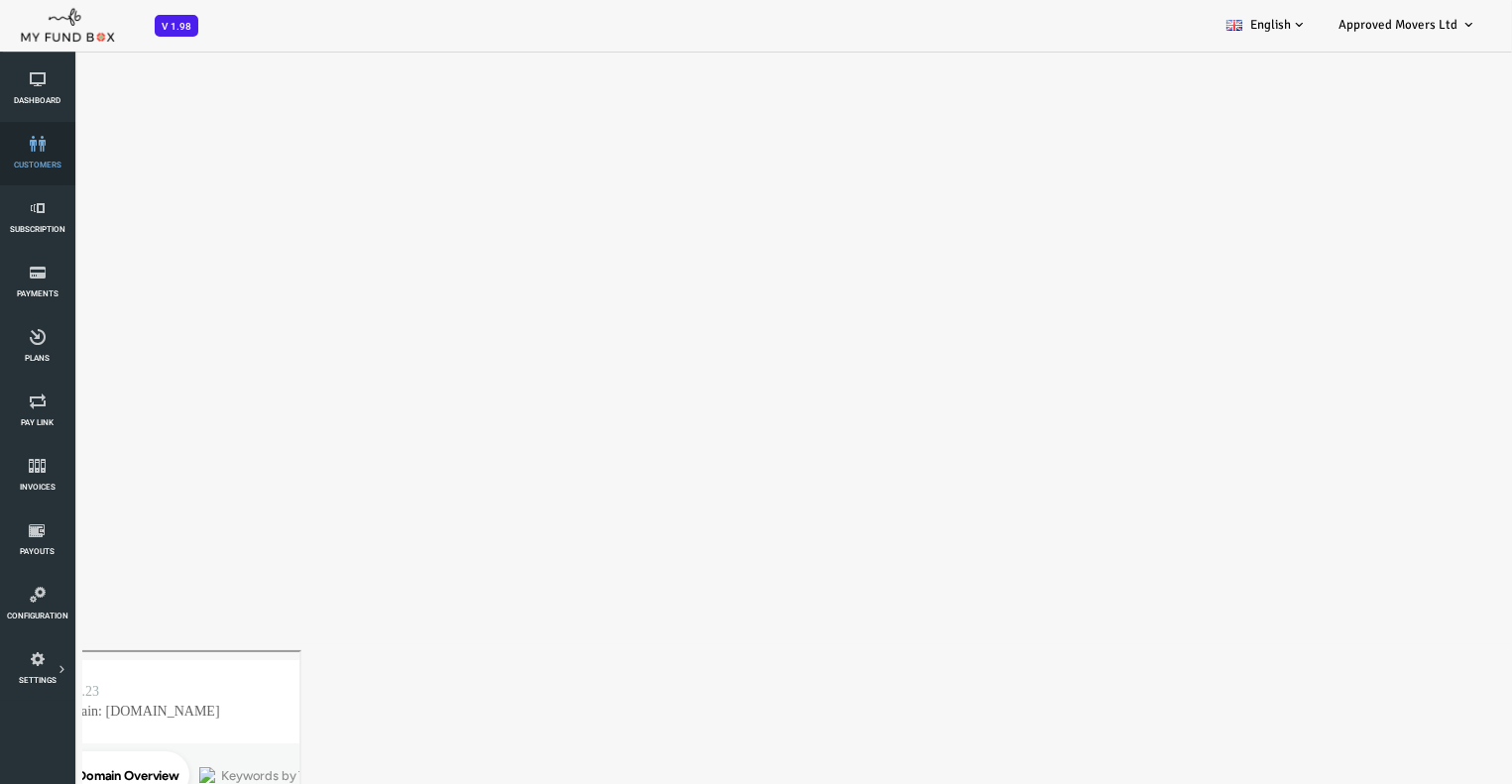 select on "100" 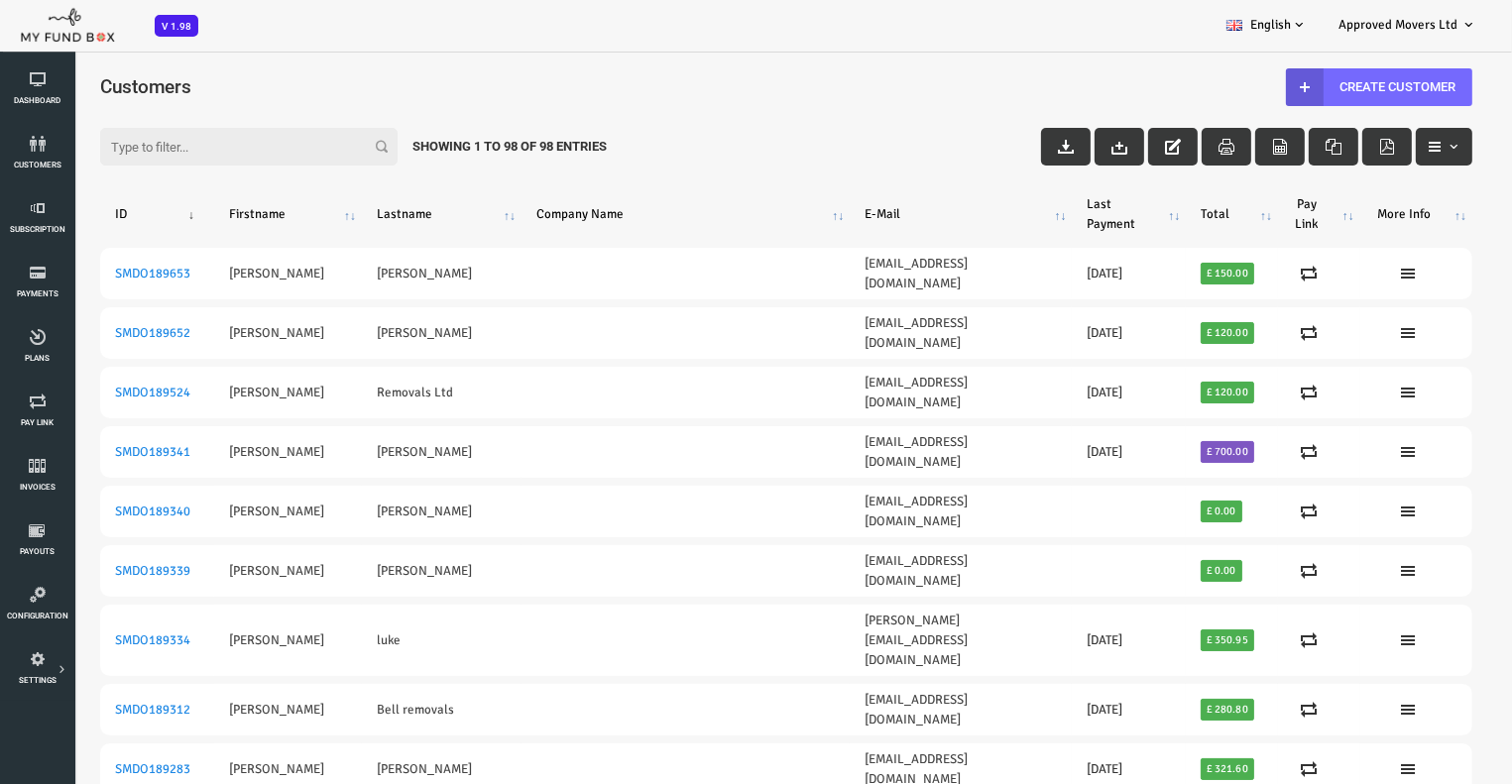 click on "Filter:" at bounding box center [188, 147] 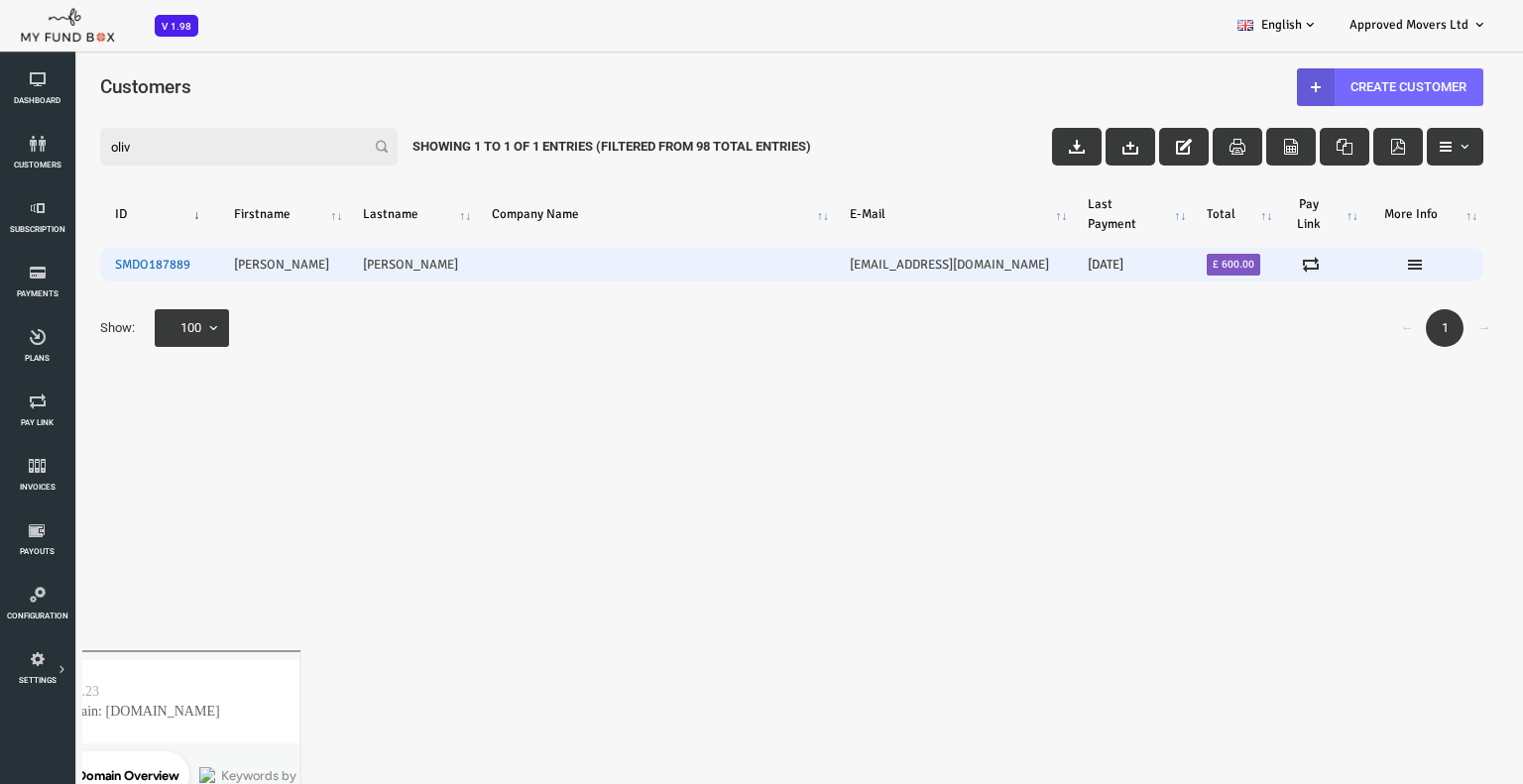 type on "oliv" 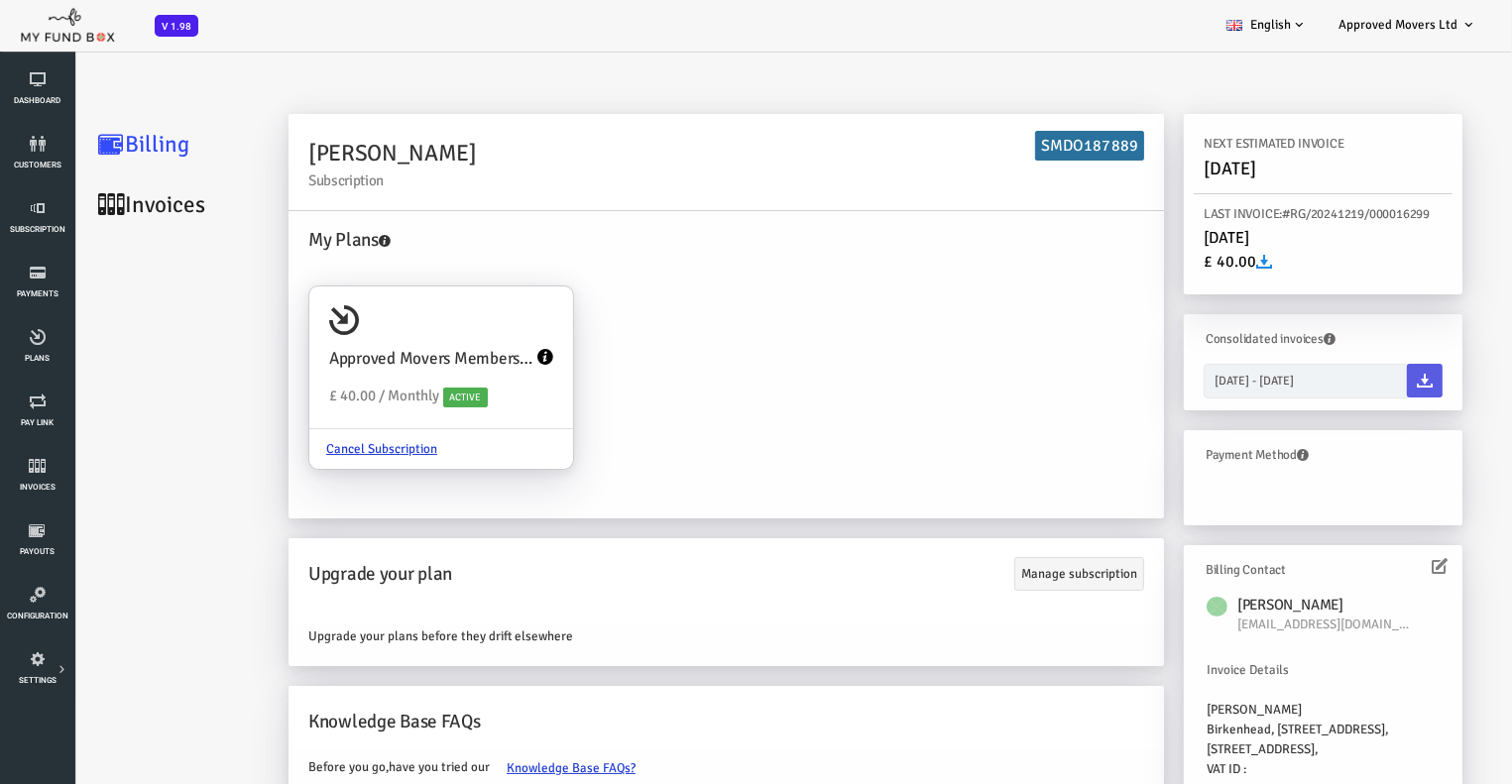 scroll, scrollTop: 0, scrollLeft: 0, axis: both 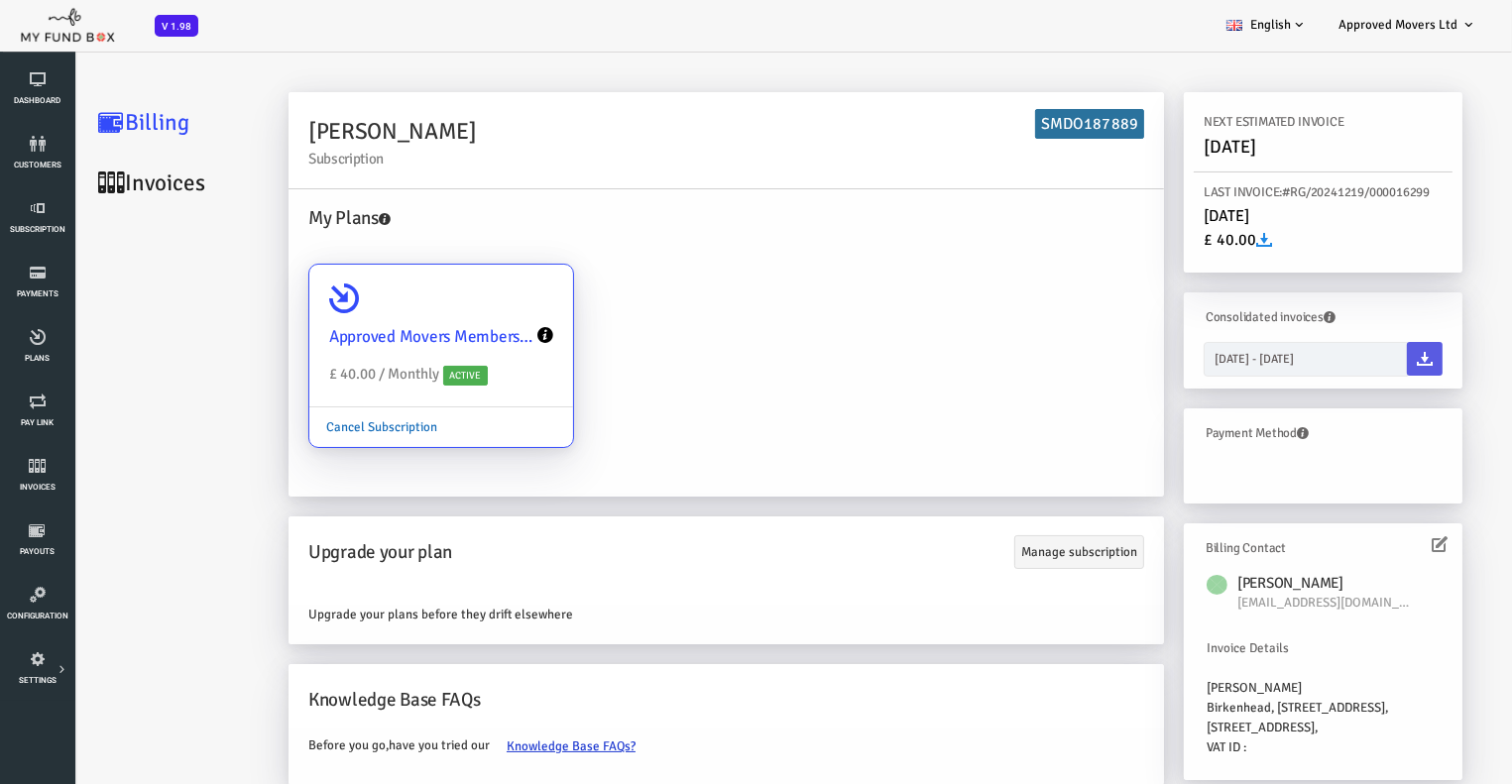 click on "Cancel Subscription" at bounding box center (321, 427) 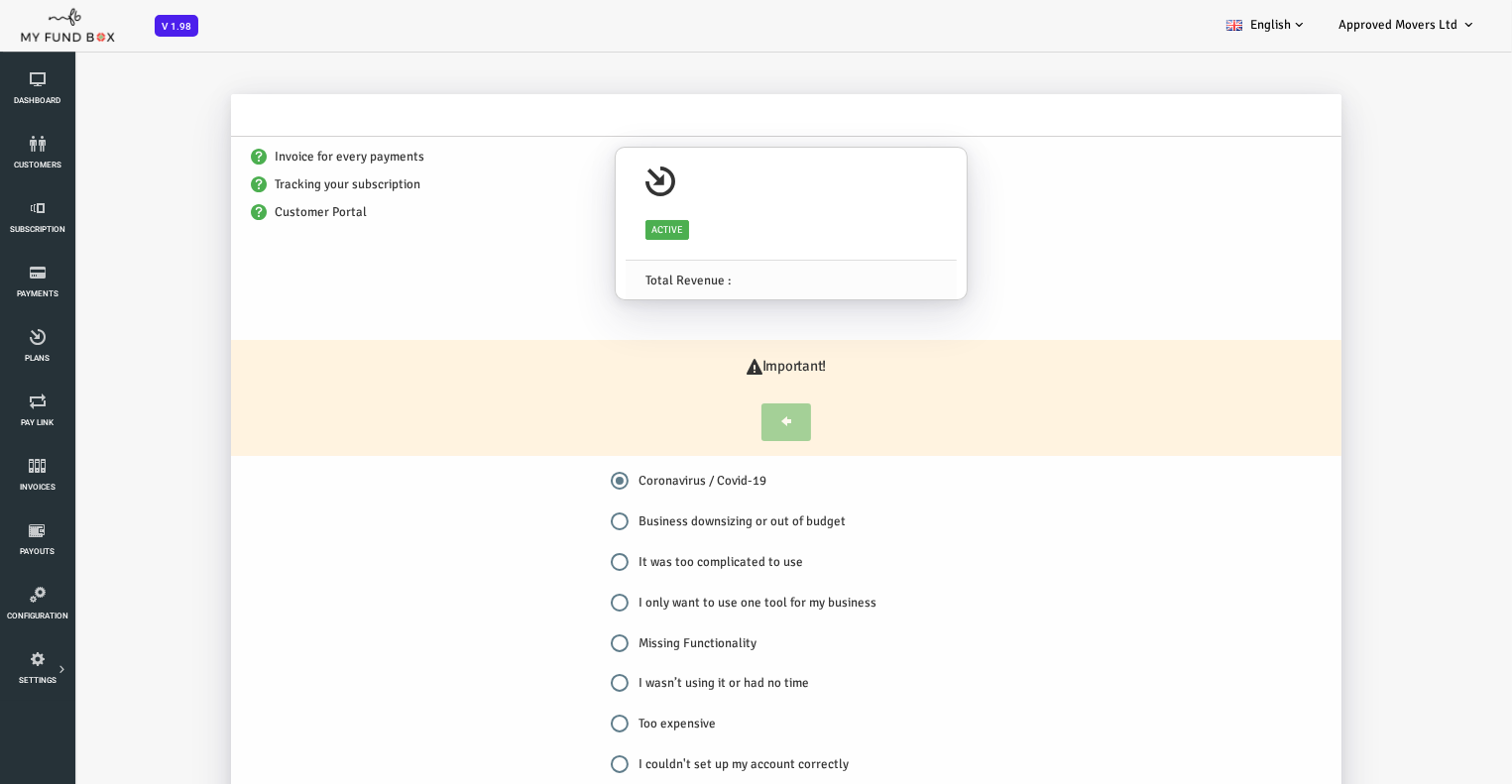 scroll, scrollTop: 0, scrollLeft: 0, axis: both 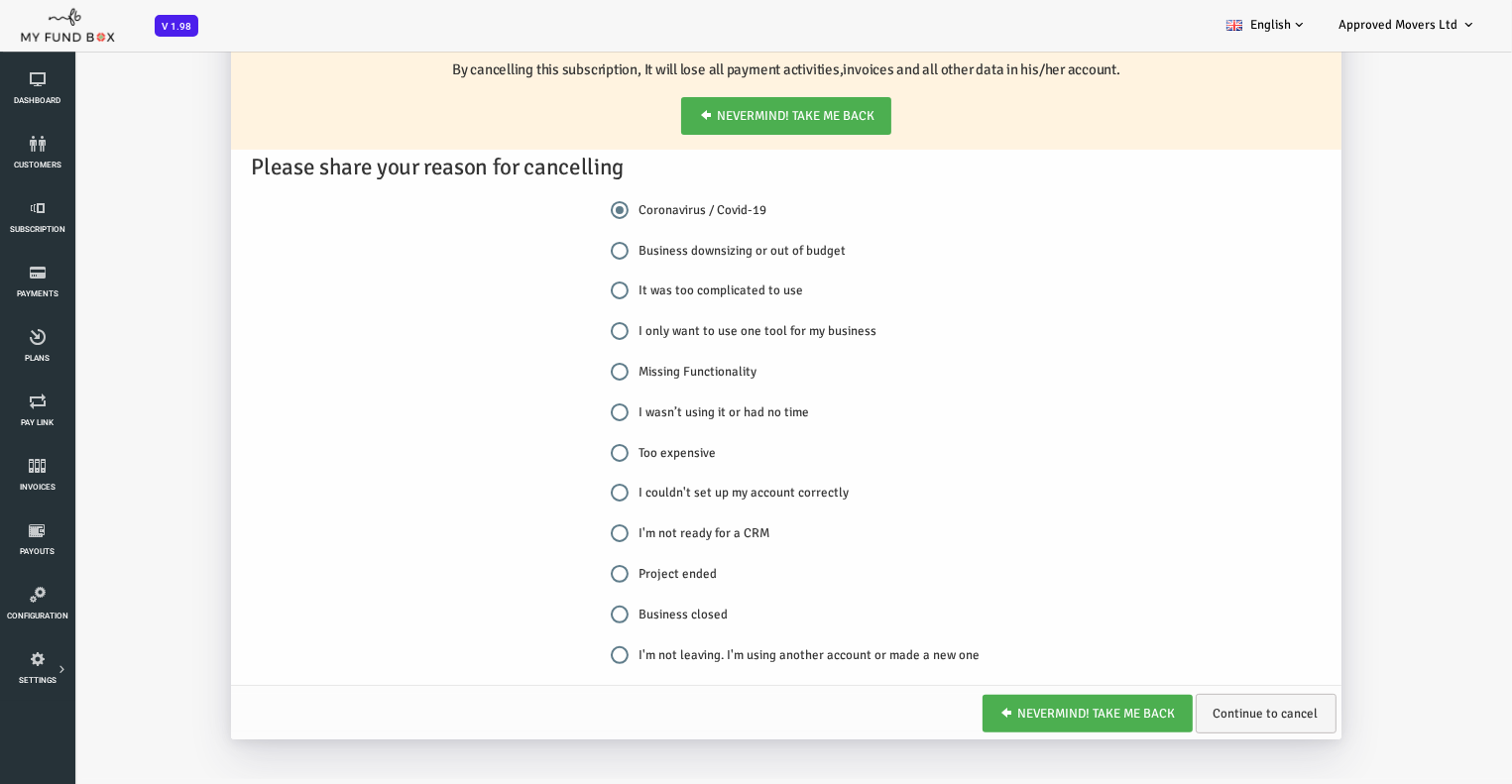 drag, startPoint x: 1443, startPoint y: 246, endPoint x: 1522, endPoint y: 145, distance: 128.22636 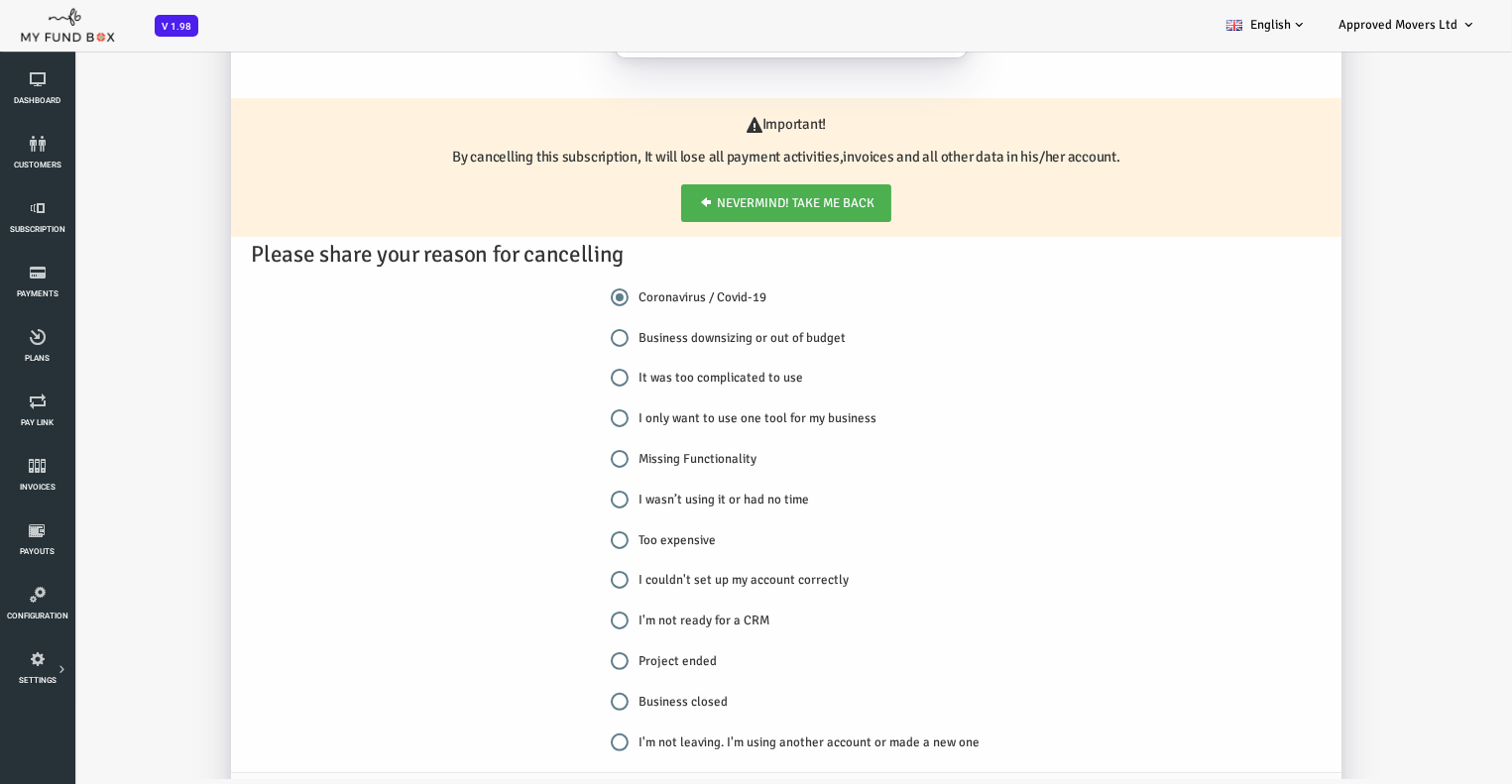 scroll, scrollTop: 55, scrollLeft: 0, axis: vertical 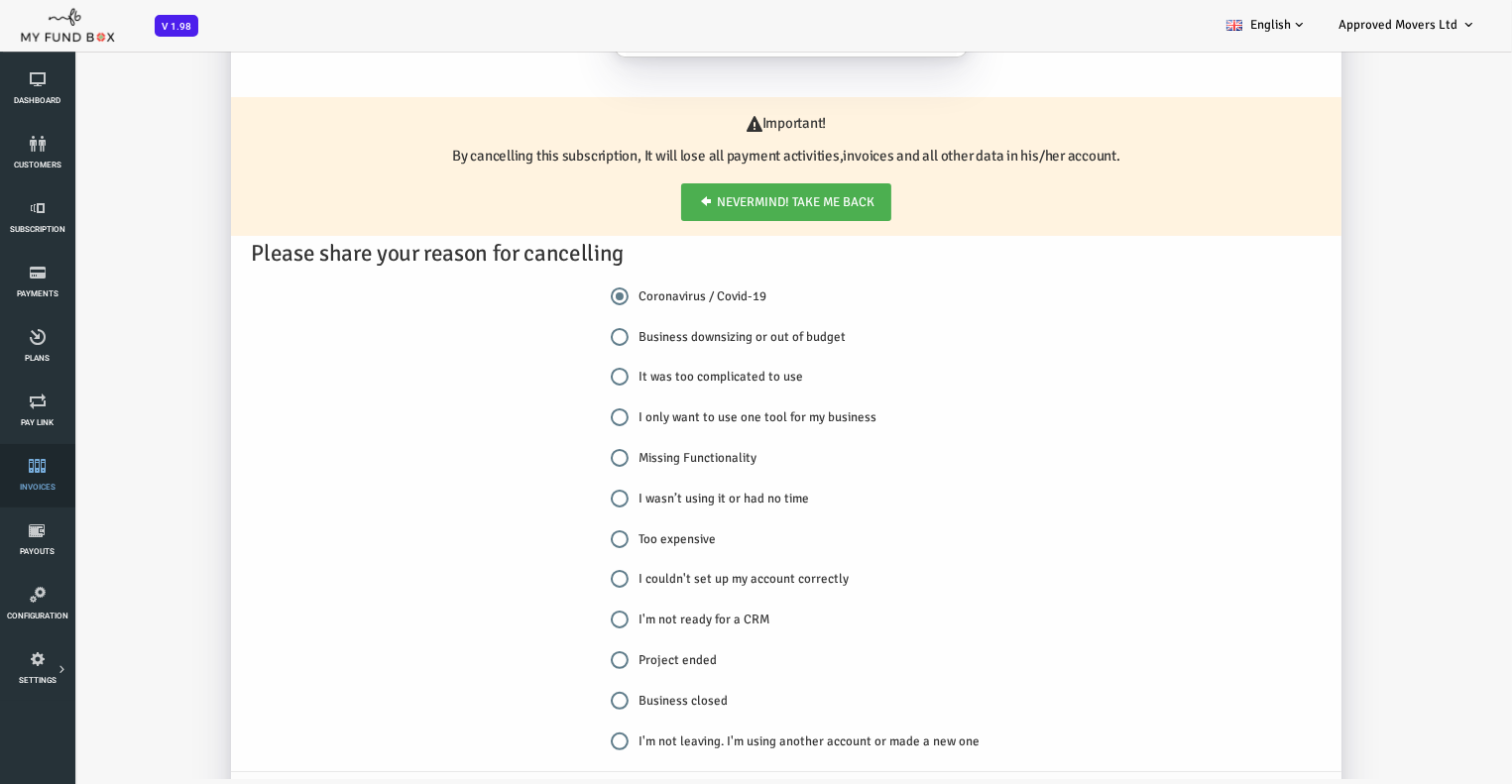 click on "Invoices" at bounding box center [0, 0] 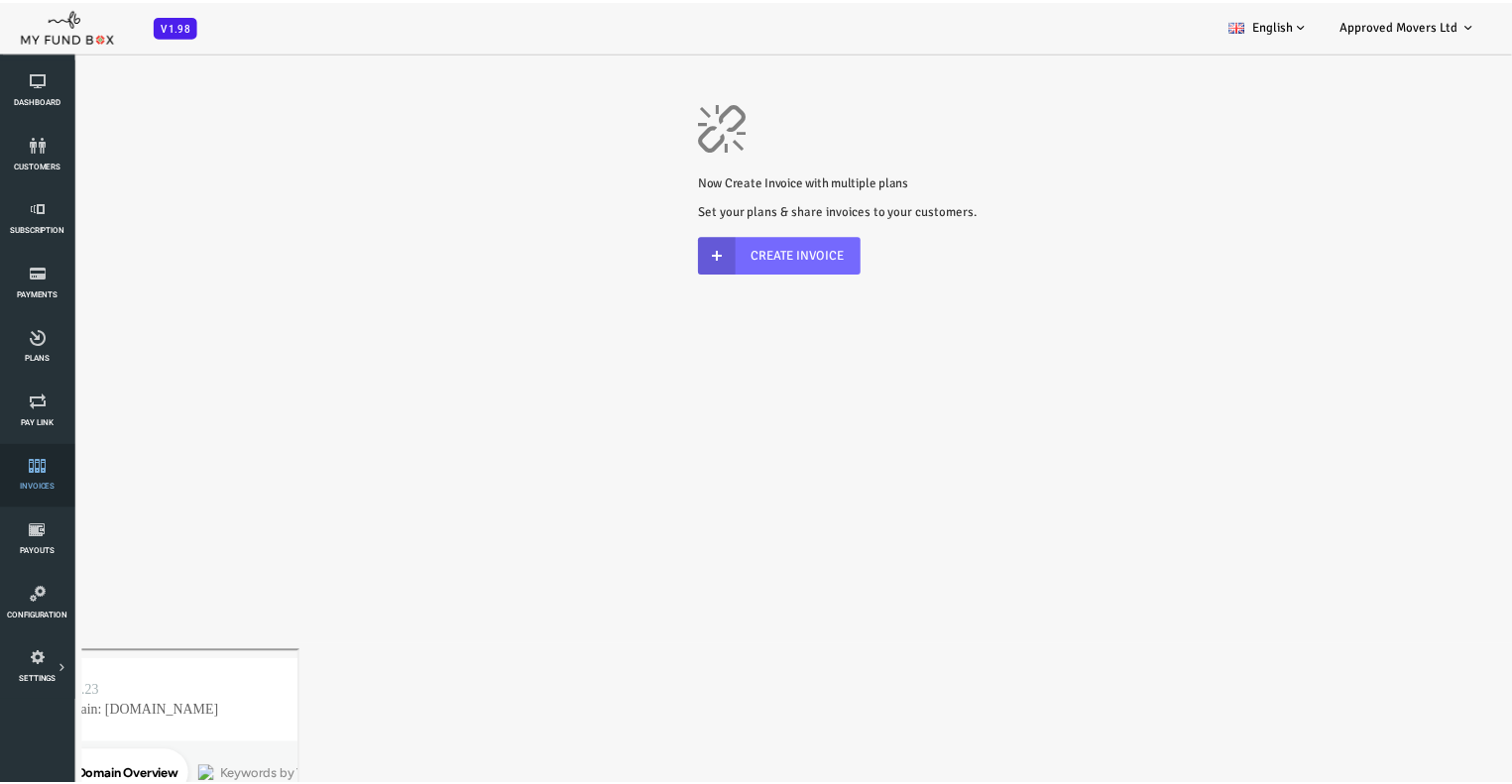 scroll, scrollTop: 0, scrollLeft: 0, axis: both 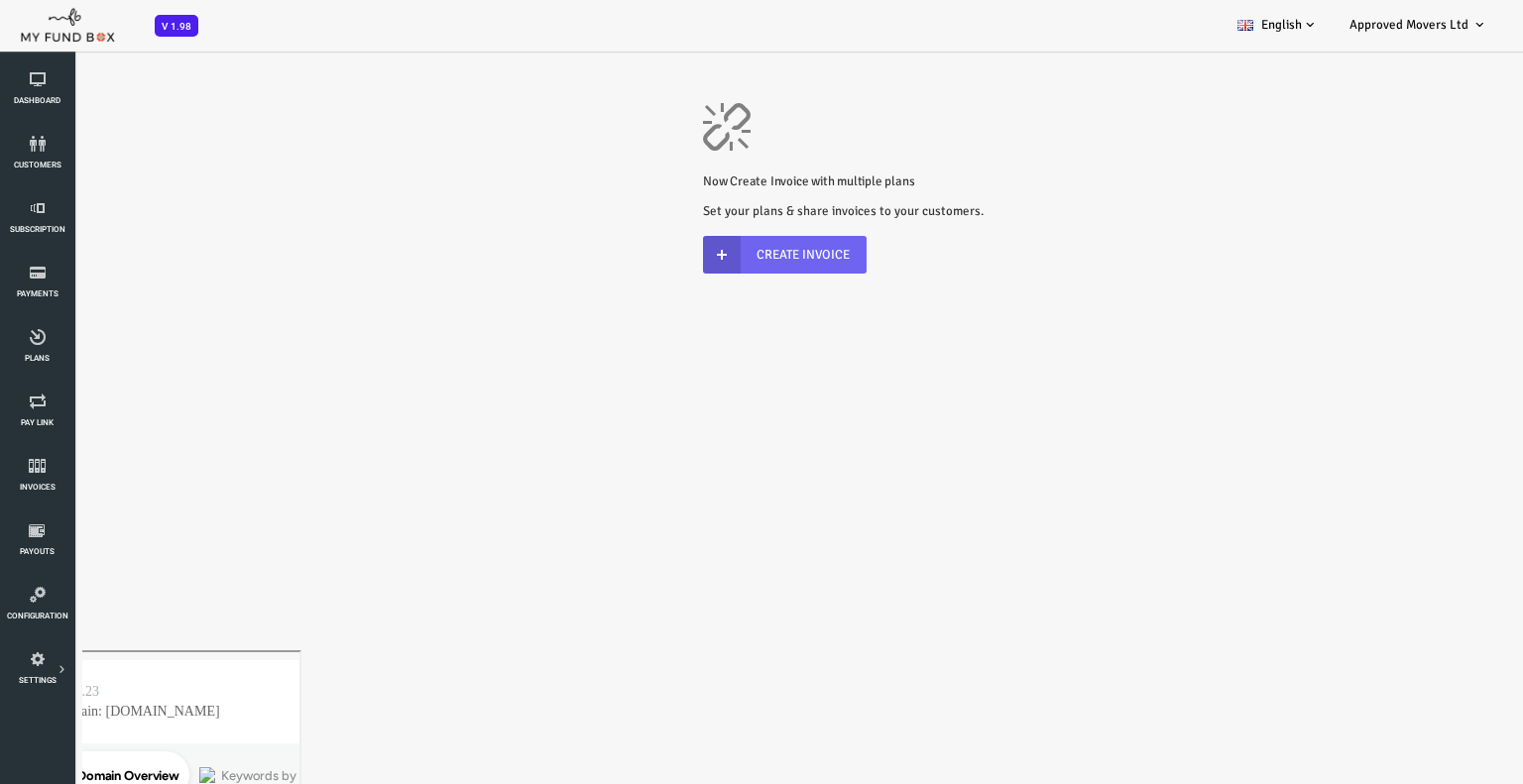 click on "Create Invoice" at bounding box center [724, 255] 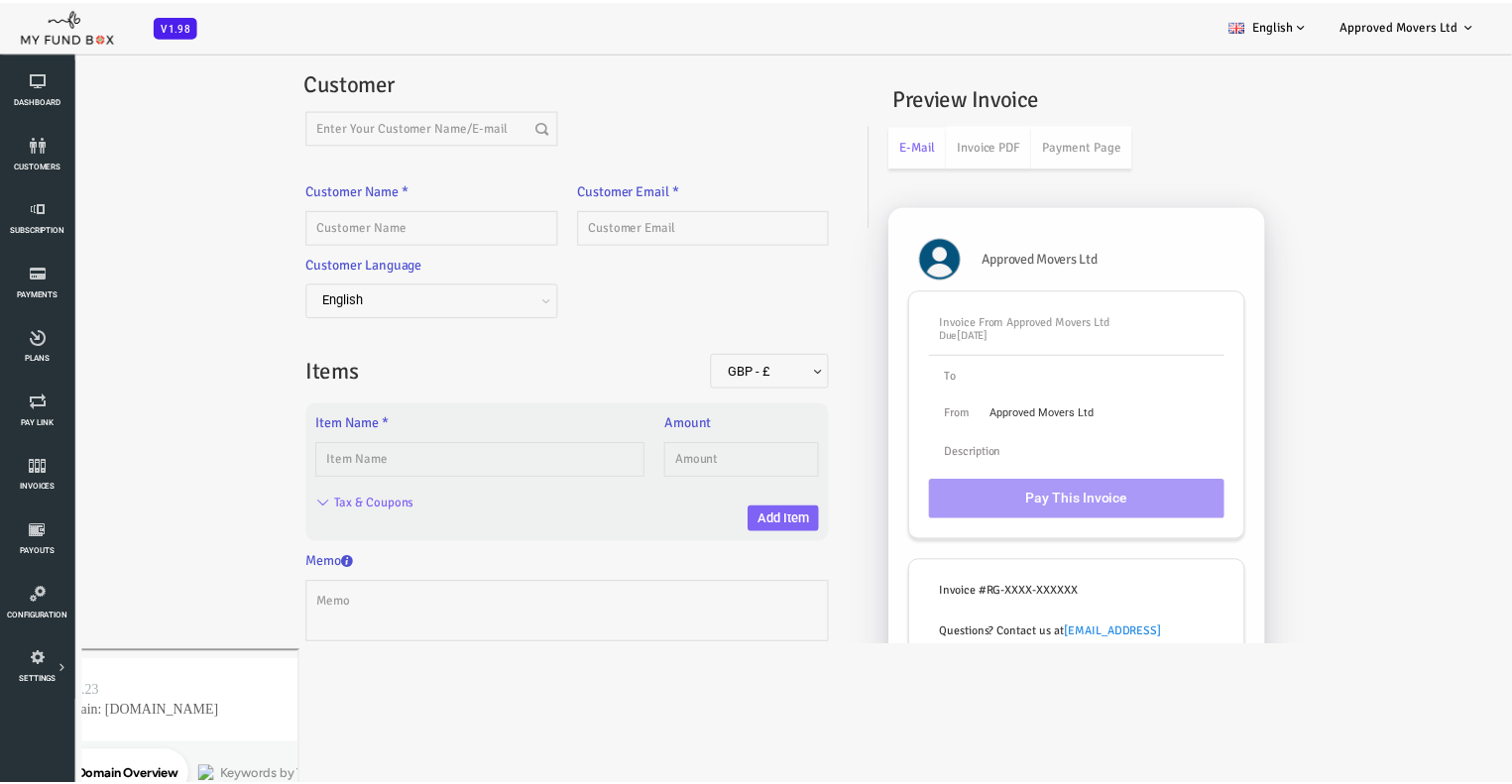 scroll, scrollTop: 0, scrollLeft: 0, axis: both 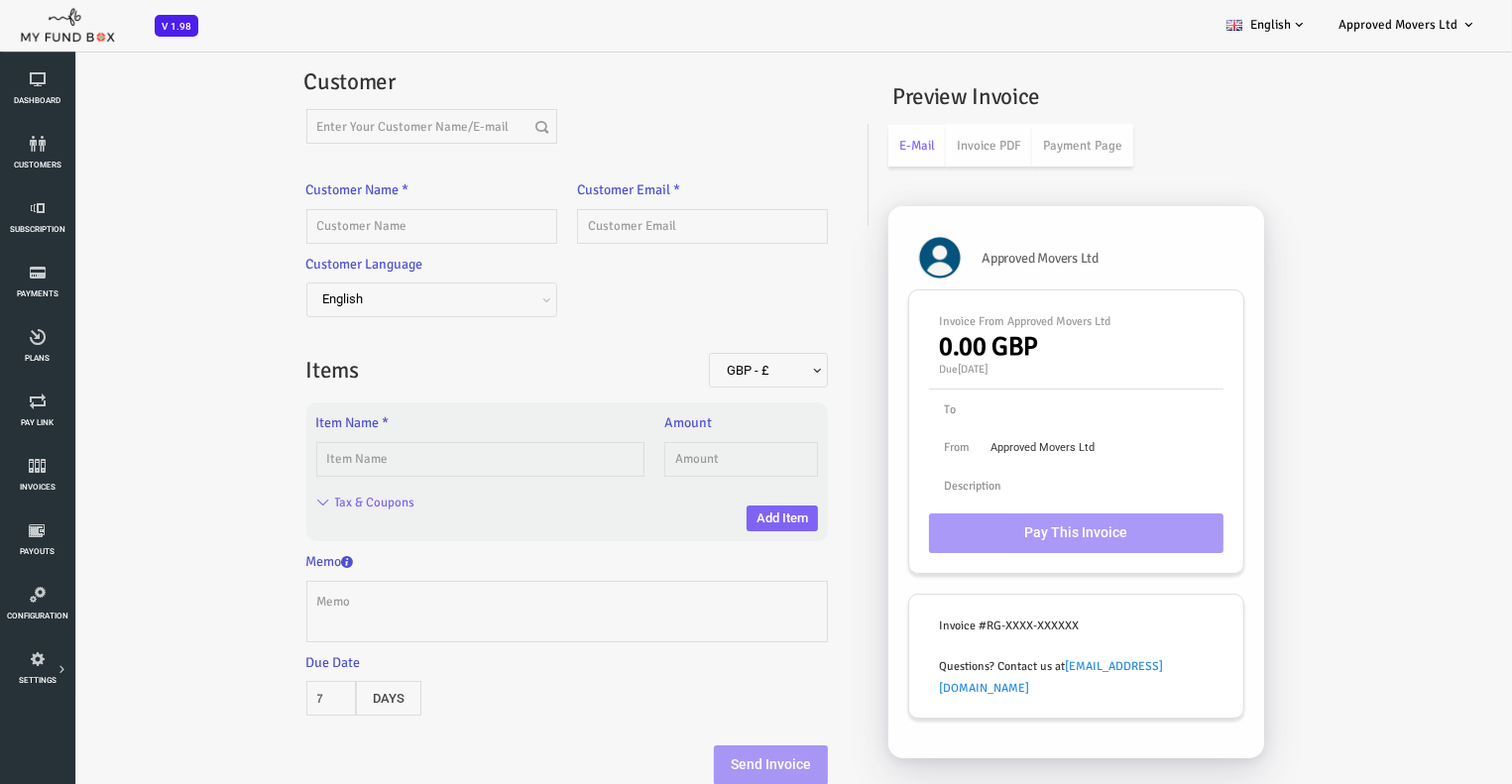 click on "To" at bounding box center (1022, 413) 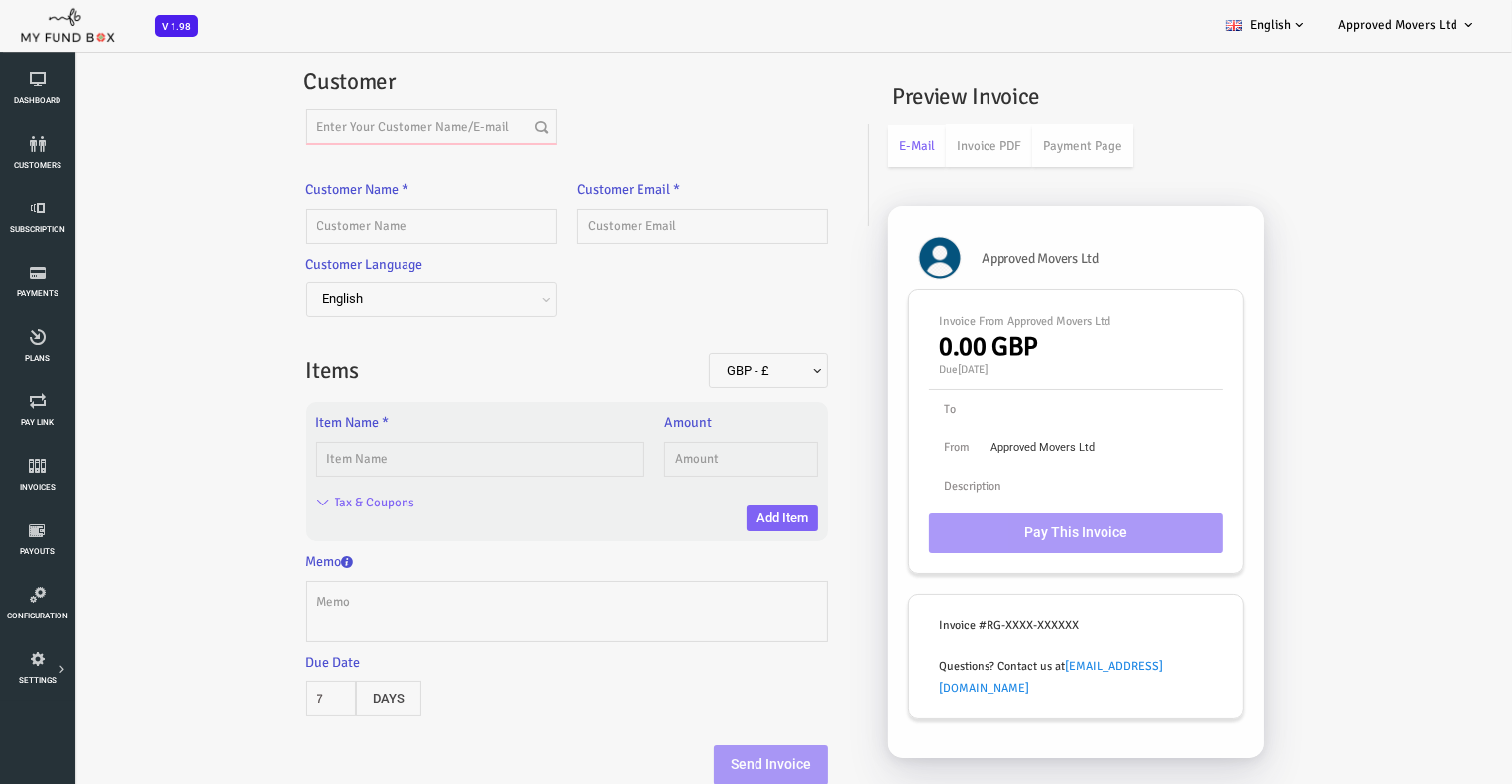 click at bounding box center [371, 126] 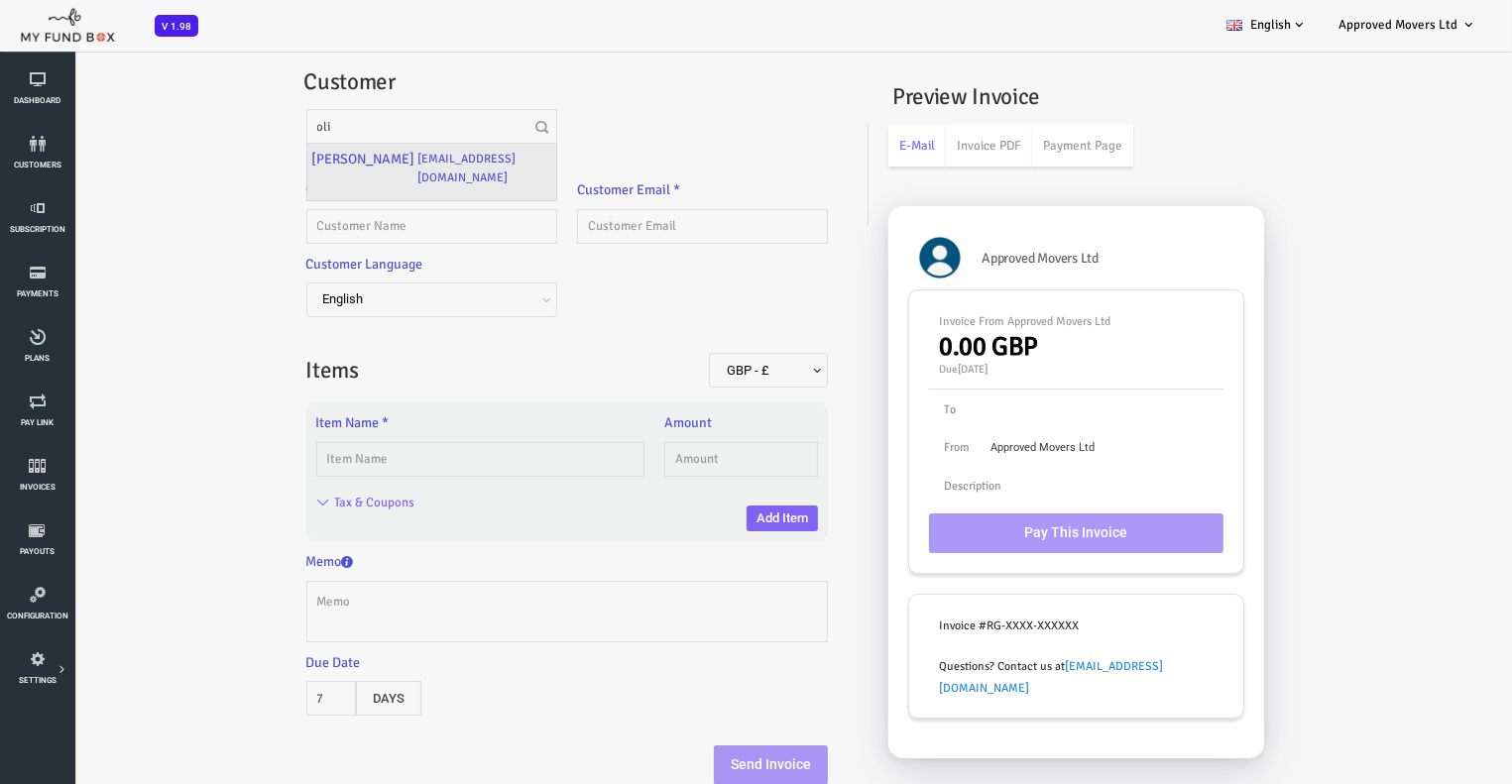 click on "info@kwikshift.co.uk" at bounding box center (424, 168) 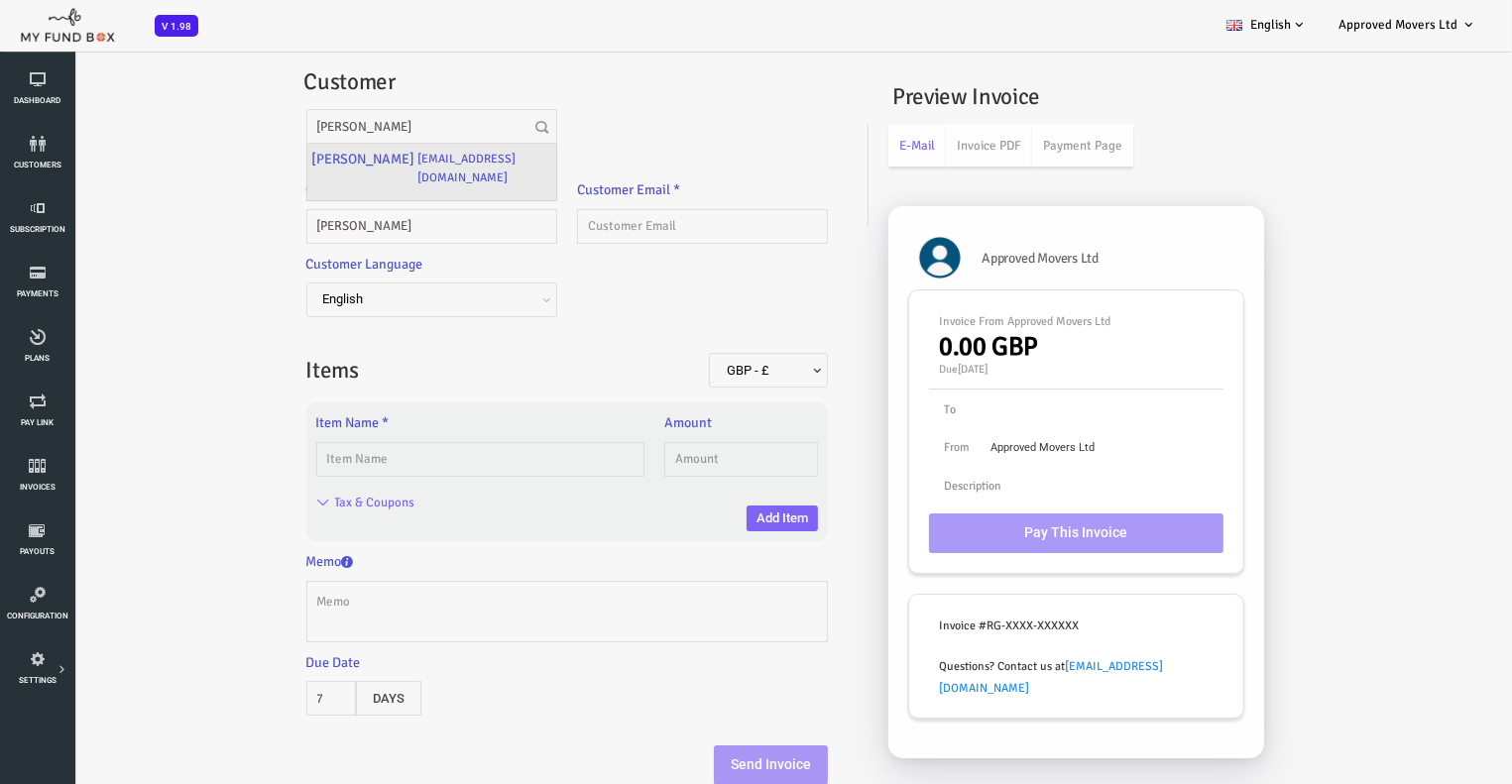 type on "info@kwikshift.co.uk" 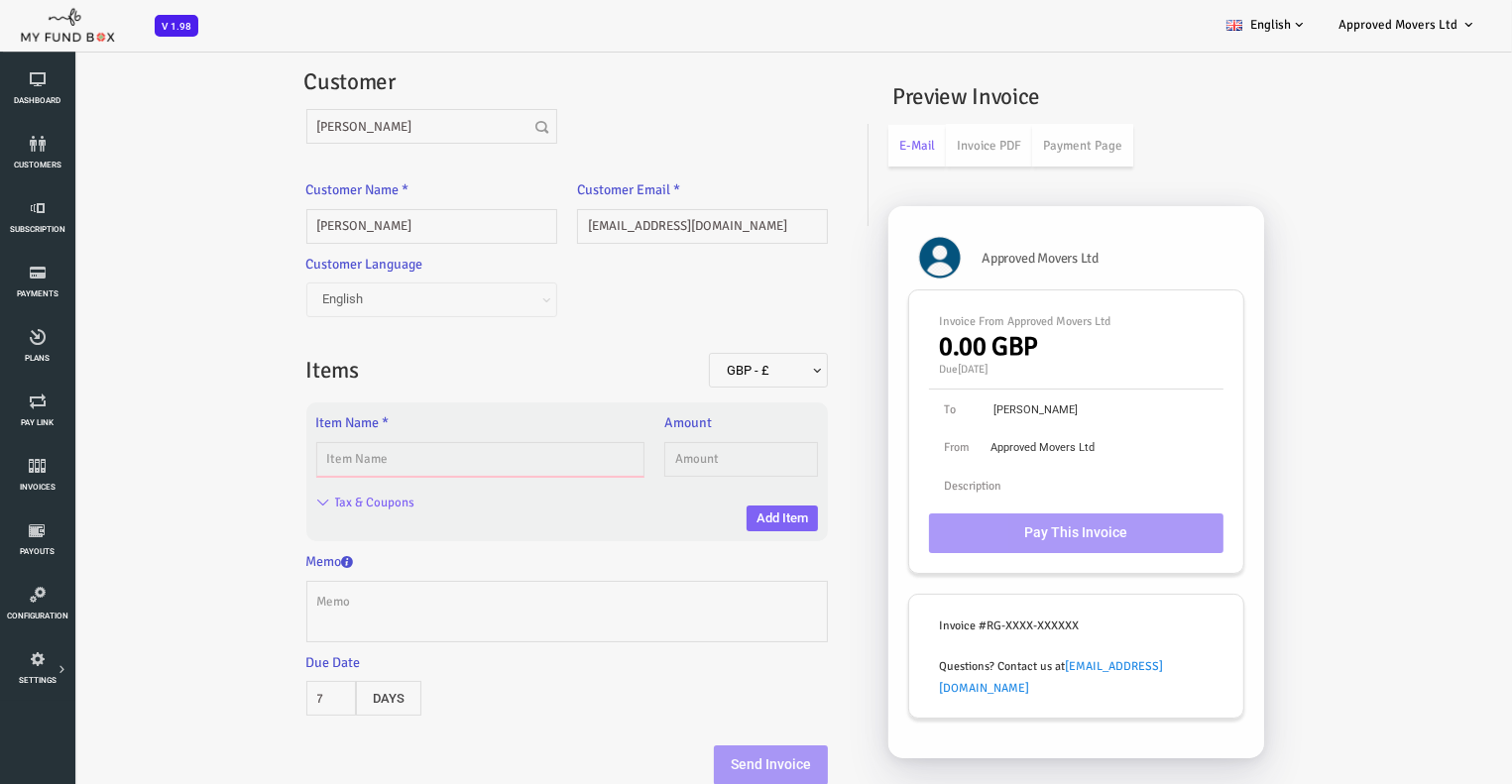 click at bounding box center [419, 459] 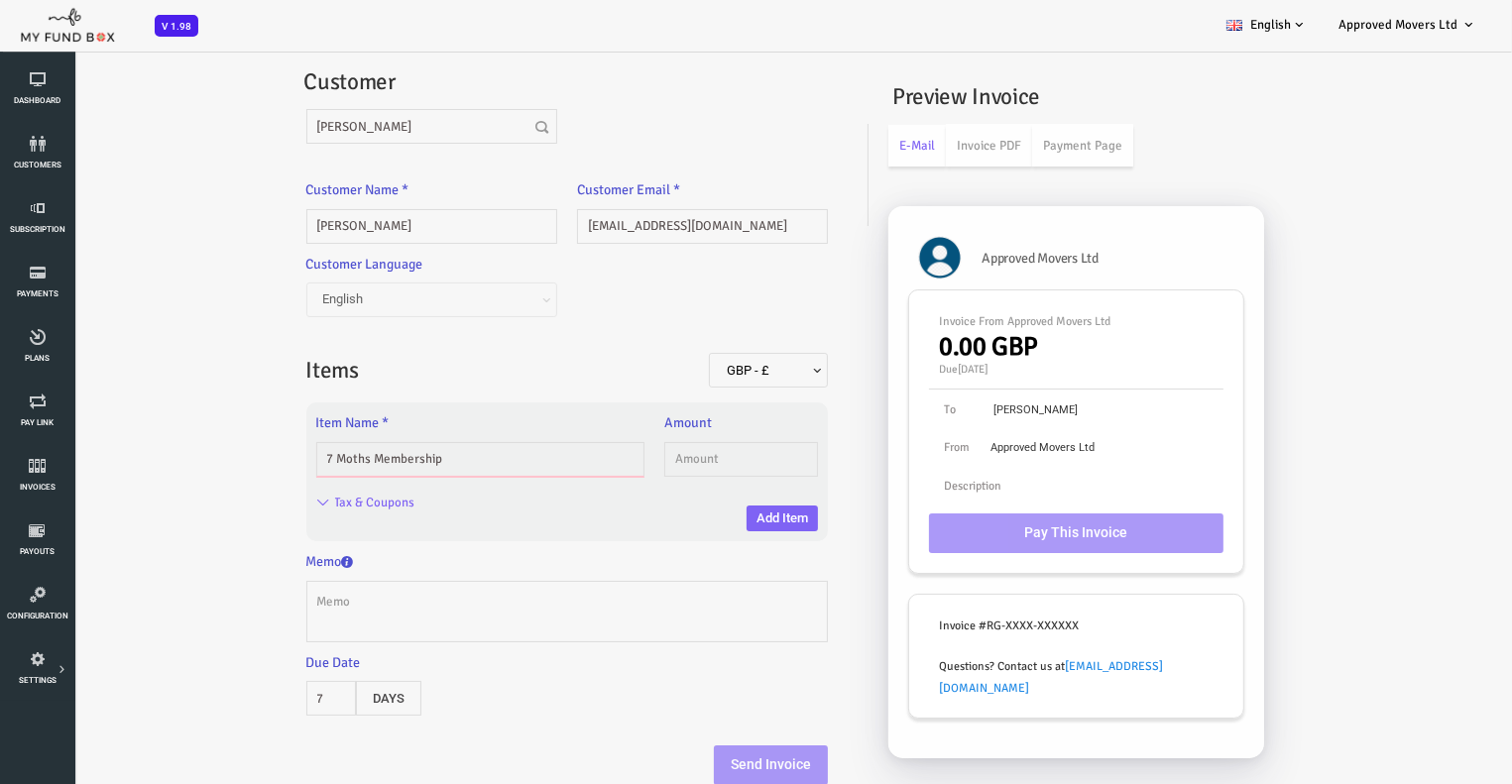 type on "7 Moths Membership" 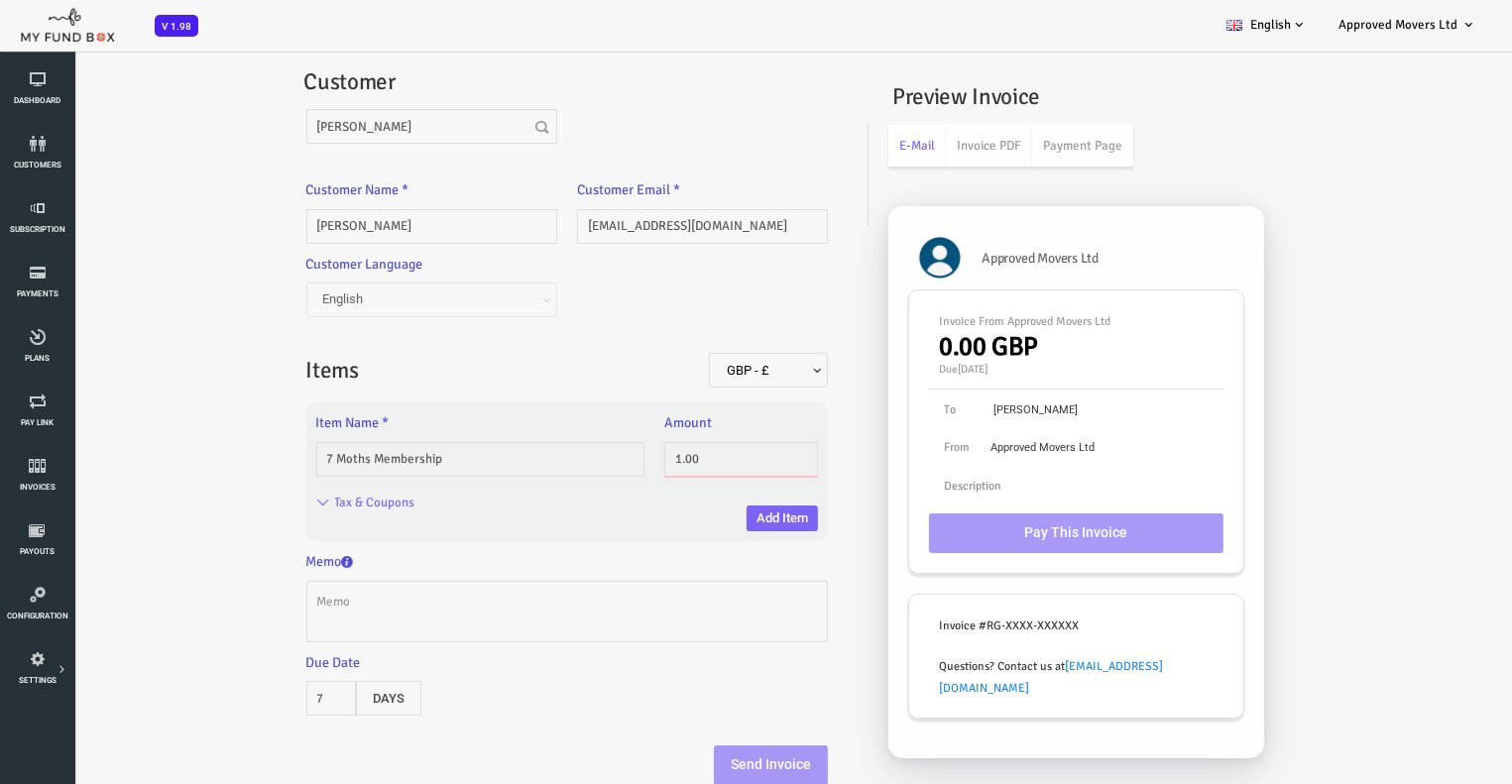 click on "Subscriber not found
Beneficiary Not Found
Partner Not Found!!!!
Please Fill out this field
Please Enter an E-mail Address
Enter The Valid Payment Status
Showing
Entries
No matching records found
(Filtered From
Total Entries)
No records available
Approved Movers Ltd" at bounding box center [726, 441] 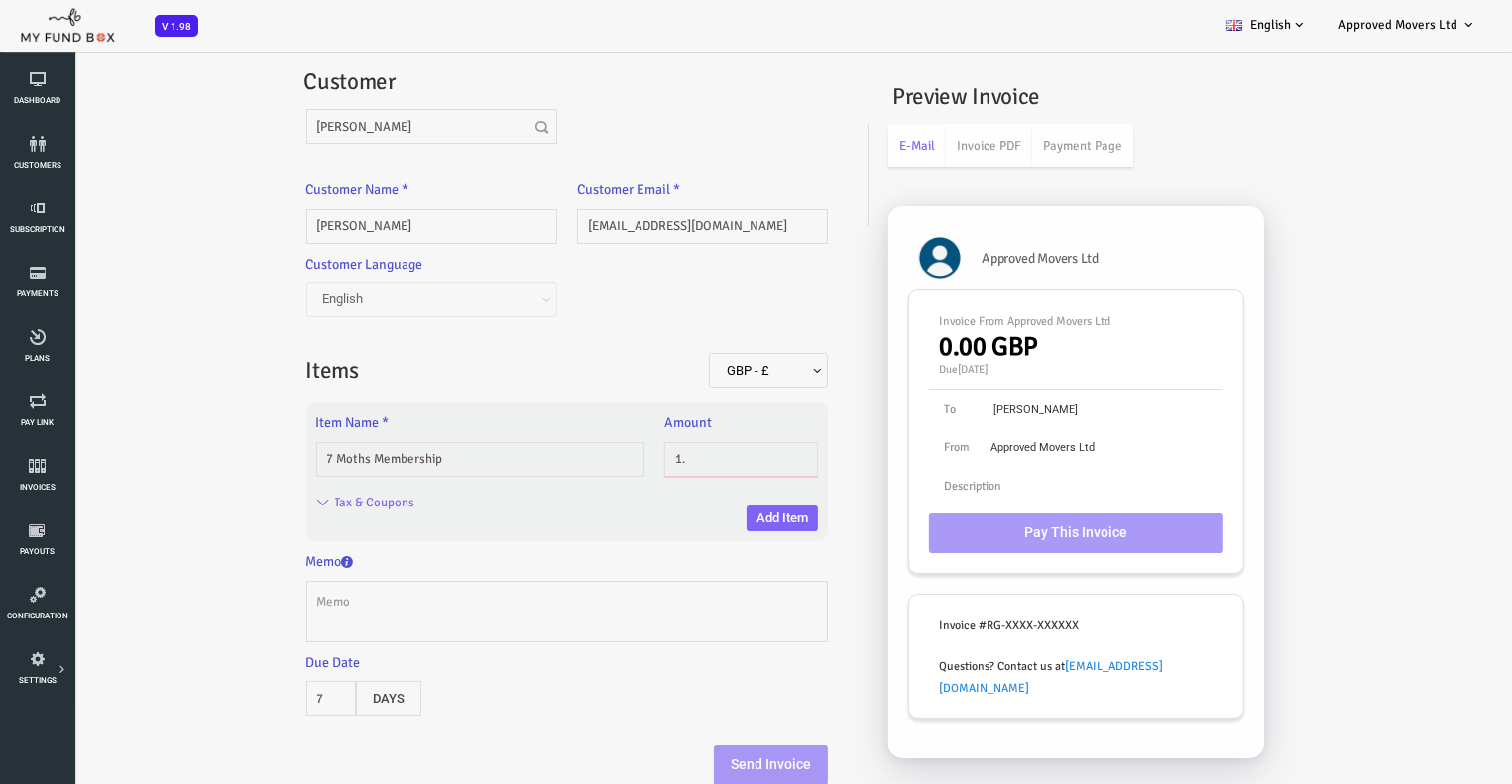 type on "1" 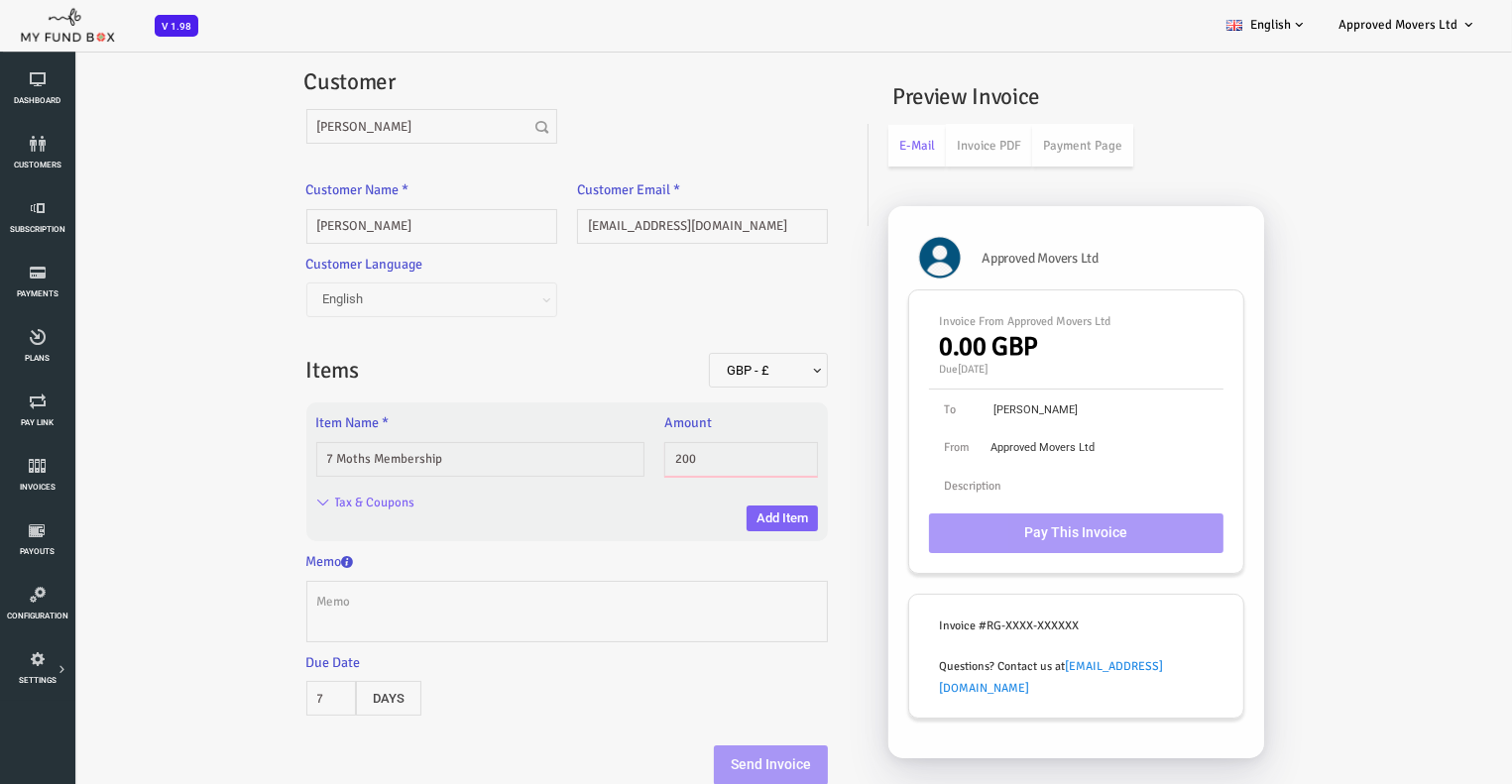 type on "200" 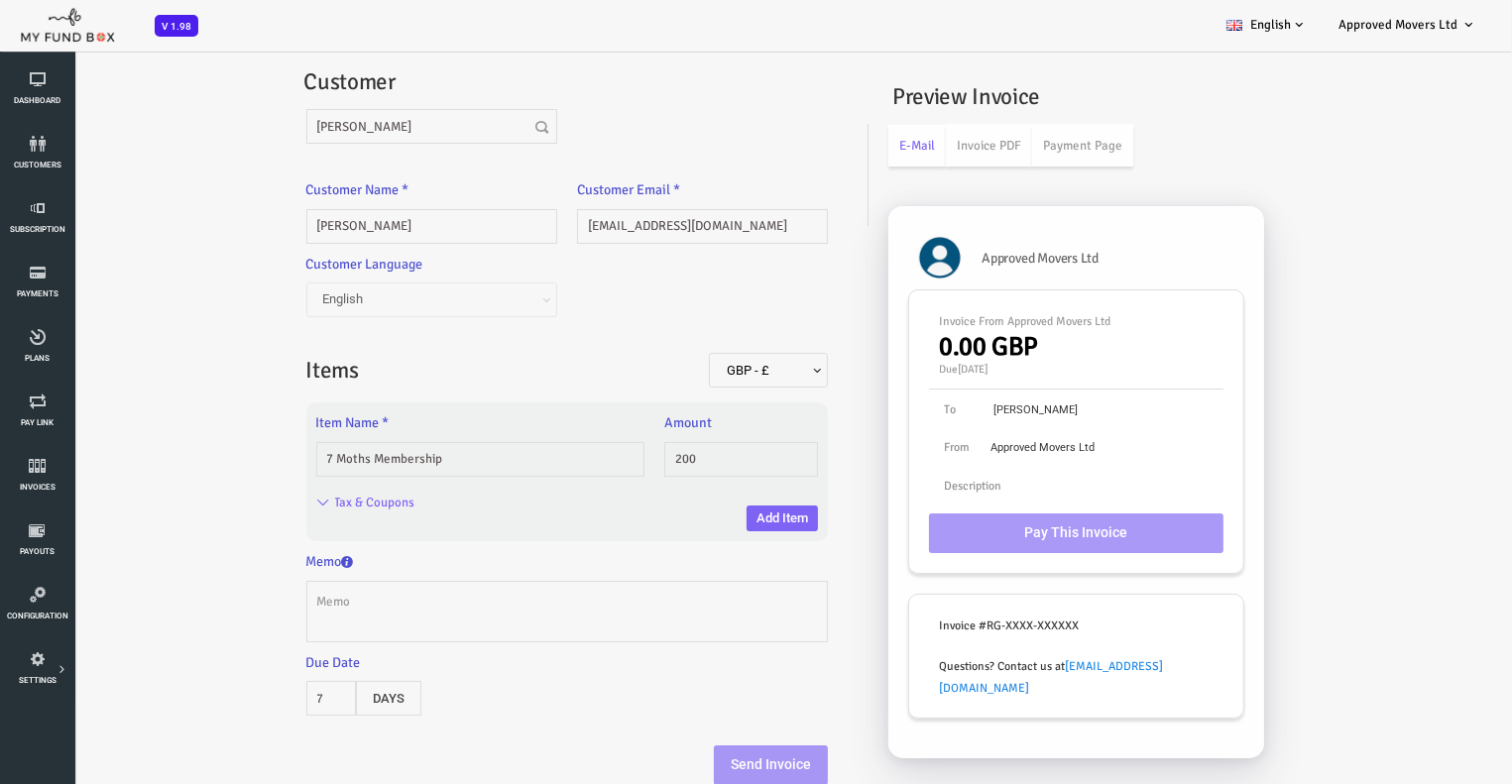 click on "Preview Invoice
E-Mail
Invoice PDF
Payment Page
Approved Movers Ltd
Invoice From Approved Movers Ltd
0.00 GBP
Due  July 30, 2025
To
Oliver Boulton
From
Approved Movers Ltd
Description
Pay This Invoice
Invoice #RG-XXXX-XXXXXX
Questions? Contact us at   info@approved-movers.com" at bounding box center (1096, 423) 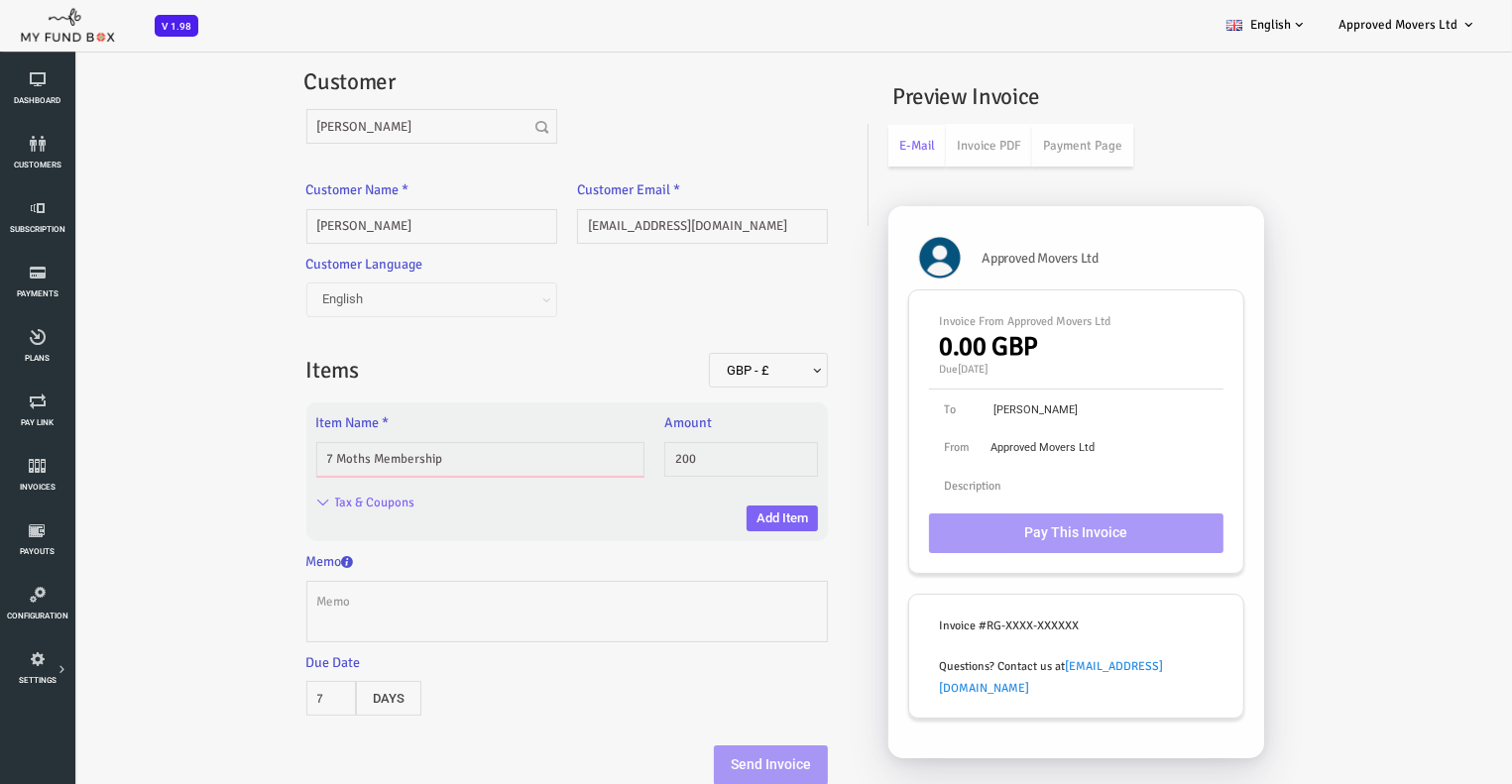 click on "7 Moths Membership" at bounding box center (419, 459) 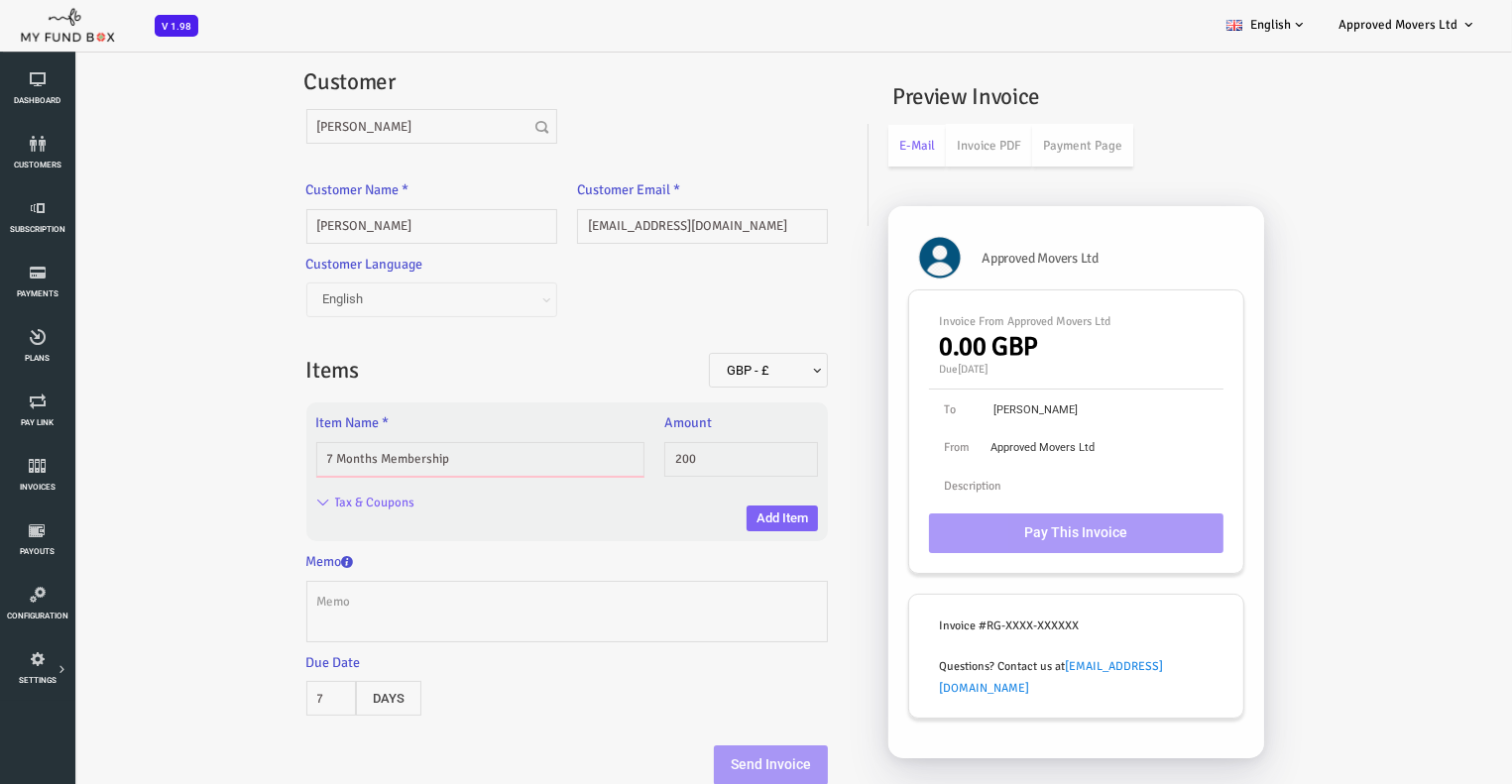 type on "7 Months Membership" 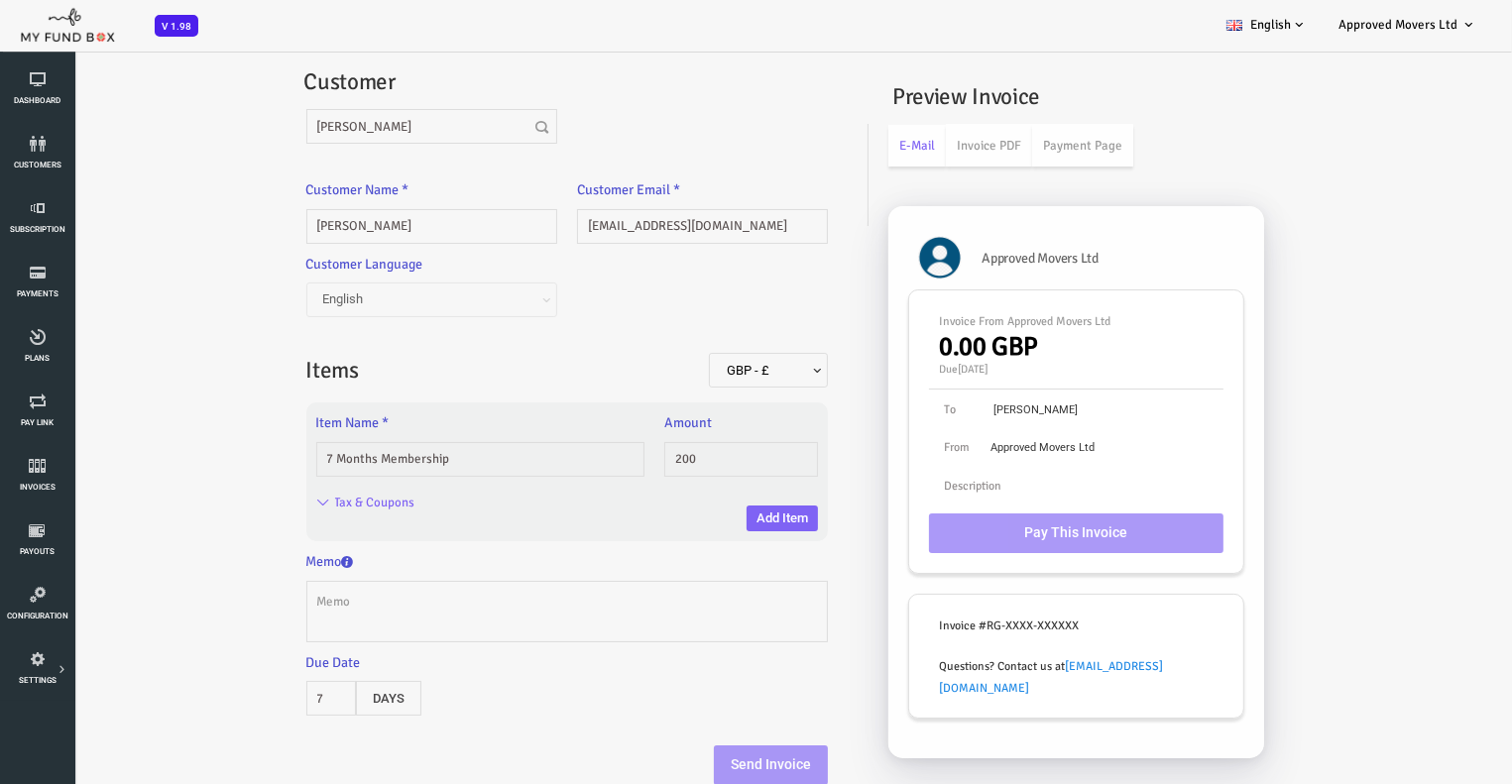 type on "1.00" 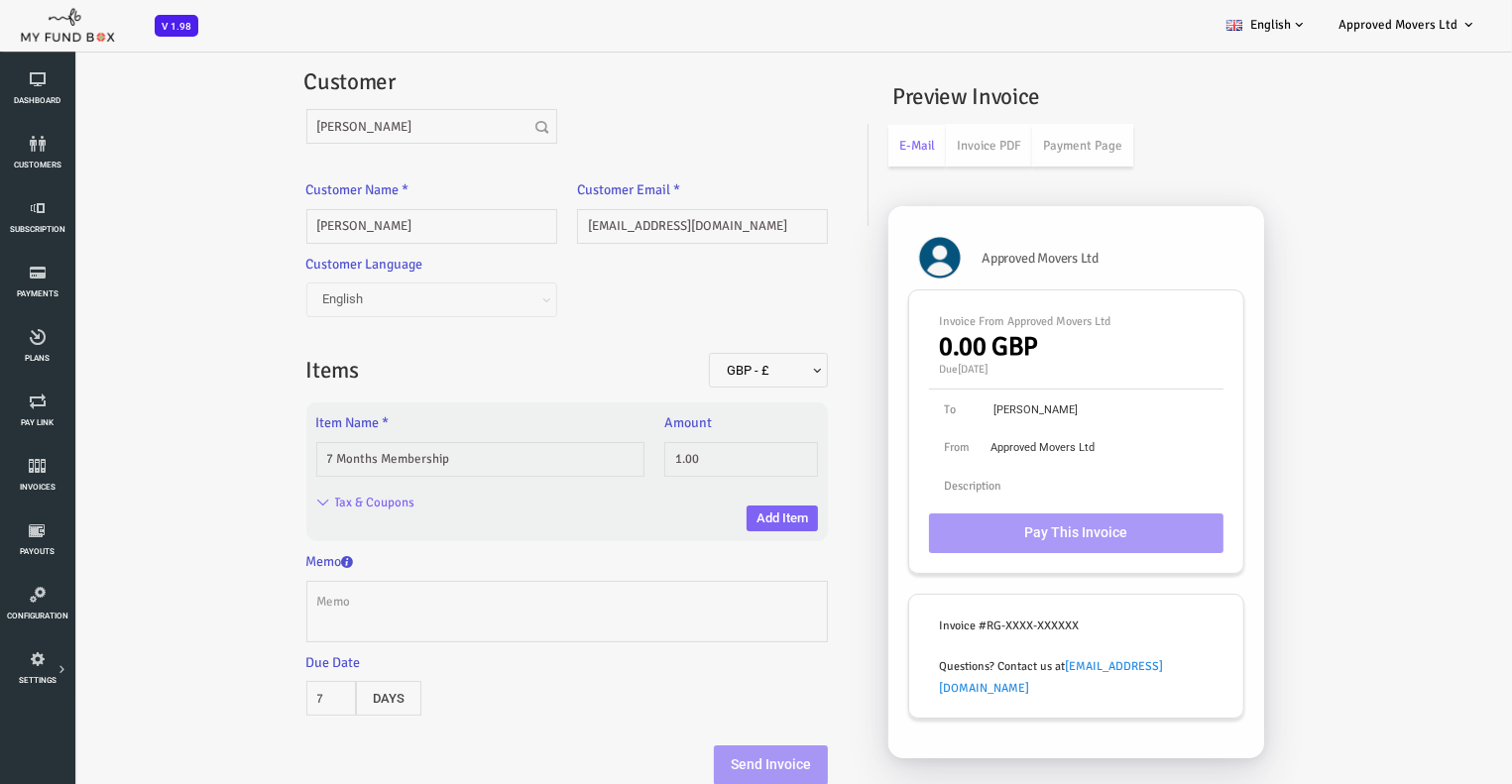 click on "Subscriber not found
Beneficiary Not Found
Partner Not Found!!!!
Please Fill out this field
Please Enter an E-mail Address
Enter The Valid Payment Status
Showing
Entries
No matching records found
(Filtered From
Total Entries)
No records available
Approved Movers Ltd" at bounding box center [726, 441] 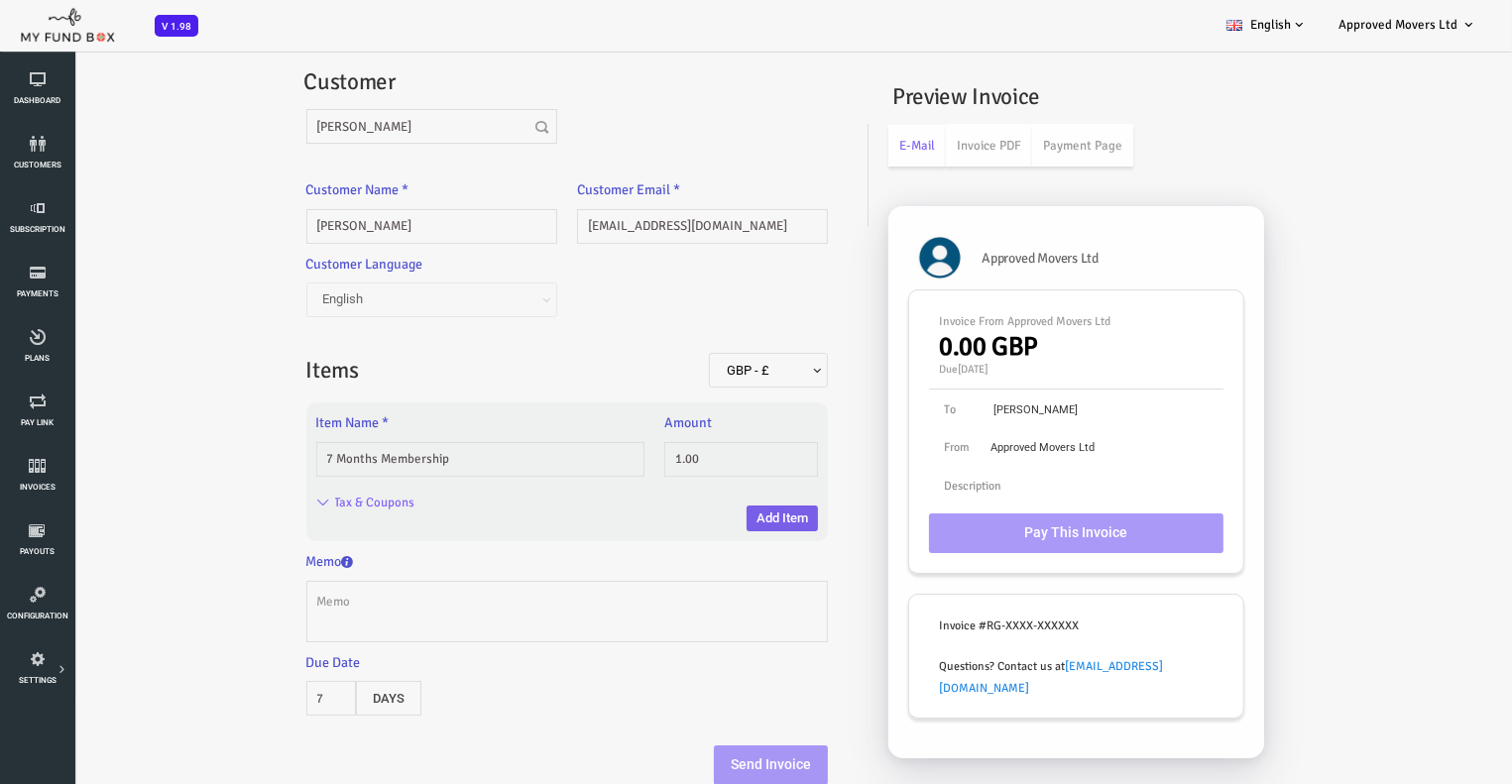 click on "Add Item" at bounding box center (722, 518) 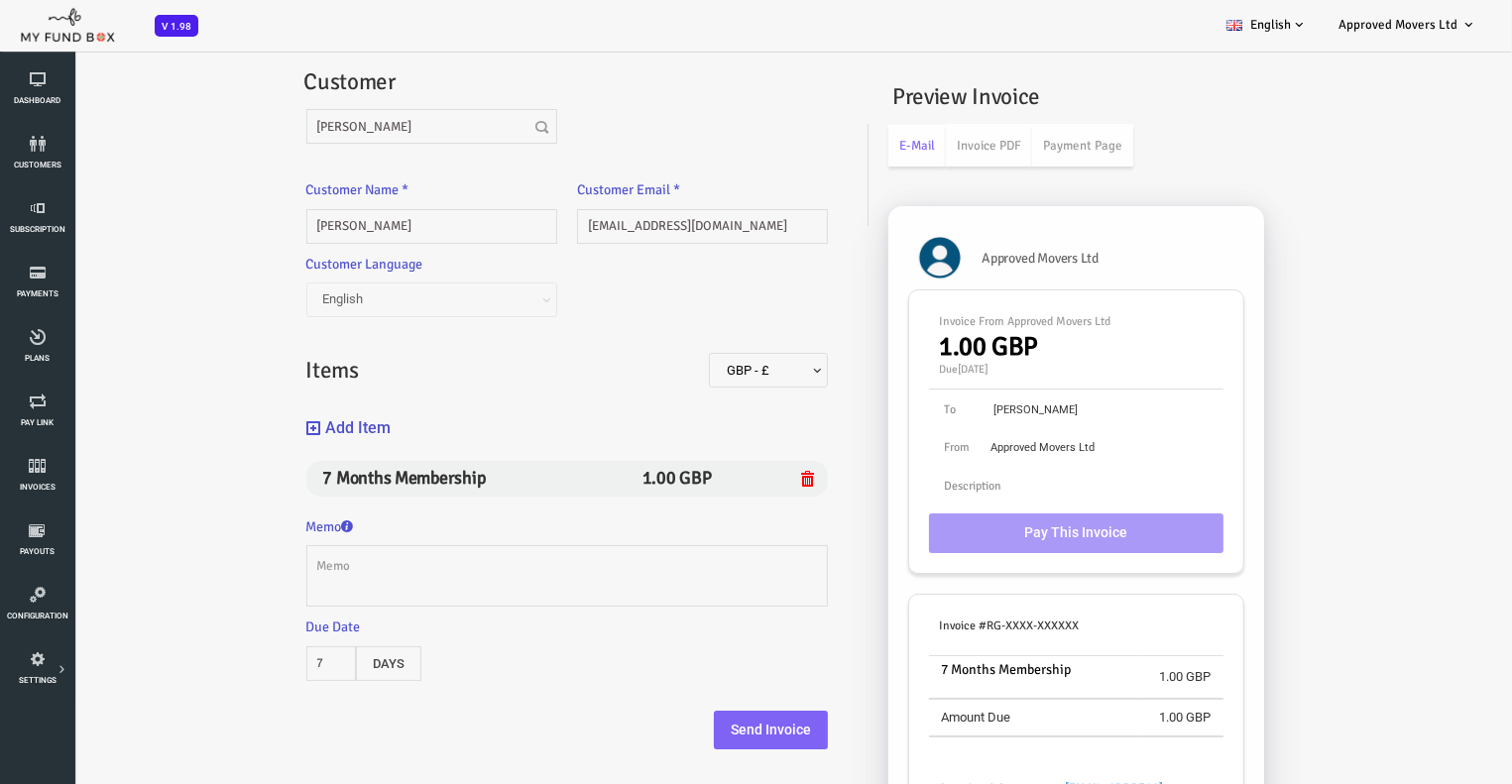 click on "1.00 GBP" at bounding box center [617, 478] 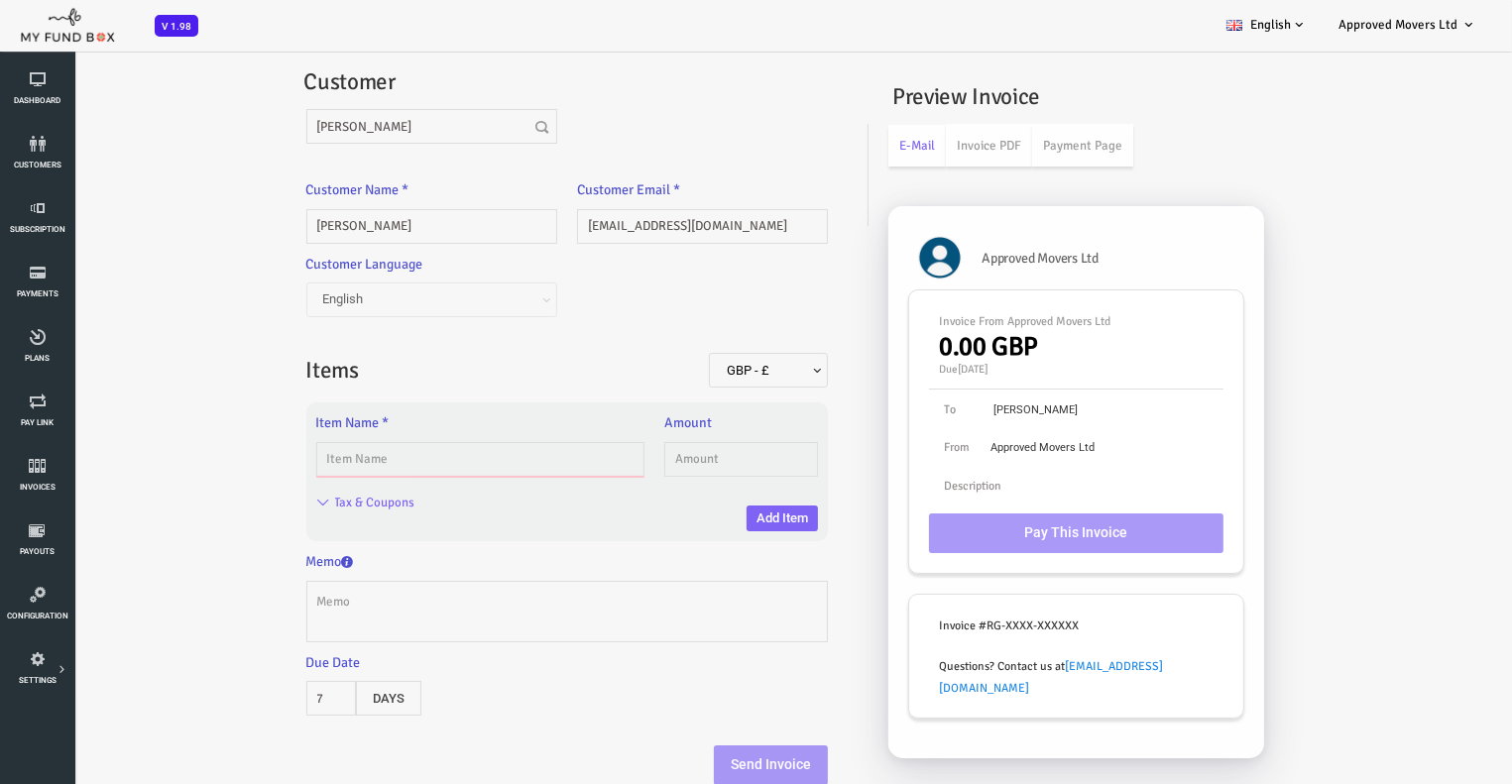 click at bounding box center (419, 459) 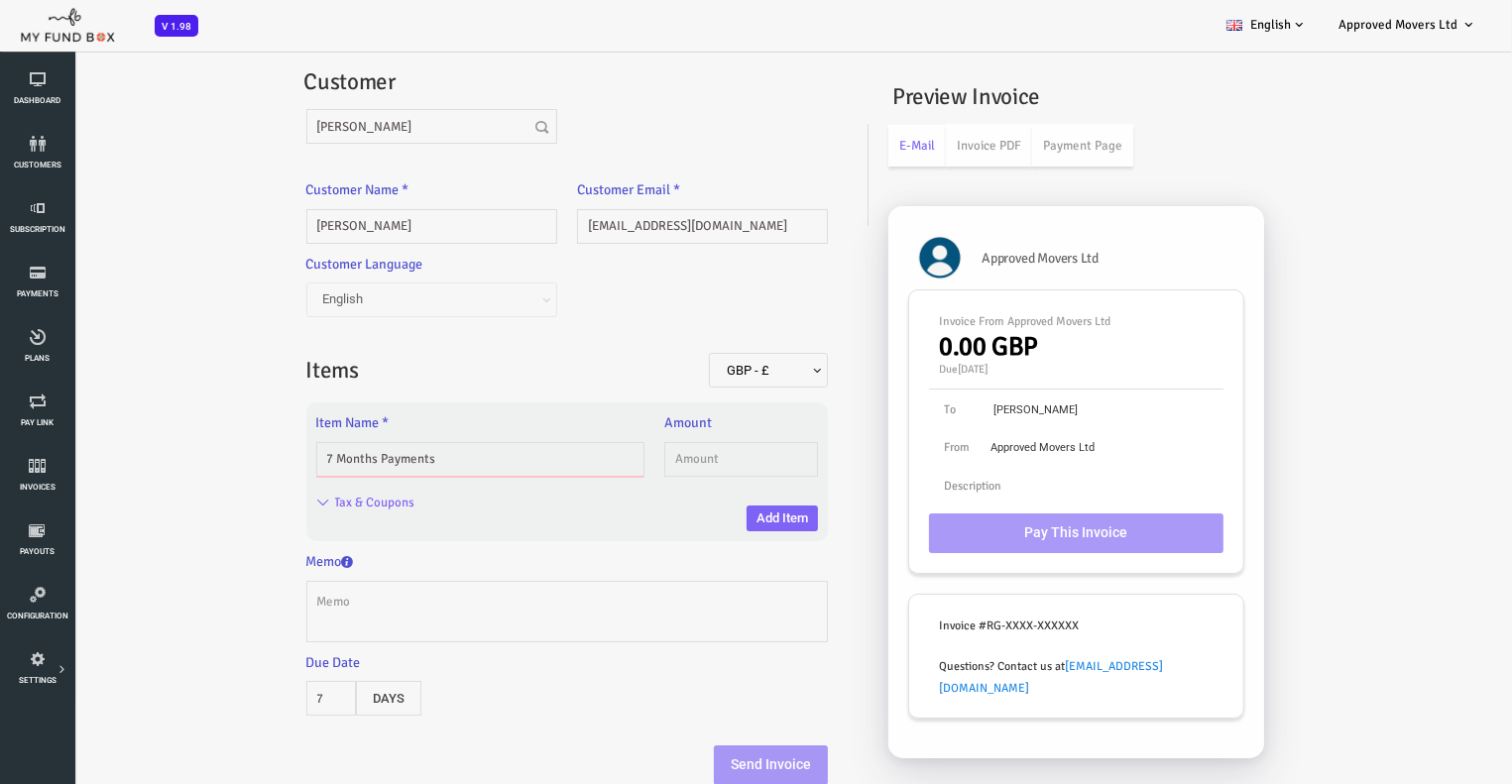 type on "7 Months Payments" 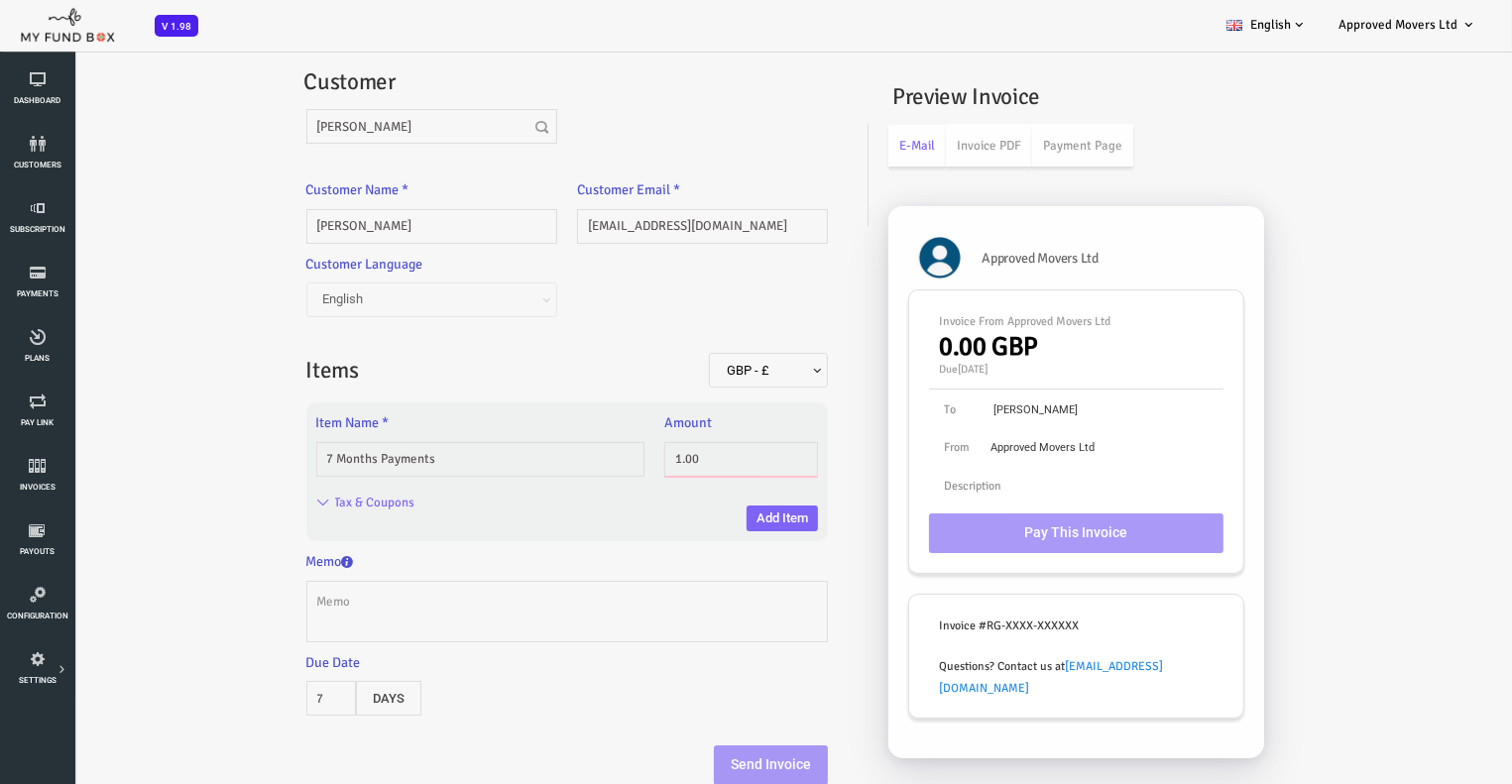 click on "1.00" at bounding box center (681, 459) 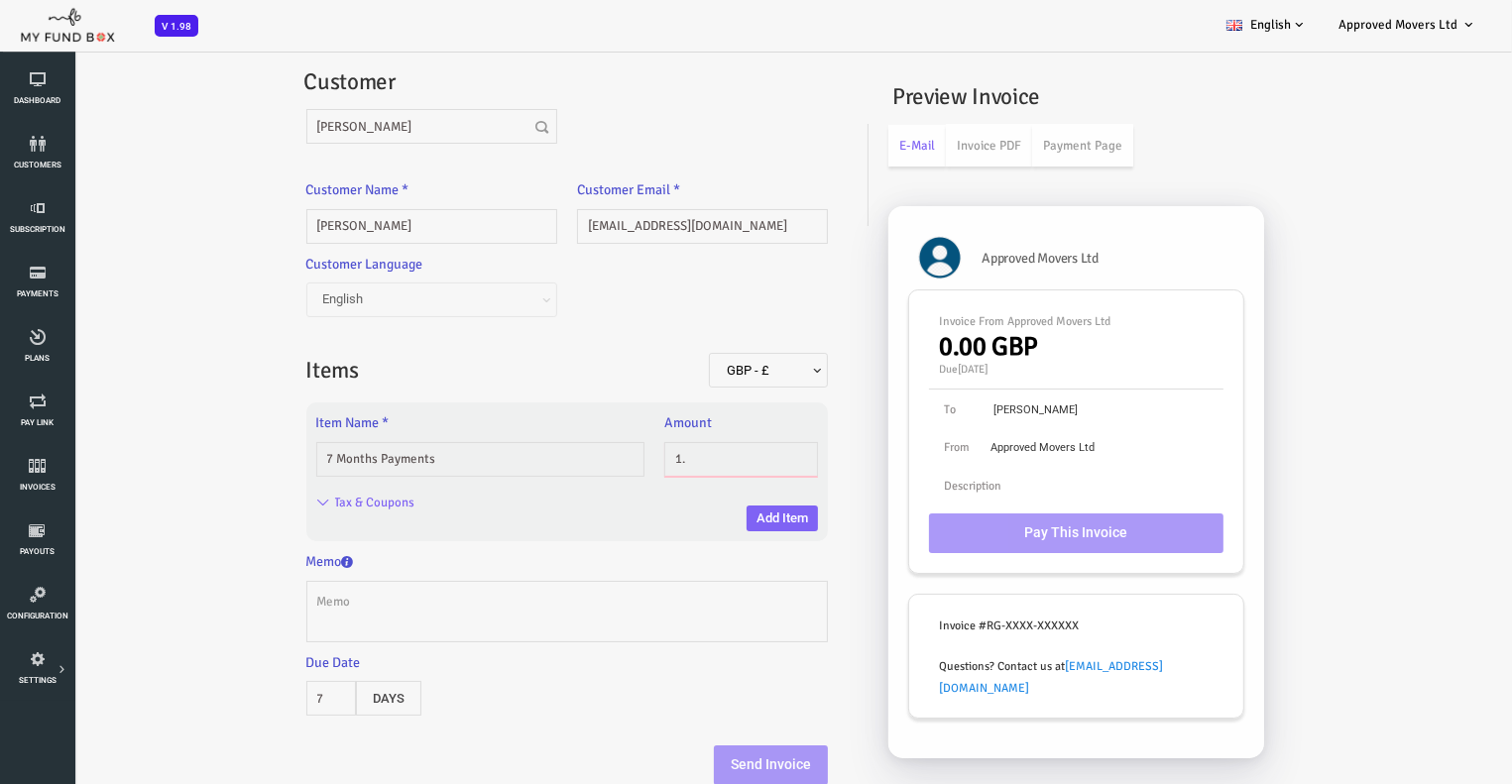 type on "1" 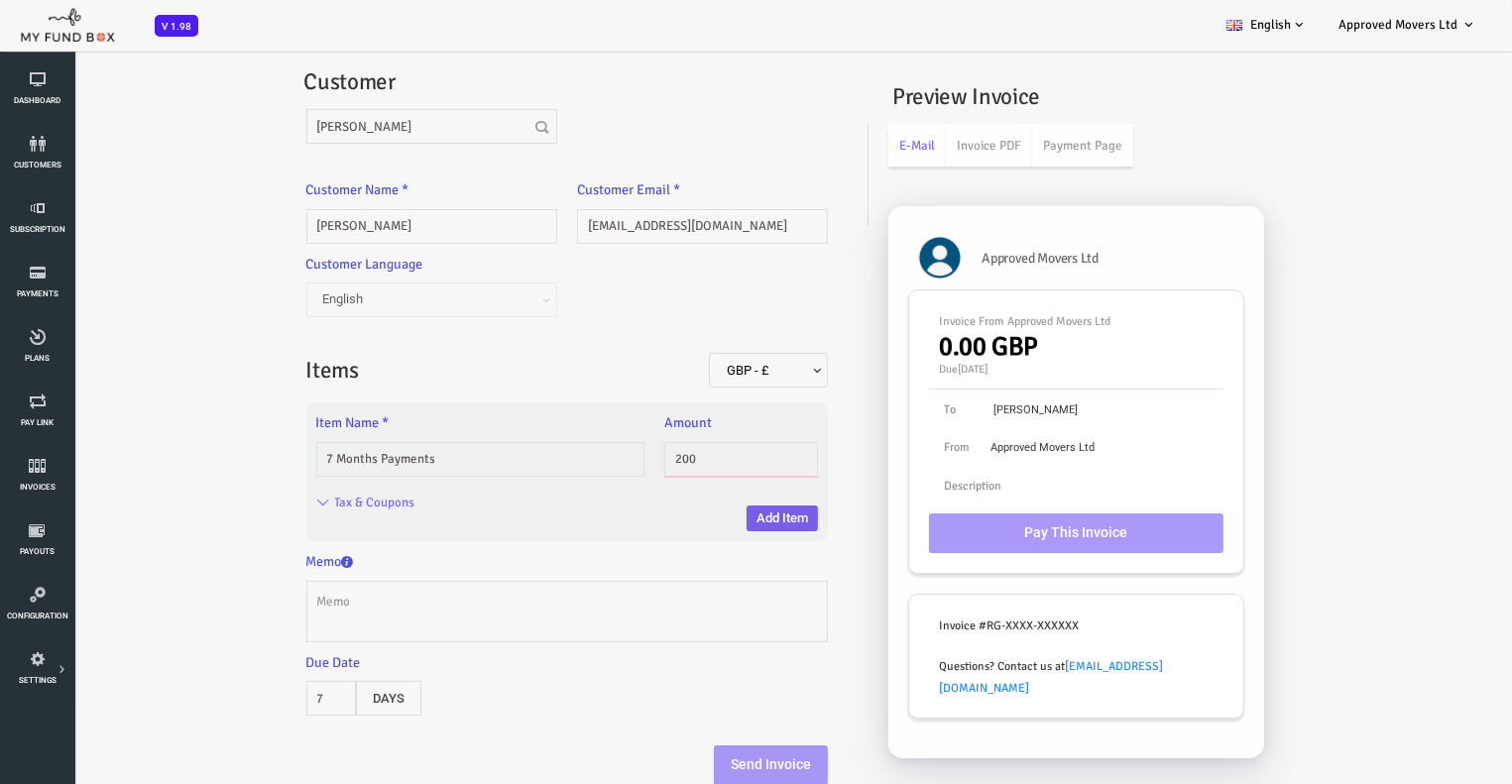type on "200" 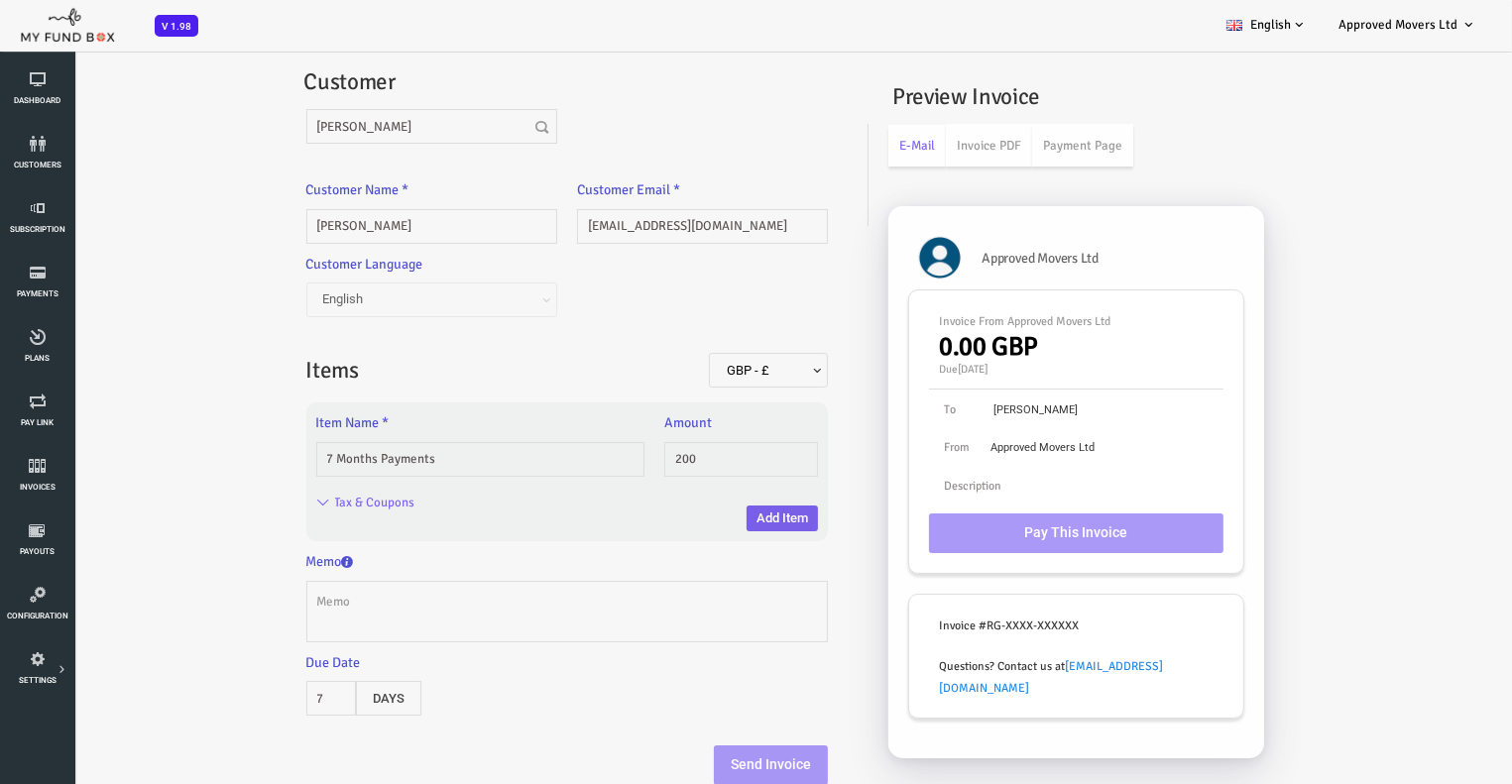 click on "Add Item" at bounding box center (722, 518) 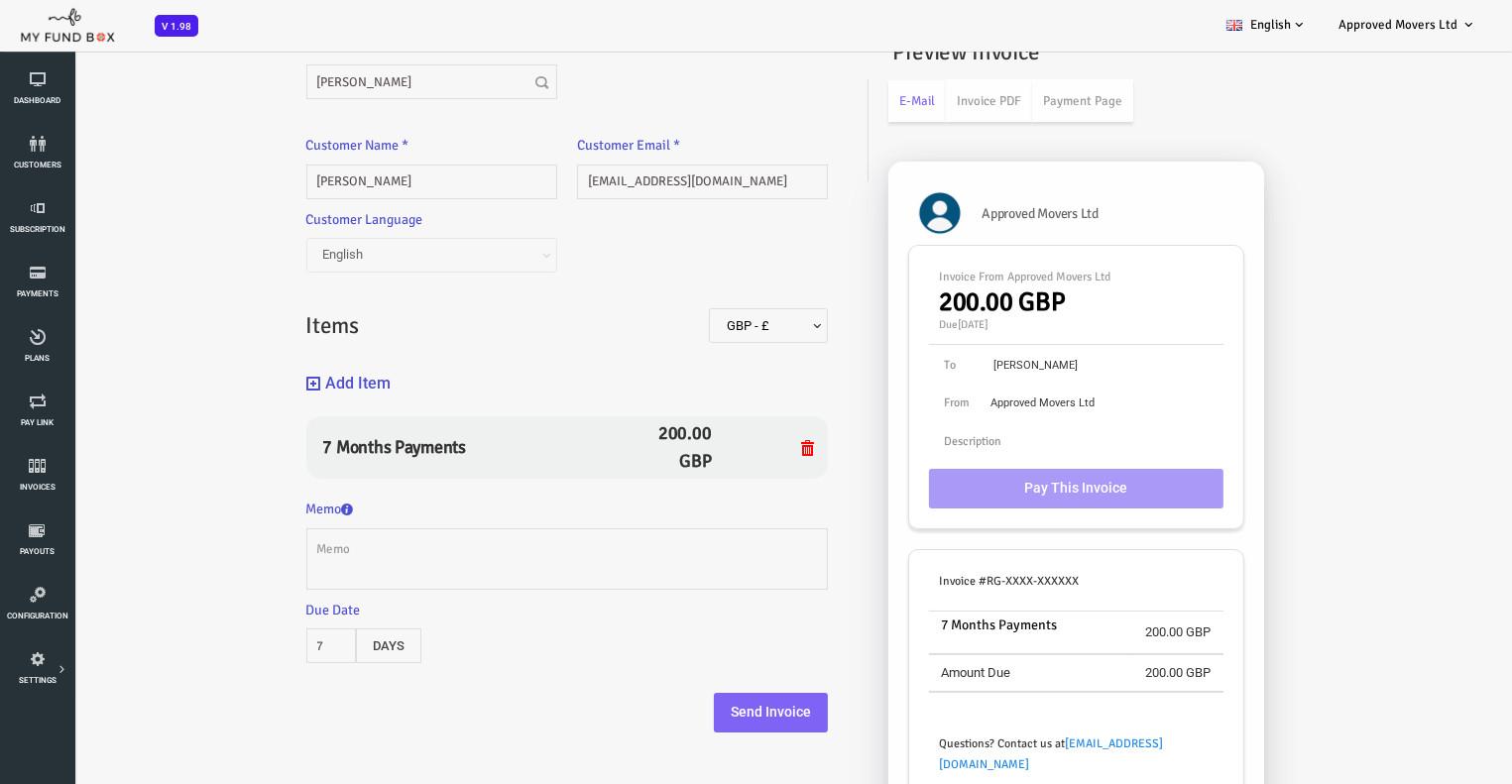 scroll, scrollTop: 96, scrollLeft: 0, axis: vertical 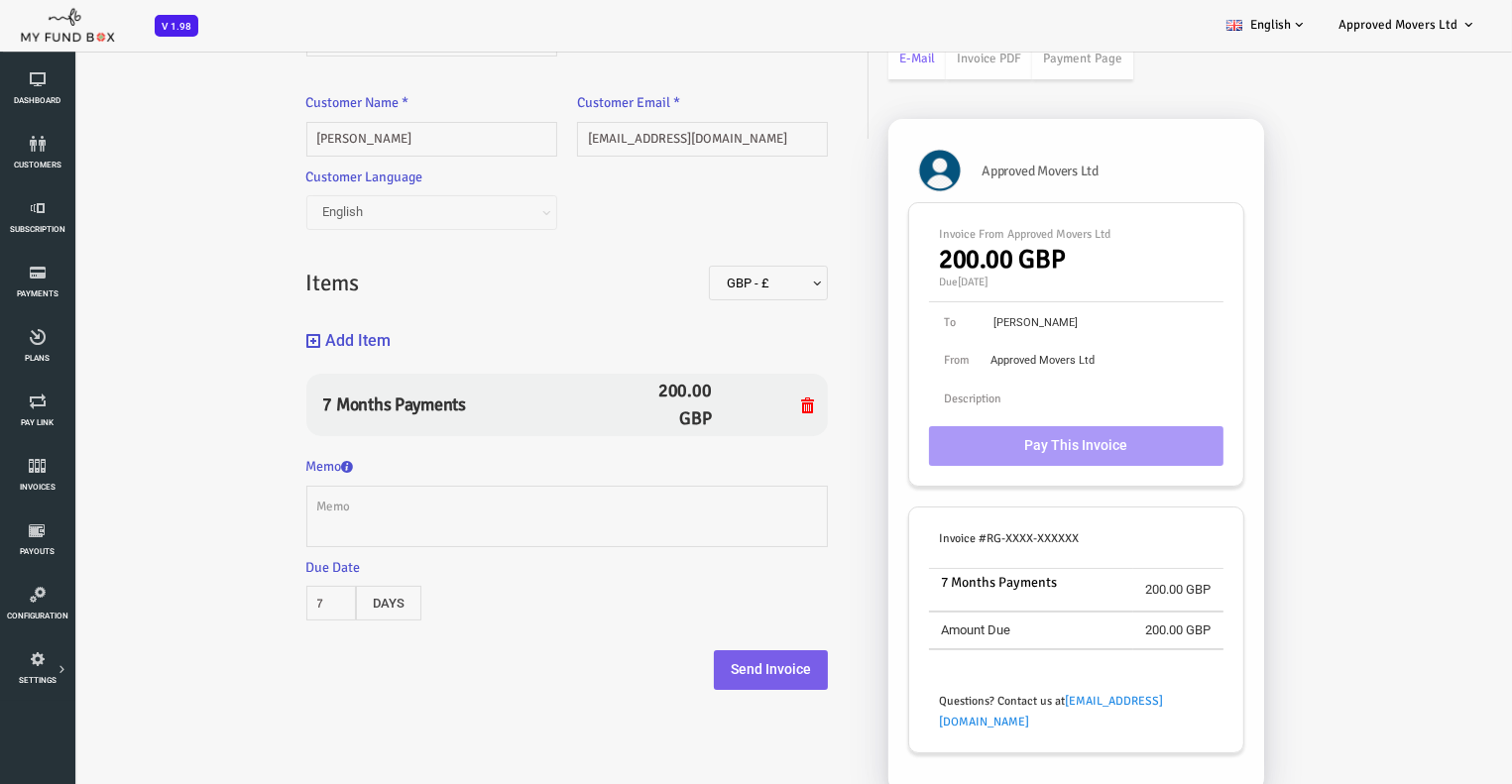click on "Send Invoice" at bounding box center [710, 670] 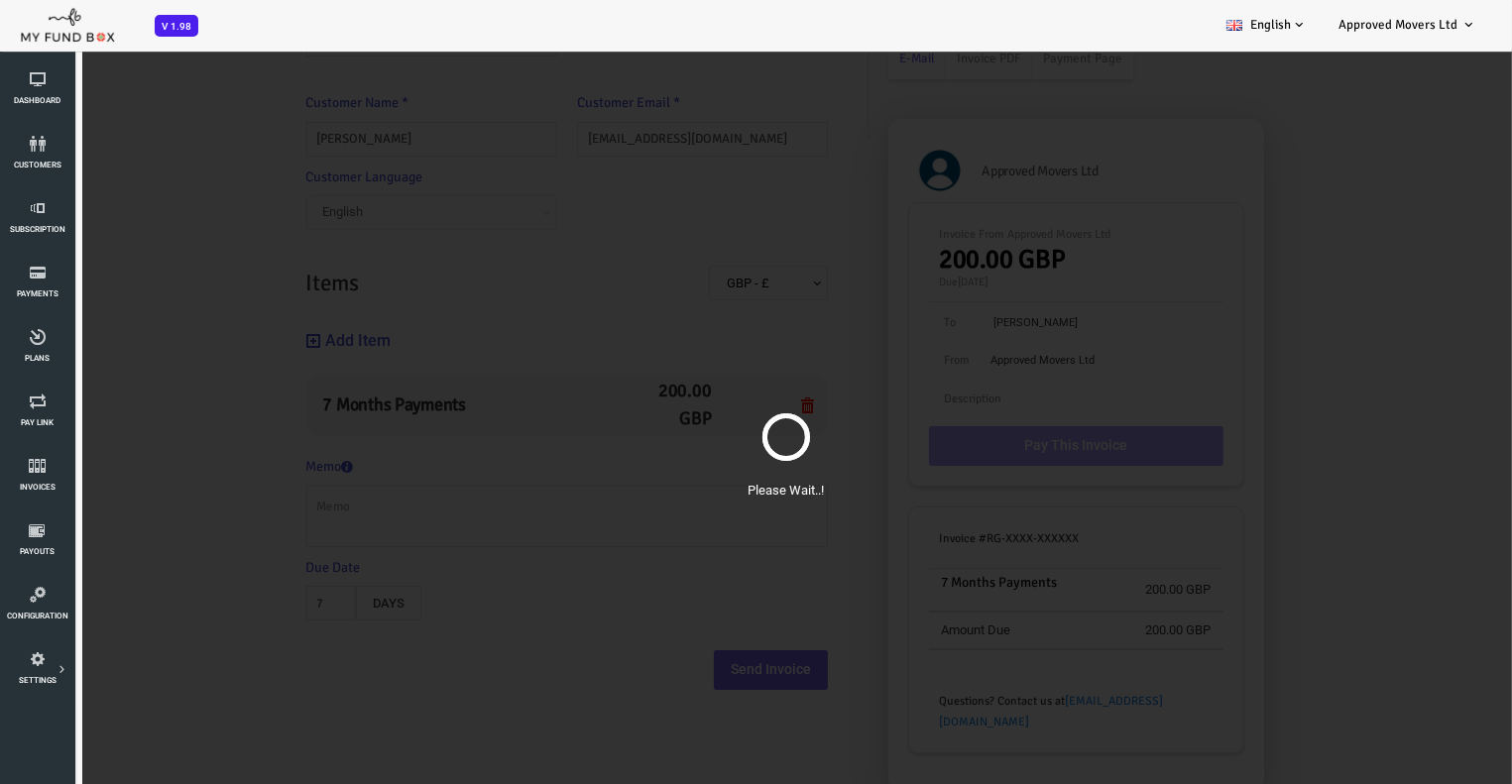 scroll, scrollTop: 61, scrollLeft: 0, axis: vertical 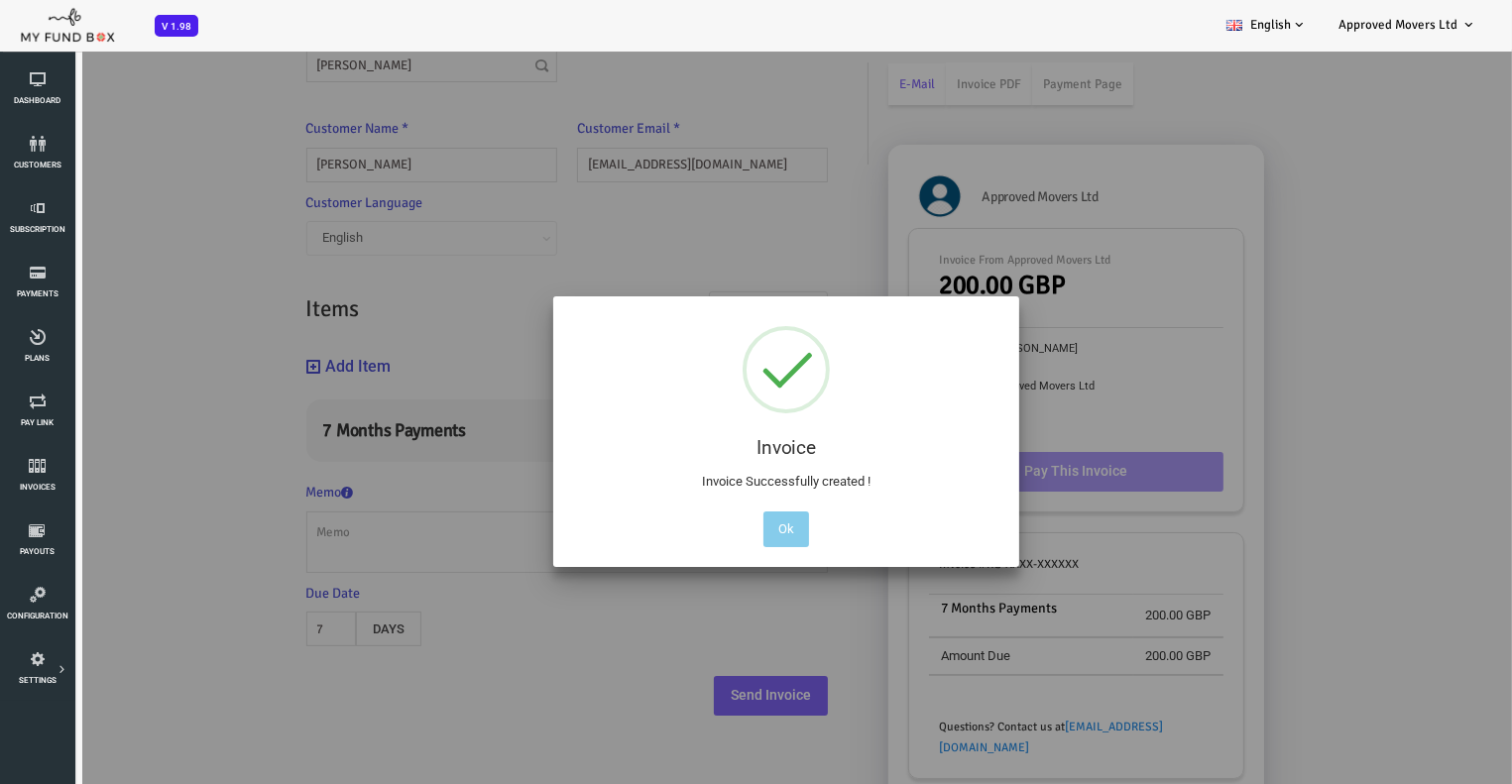 click on "Ok" at bounding box center (726, 529) 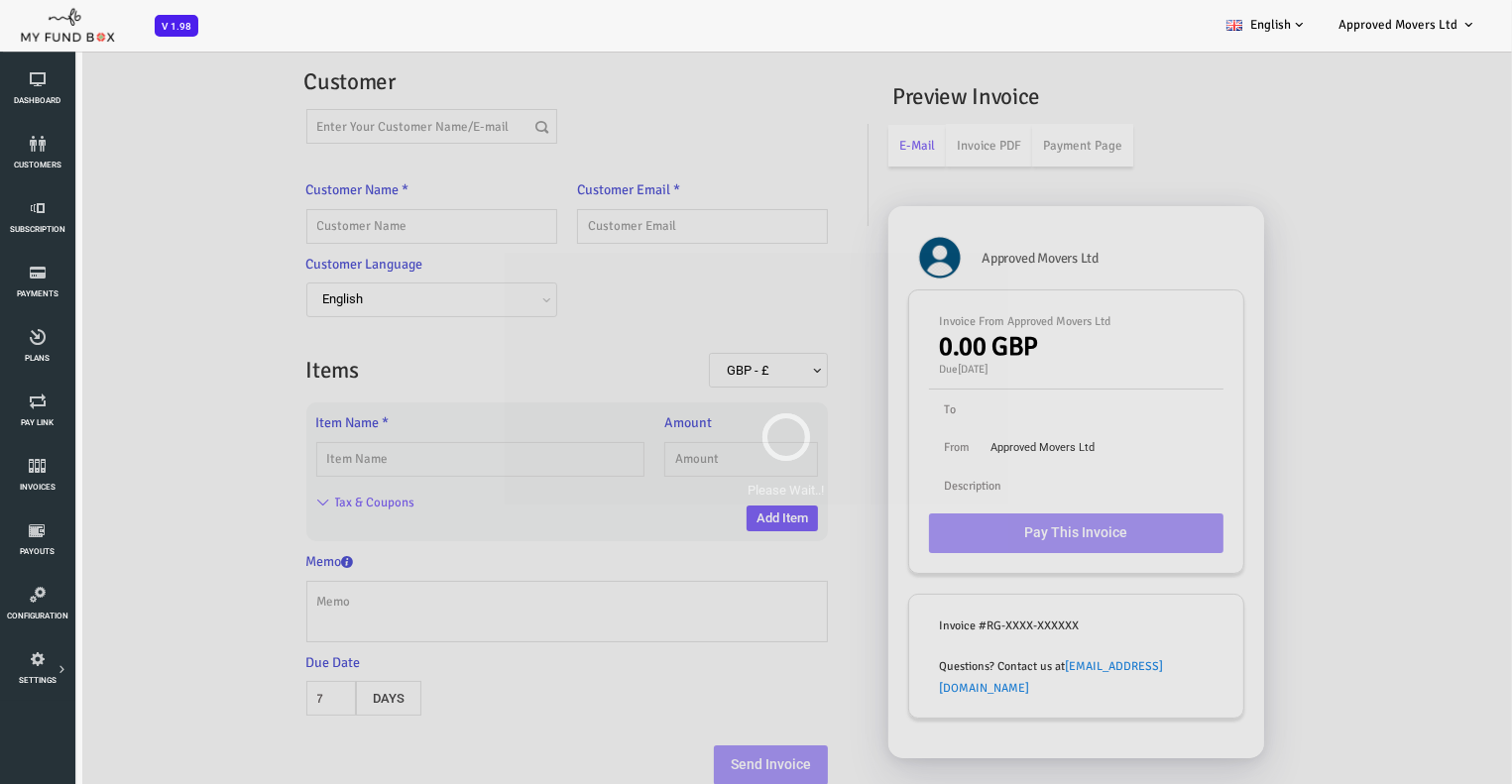 scroll, scrollTop: 0, scrollLeft: 0, axis: both 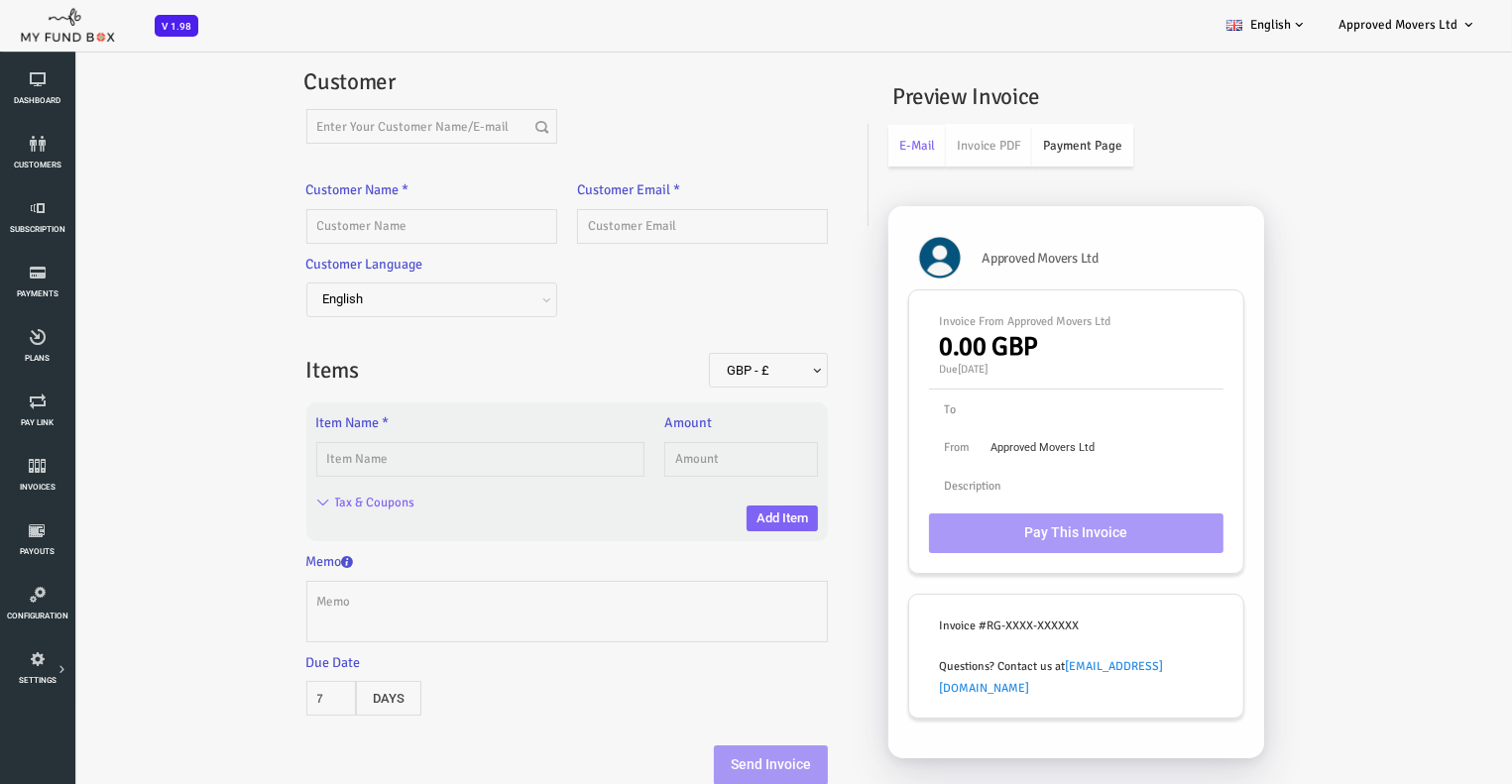click on "Payment Page" at bounding box center [1022, 145] 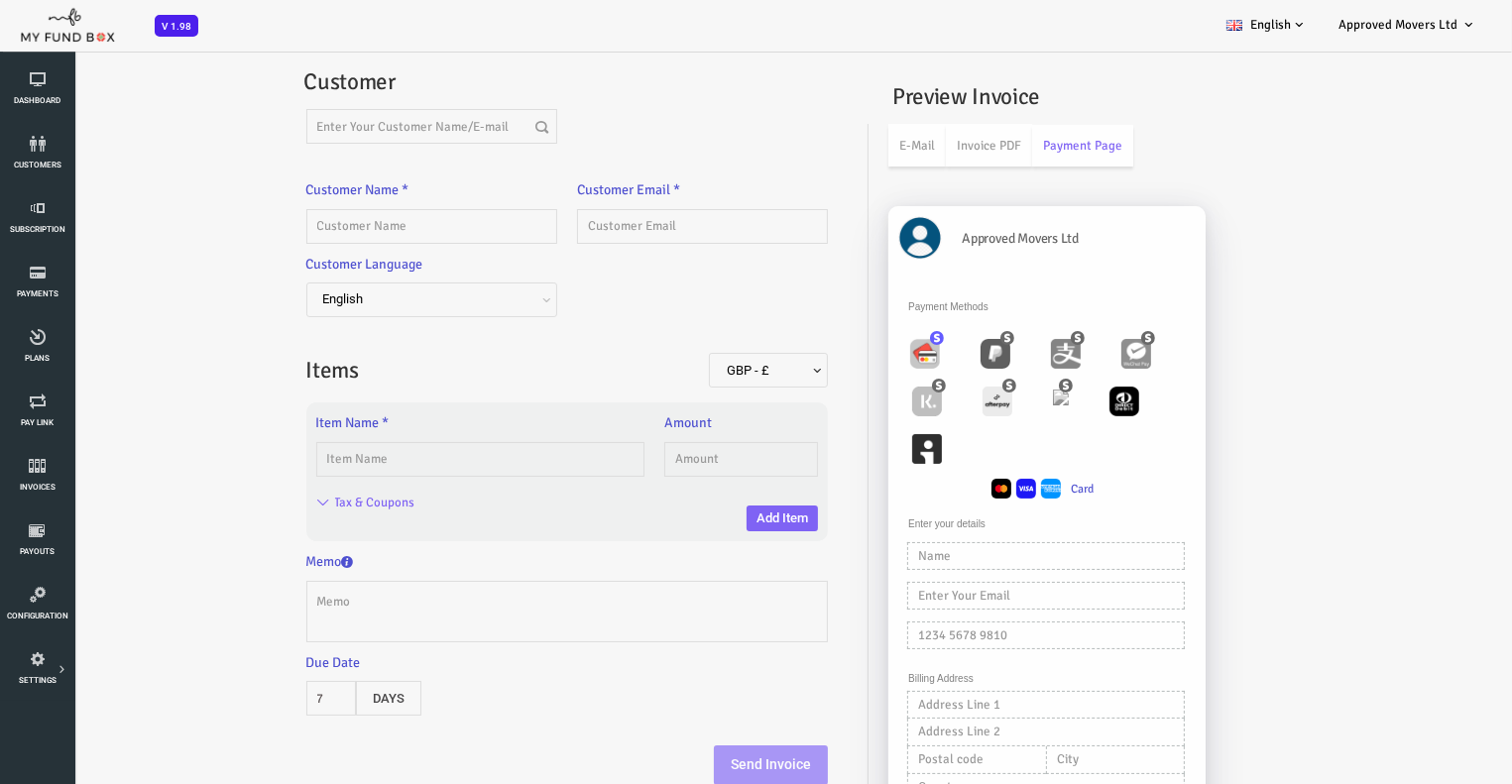scroll, scrollTop: 54, scrollLeft: 0, axis: vertical 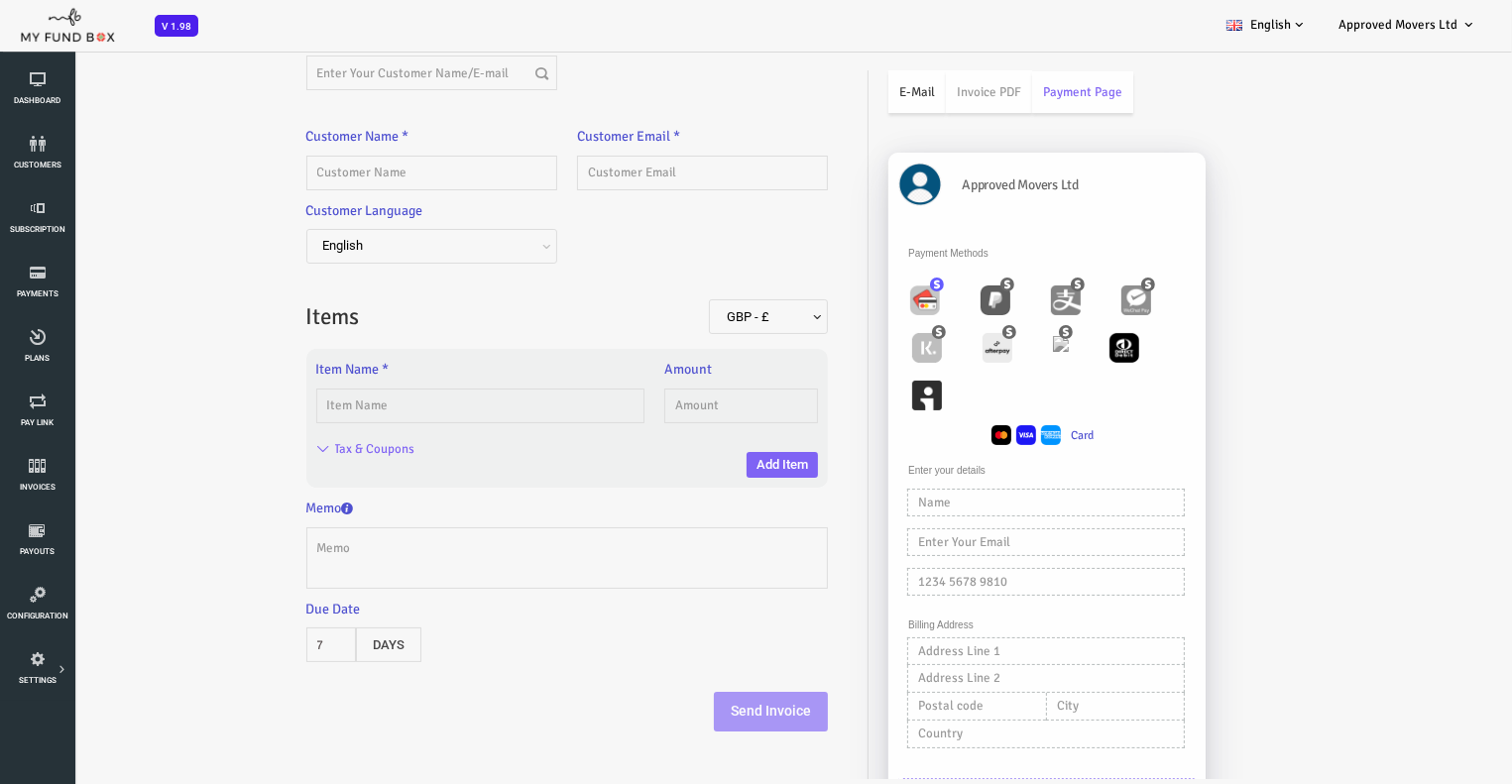 click on "E-Mail" at bounding box center (857, 91) 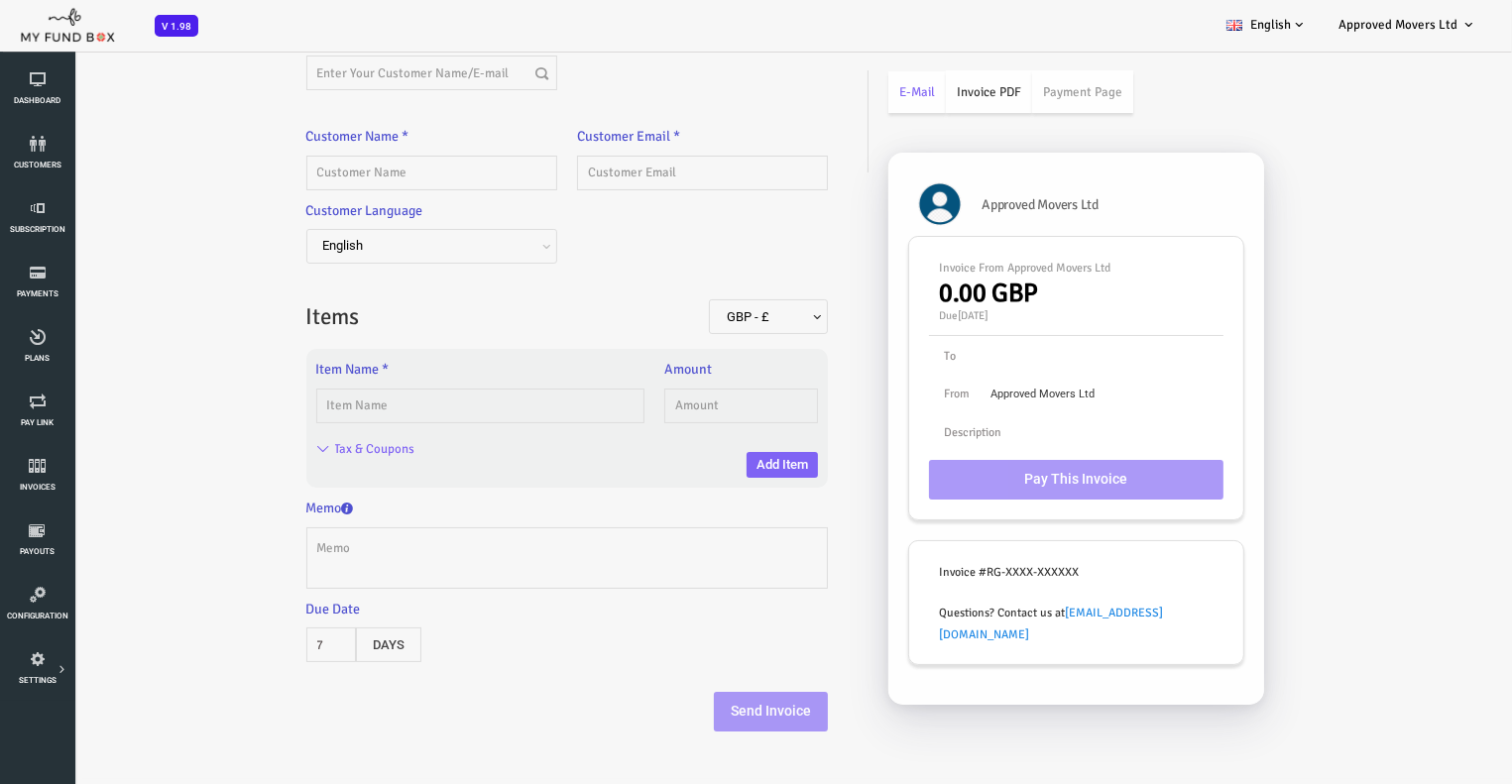 click on "Invoice PDF" at bounding box center (928, 91) 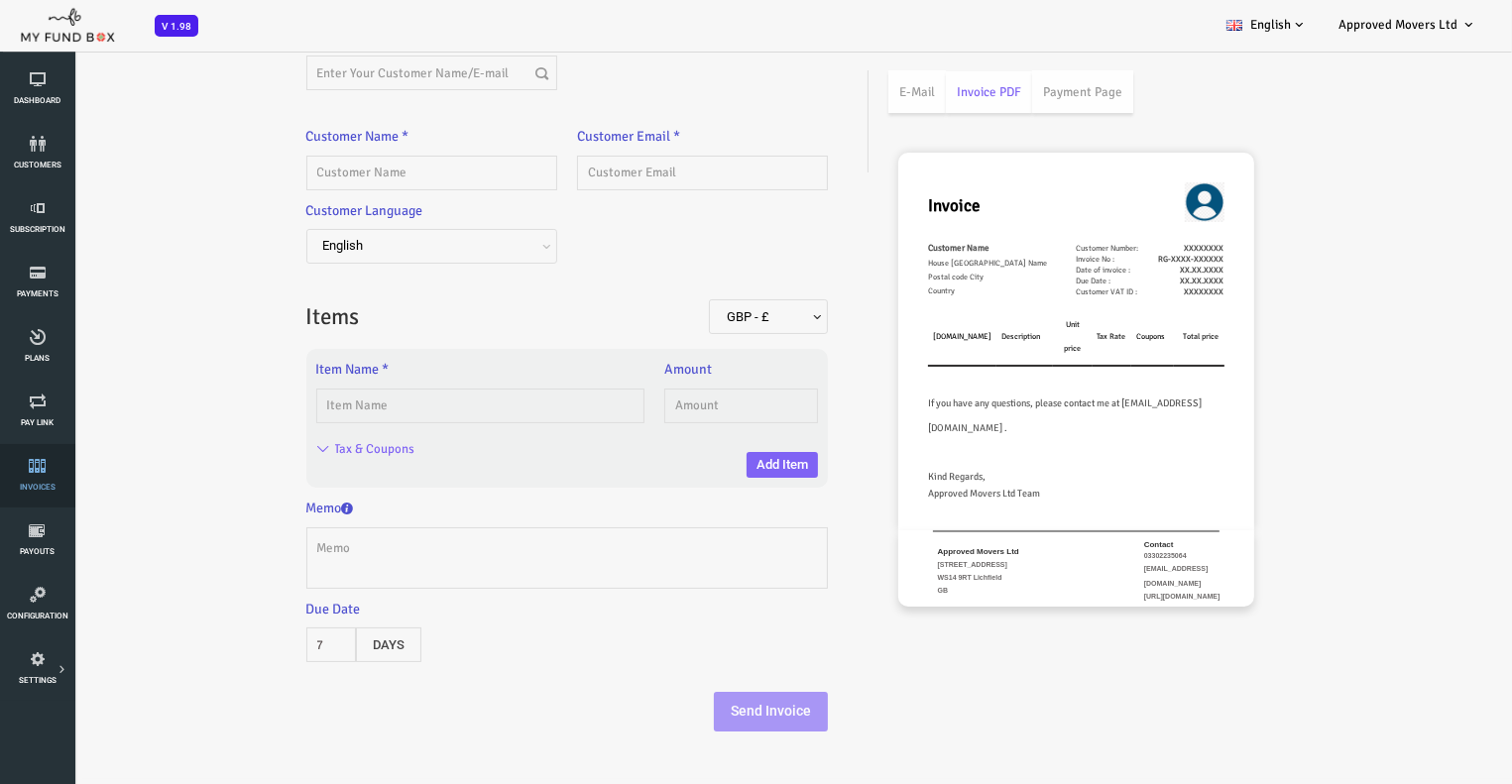 click at bounding box center (37, 466) 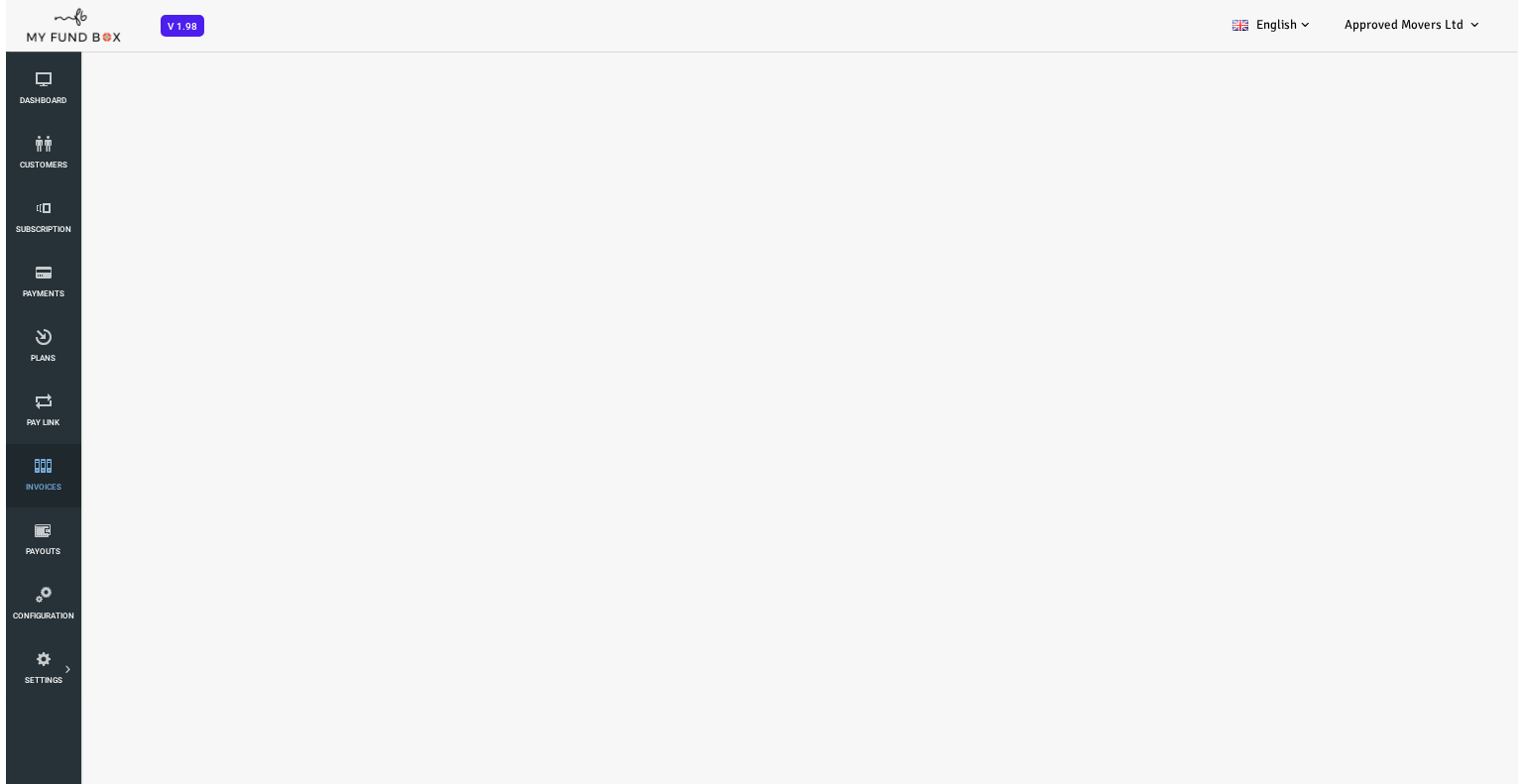 scroll, scrollTop: 0, scrollLeft: 0, axis: both 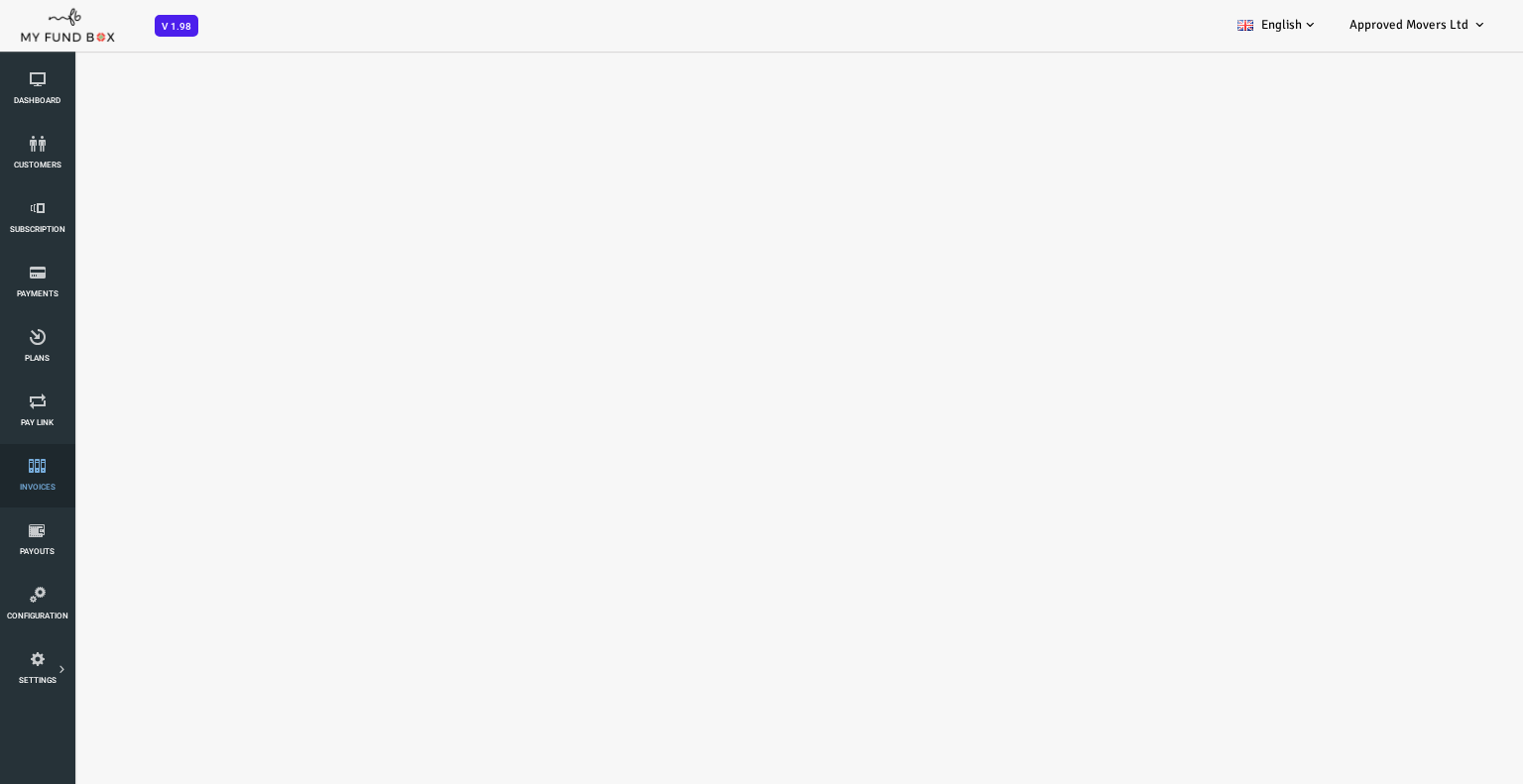 select on "100" 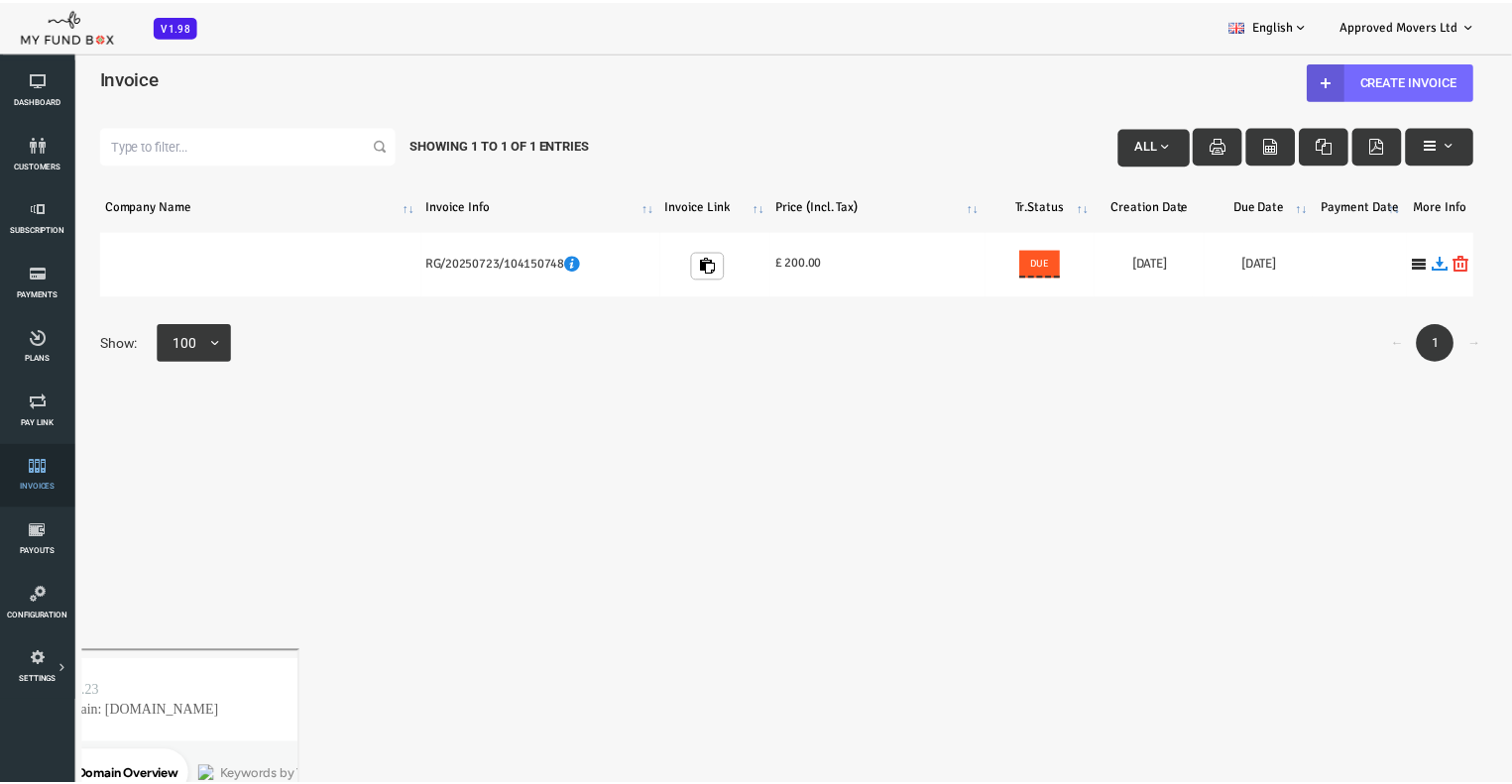 scroll, scrollTop: 0, scrollLeft: 0, axis: both 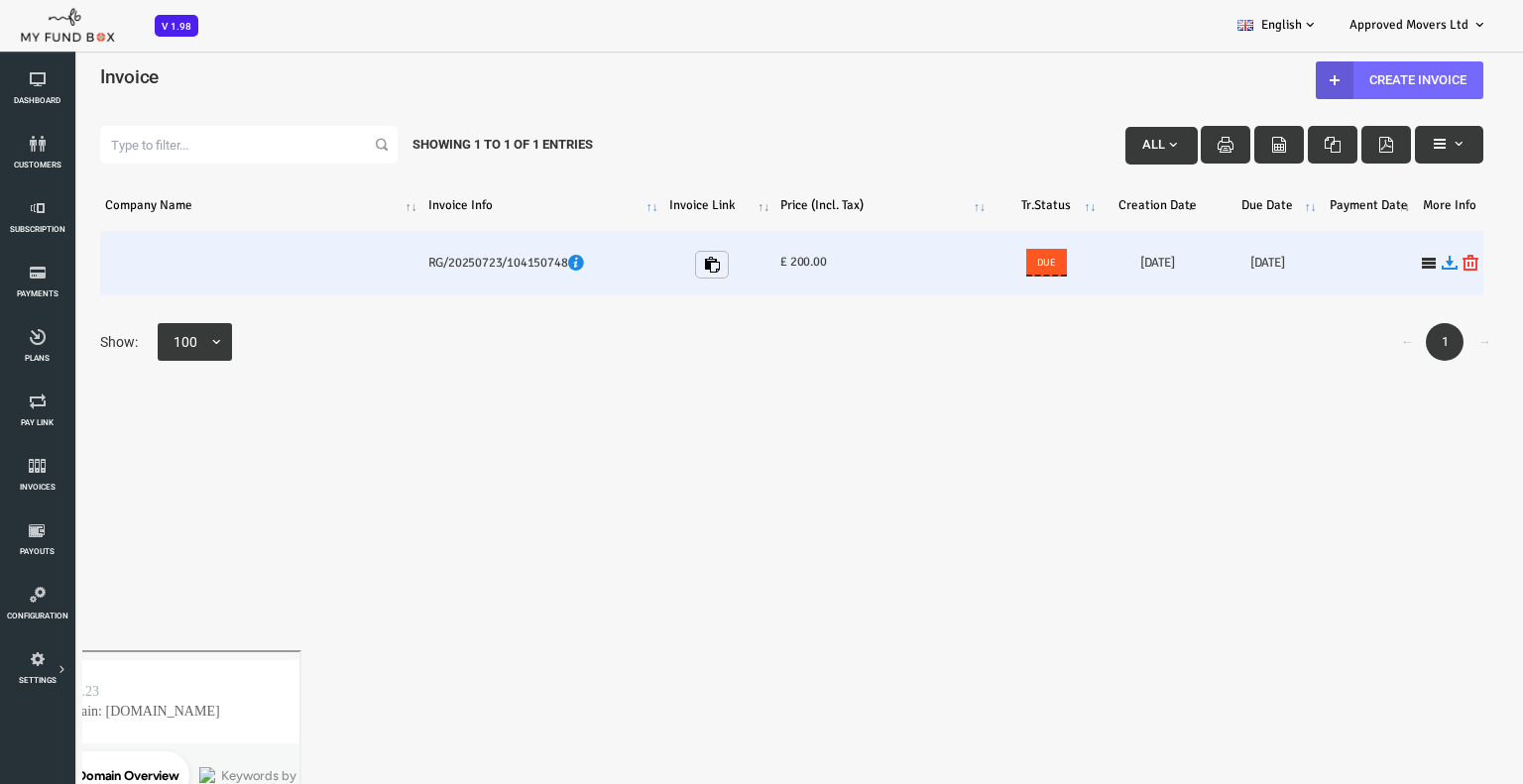 click at bounding box center (201, 263) 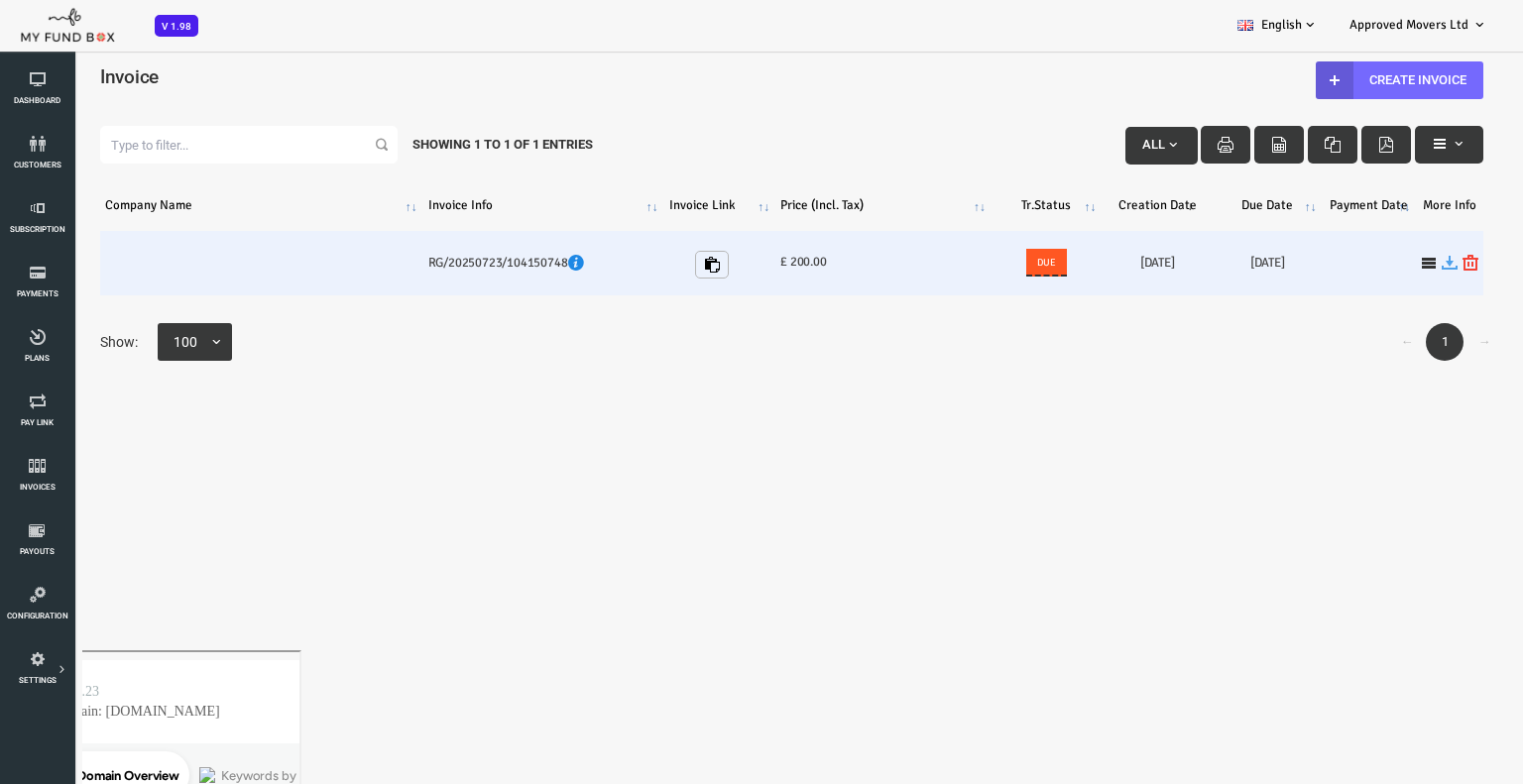 click at bounding box center [1389, 263] 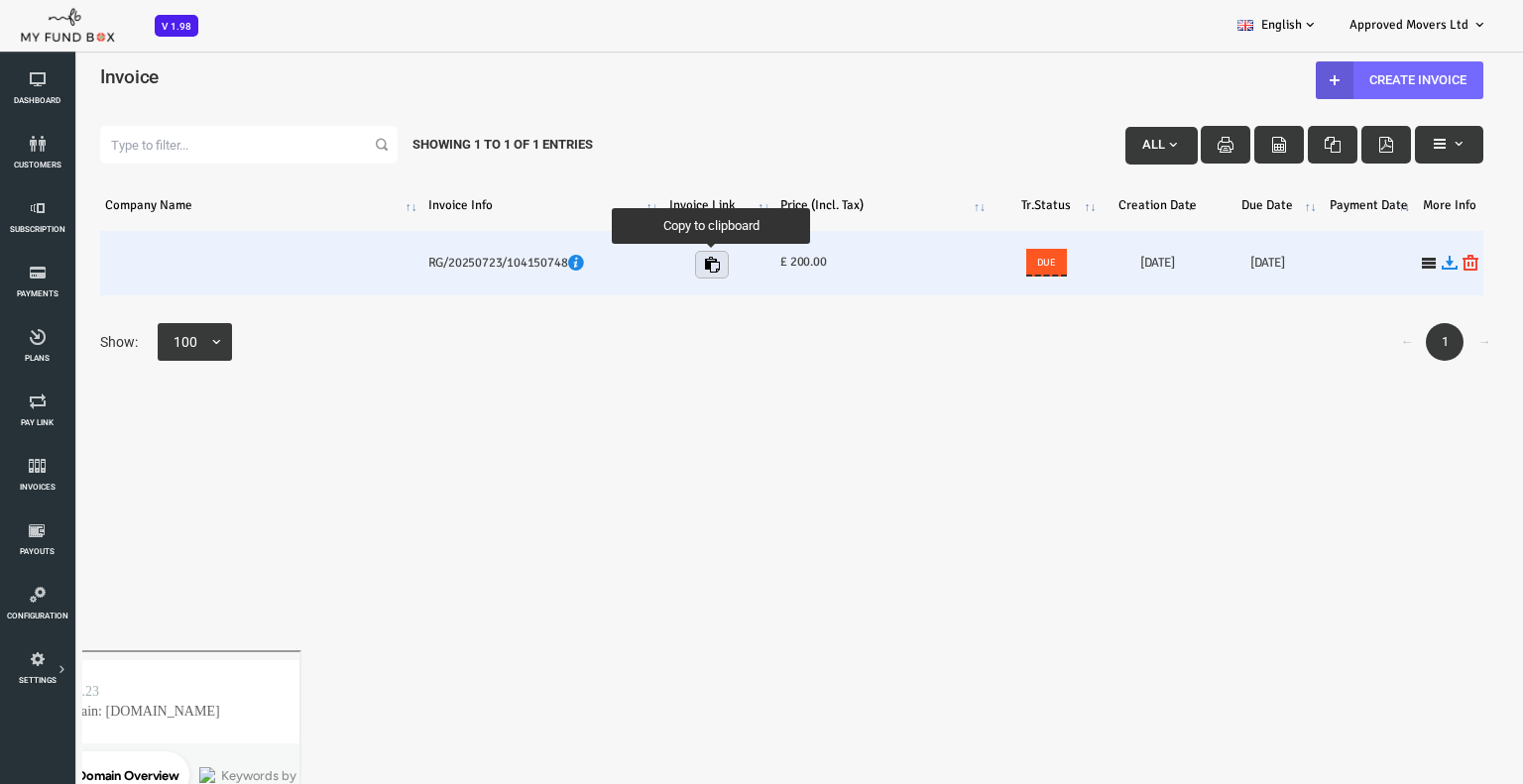 click at bounding box center [651, 265] 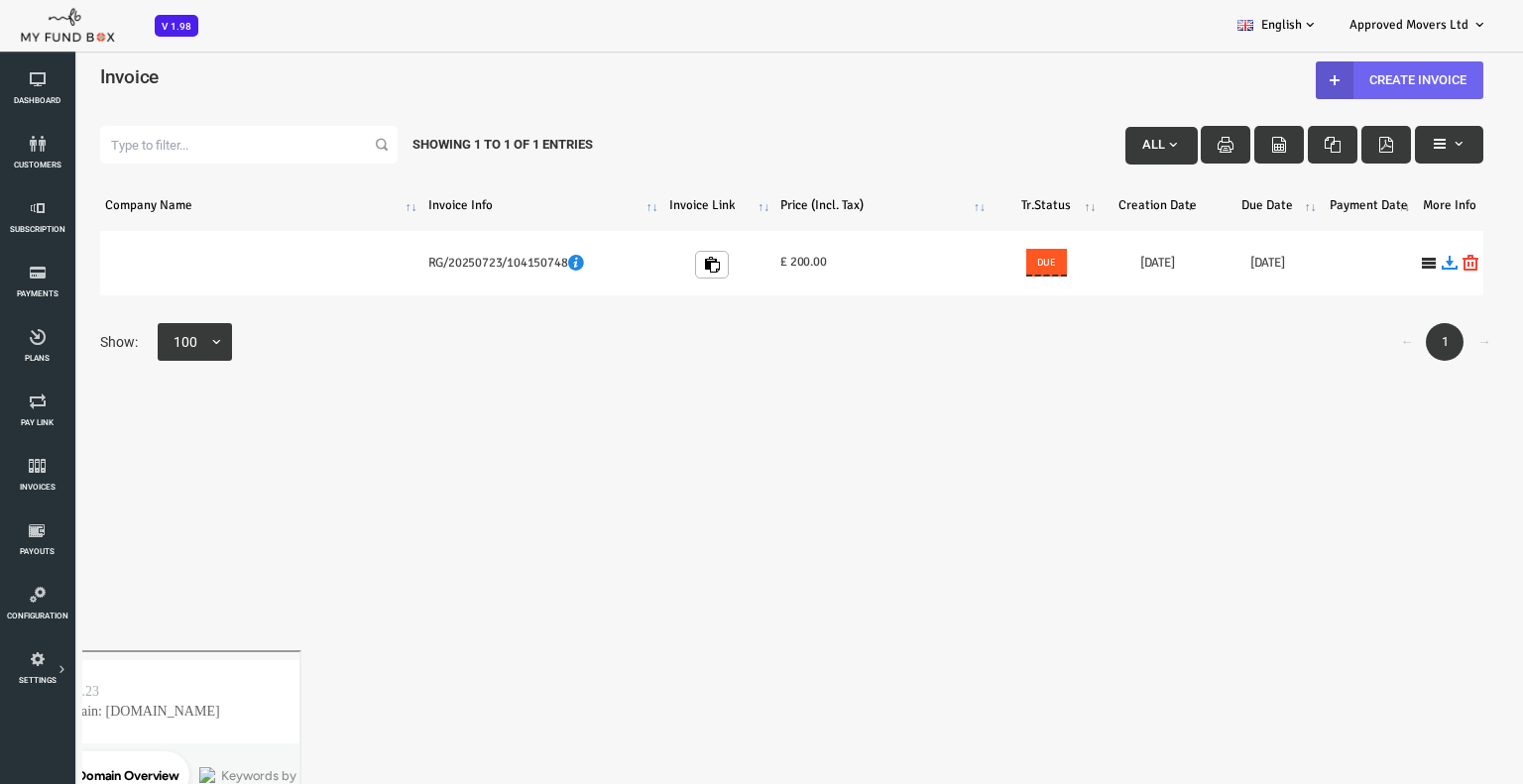click on "Create Invoice" at bounding box center (1339, 80) 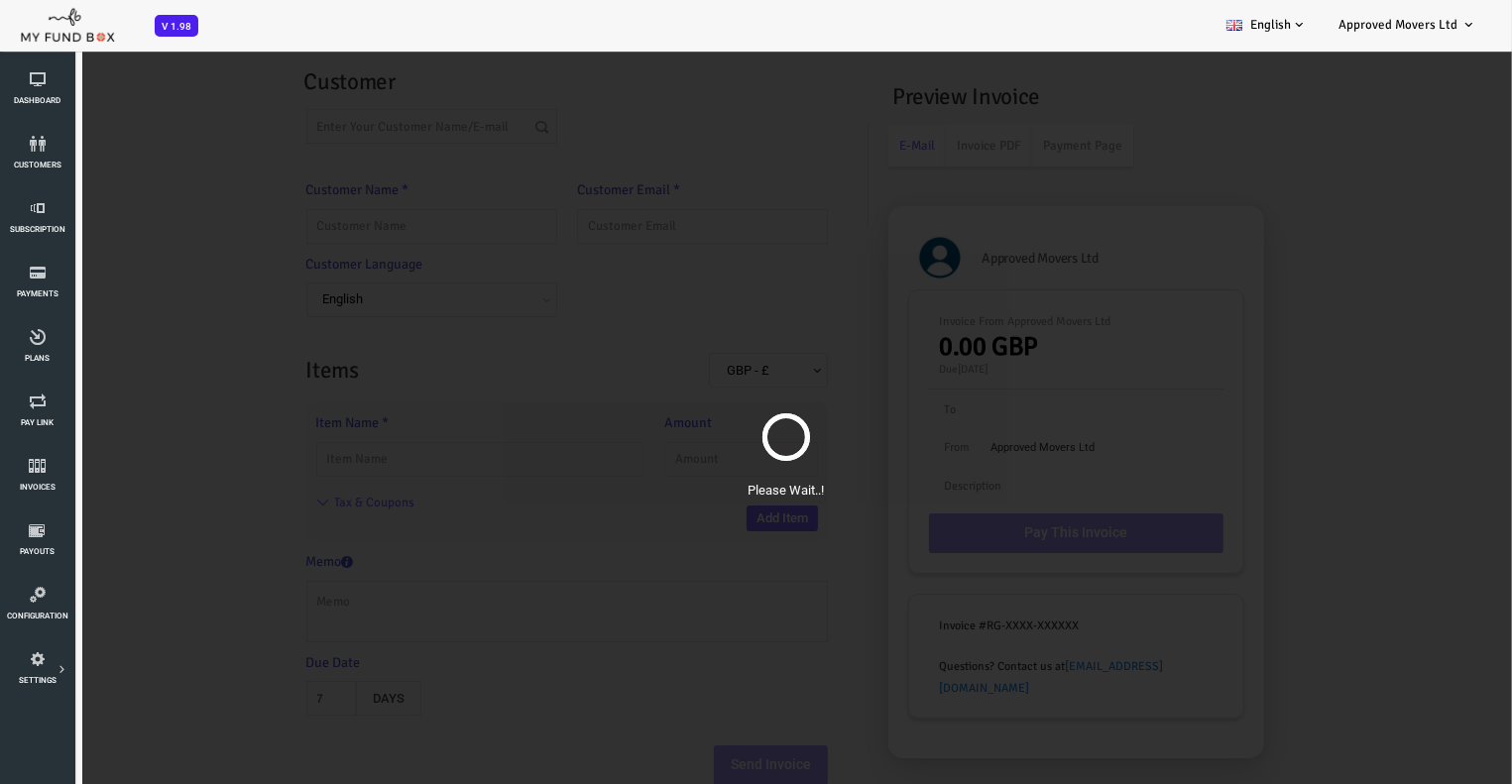 scroll, scrollTop: 0, scrollLeft: 0, axis: both 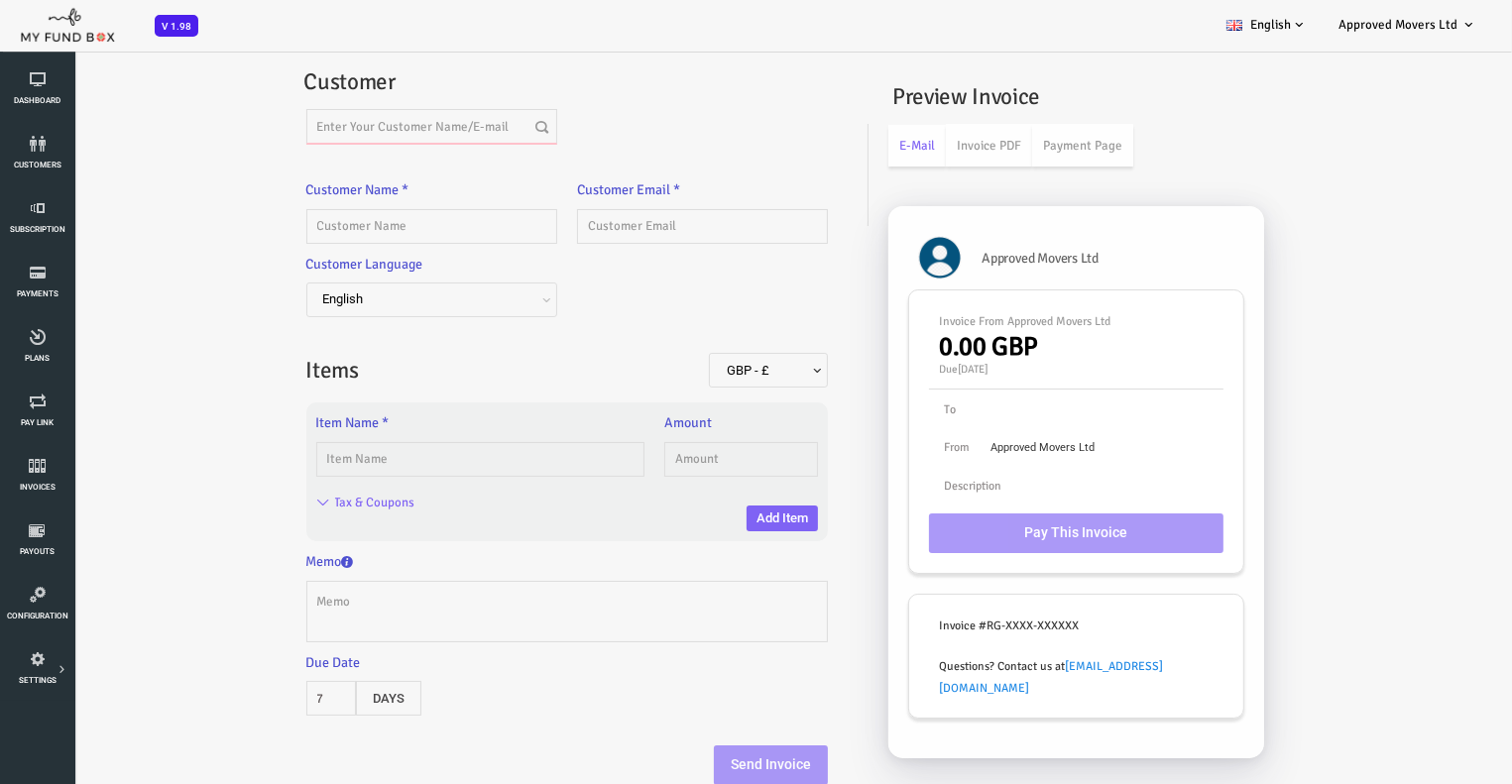 click at bounding box center (371, 126) 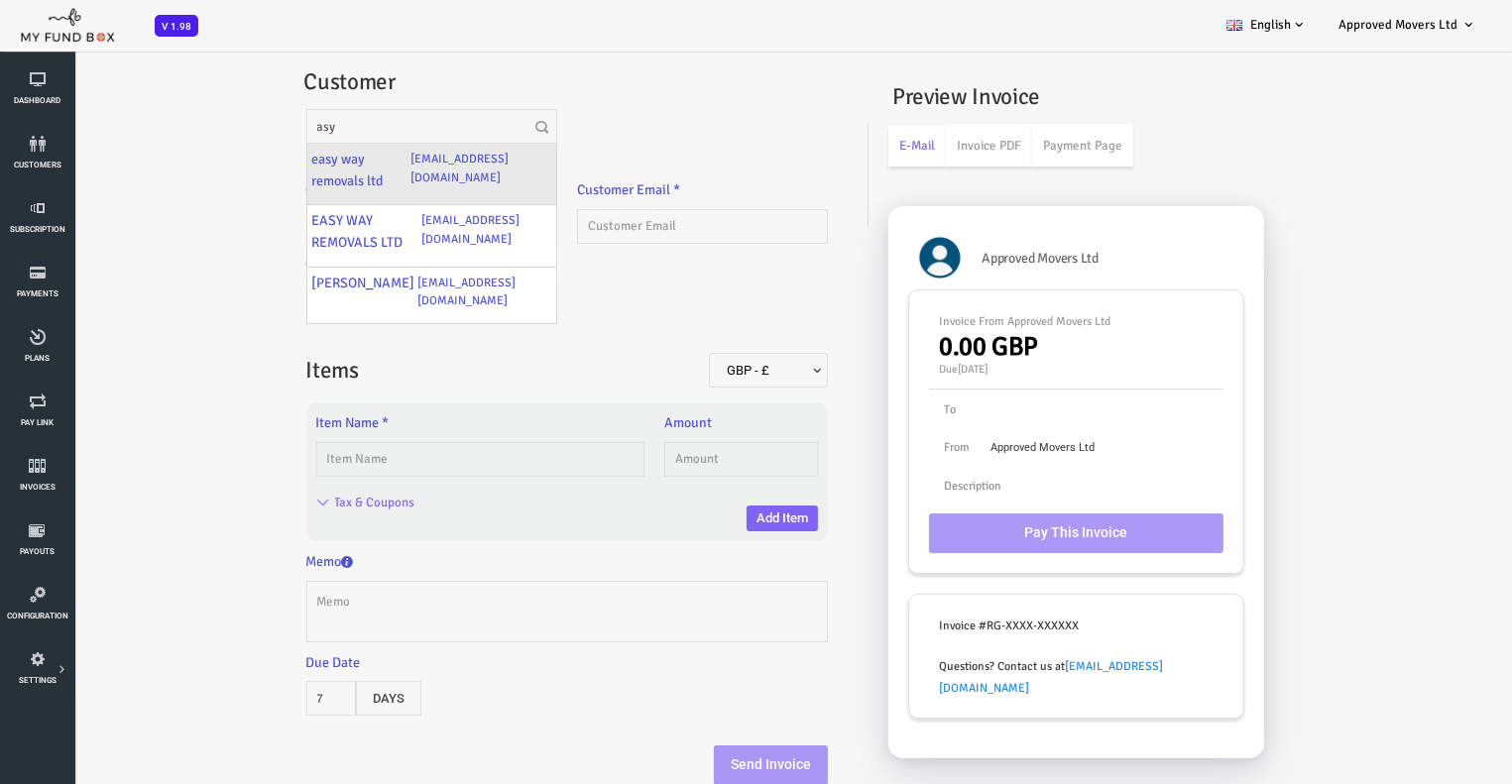 click on "easy way removals ltd" at bounding box center [299, 169] 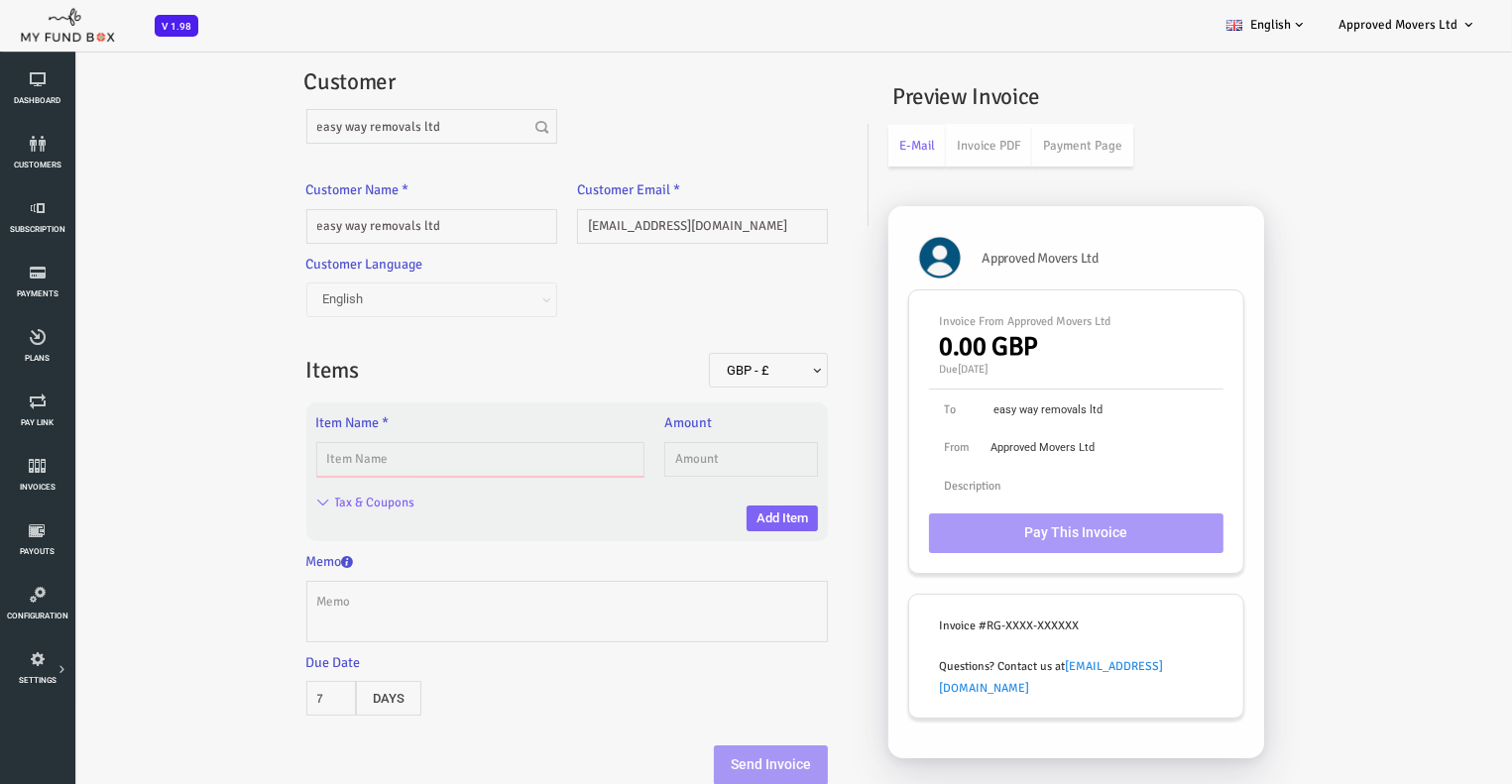 click at bounding box center (419, 459) 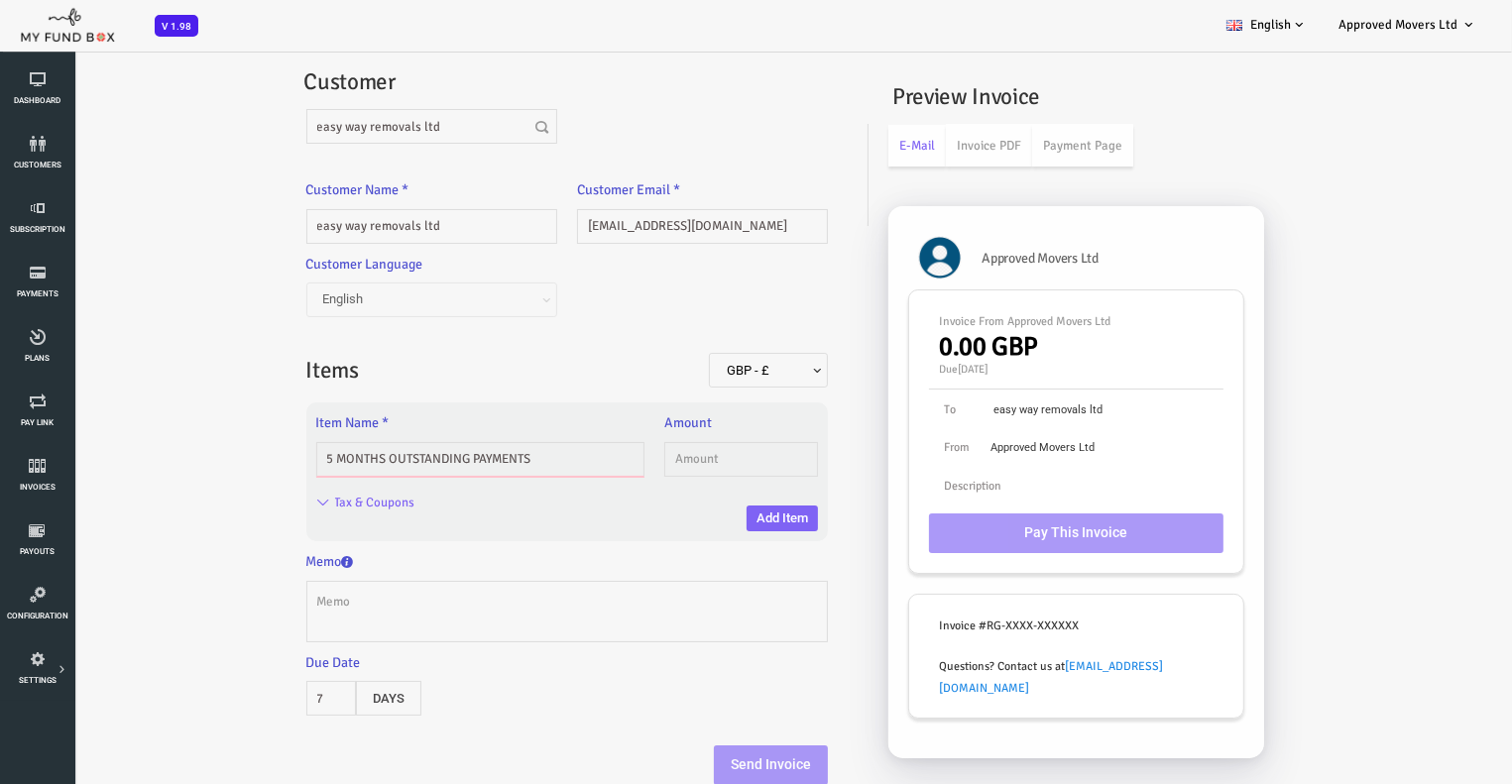 type on "5 MONTHS OUTSTANDING PAYMENTS" 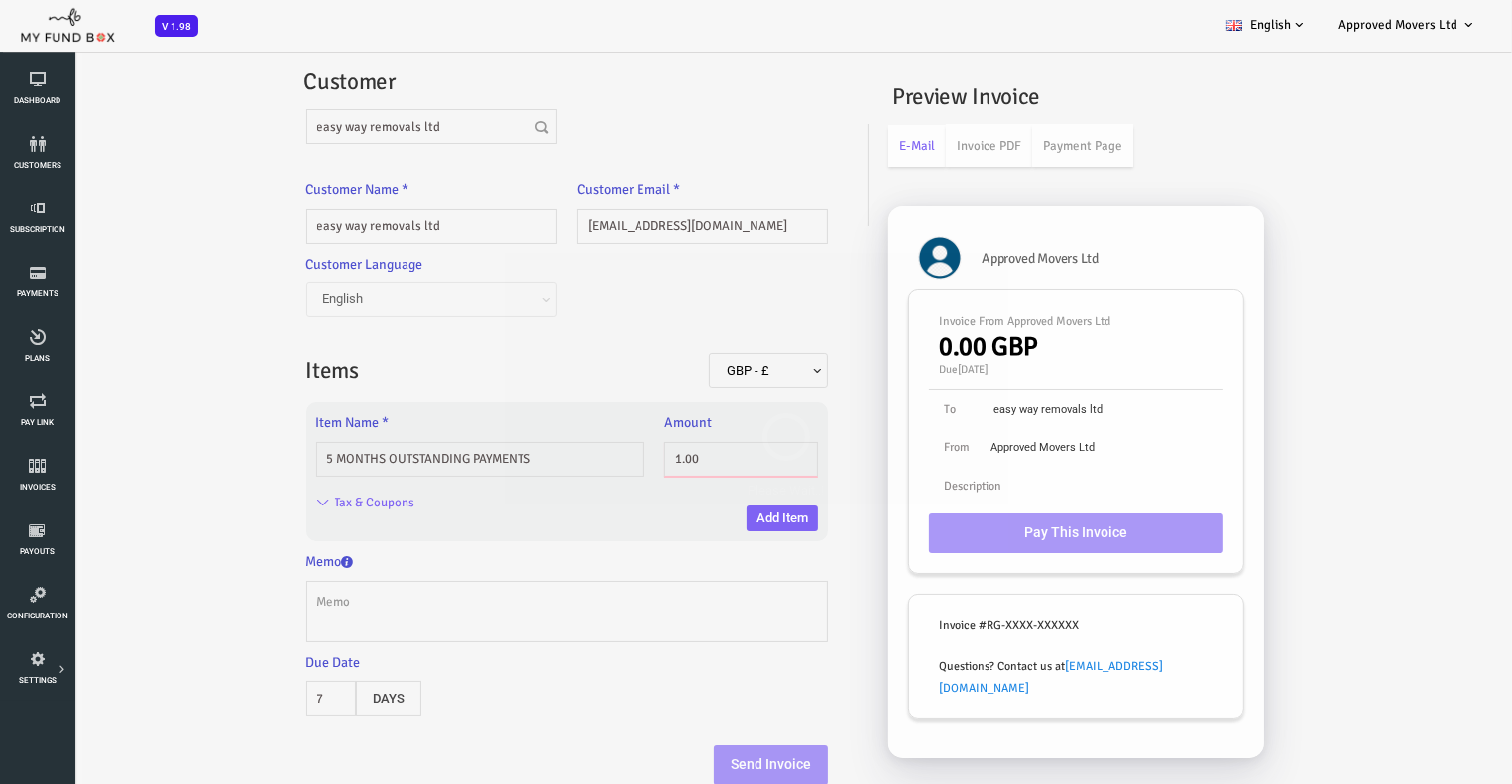 click on "Subscriber not found
Beneficiary Not Found
Partner Not Found!!!!
Please Fill out this field
Please Enter an E-mail Address
Enter The Valid Payment Status
Showing
Entries
No matching records found
(Filtered From
Total Entries)
No records available
Approved Movers Ltd" at bounding box center (726, 441) 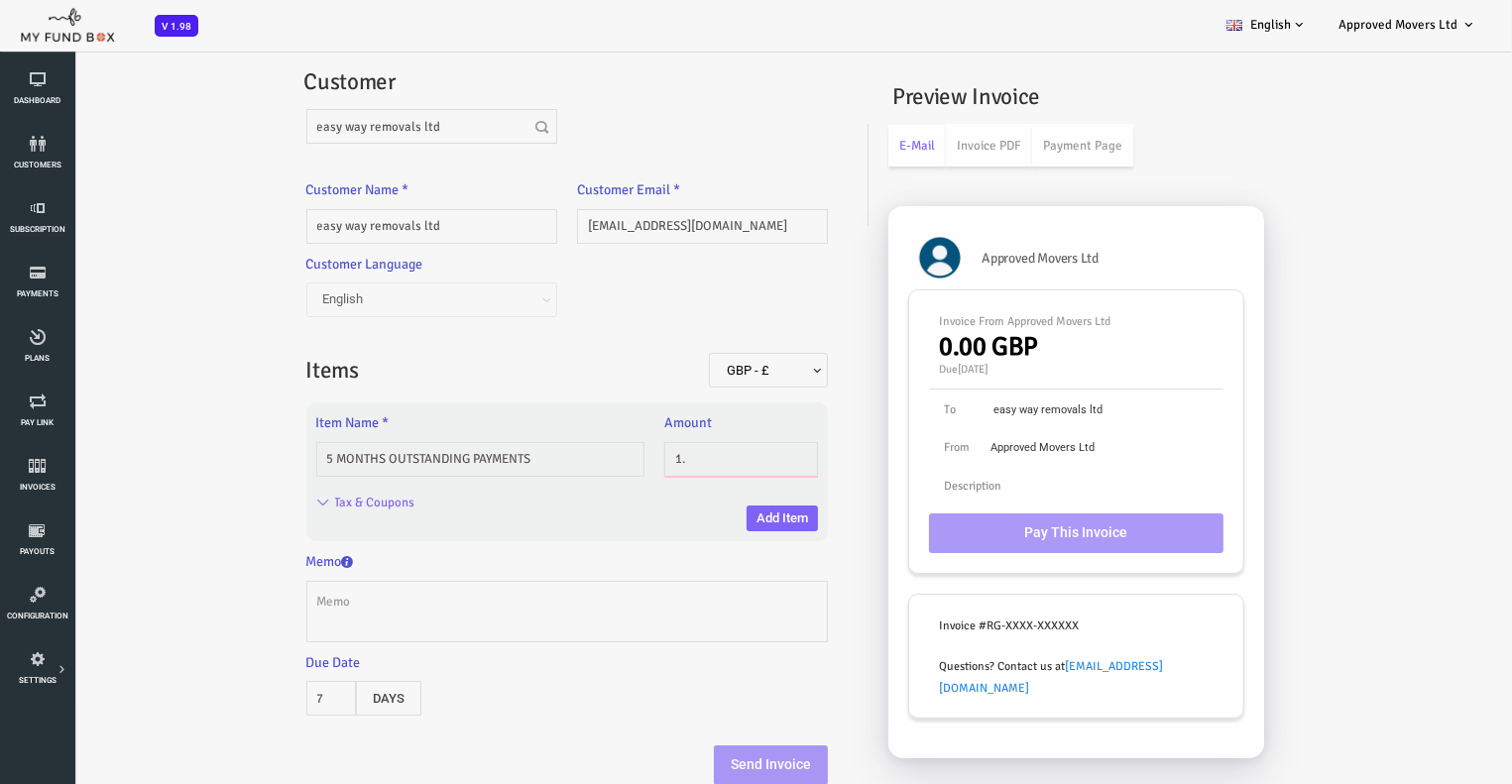 type on "1" 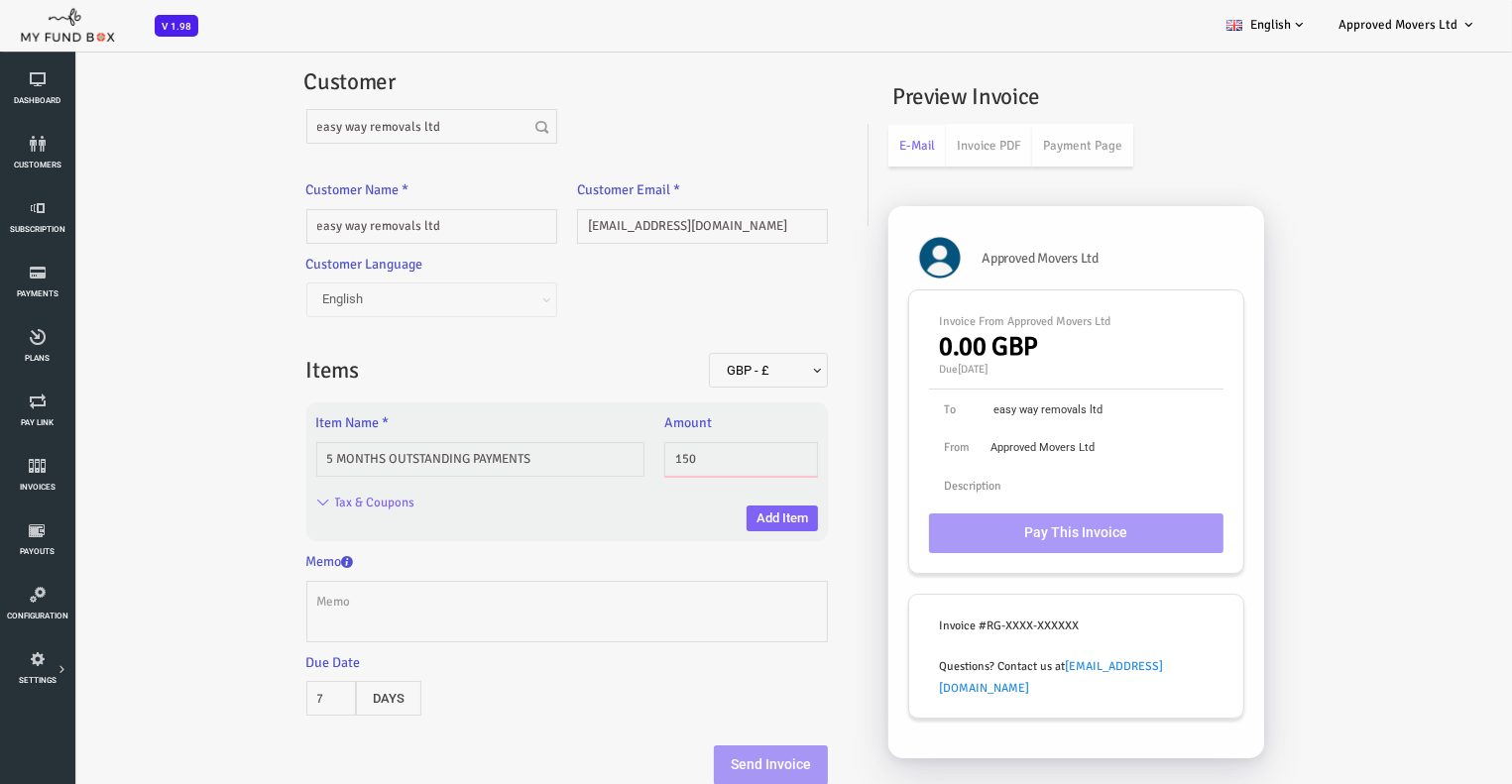 type on "150" 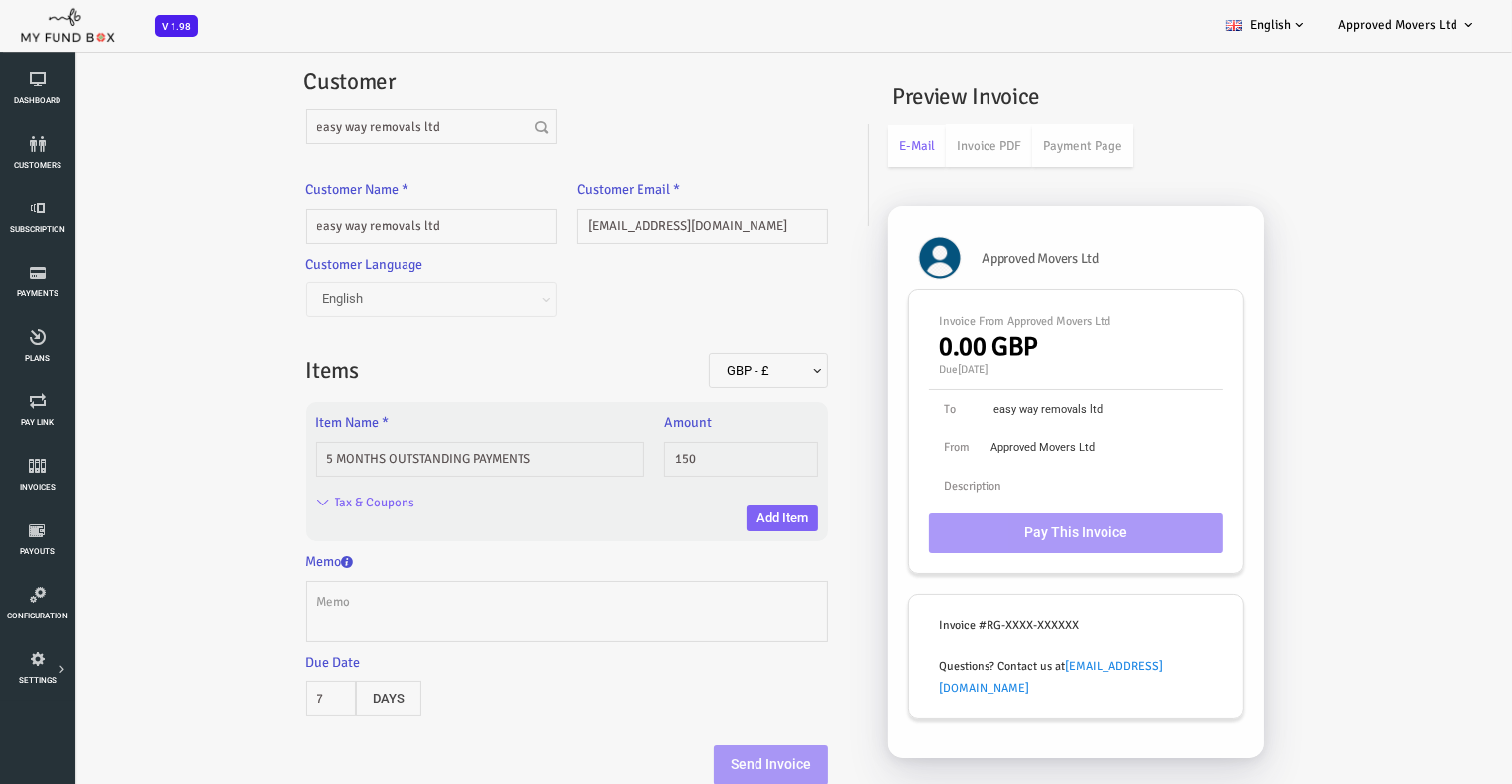 click on "Customer
easy way removals ltd
Customer Name *
easy way removals ltd
Description allows upto maximum of 255 characters.
Please Fill out this field
Name should be atleast 3 characters
Customer Email *
info@easywayremovals.co.uk
Please enter valid E-mail
Customer Language
English
1" at bounding box center [507, 424] 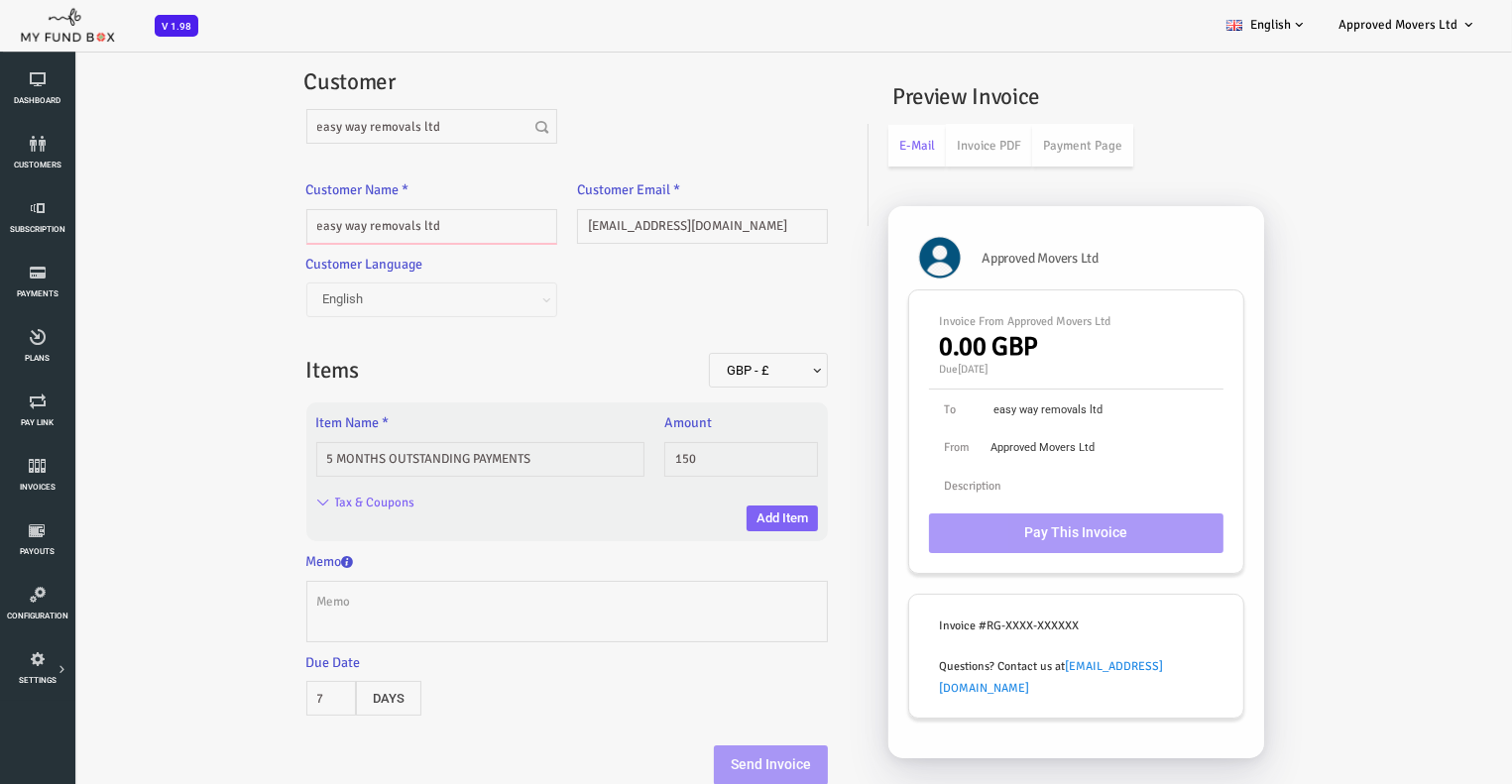 click on "easy way removals ltd" at bounding box center [371, 226] 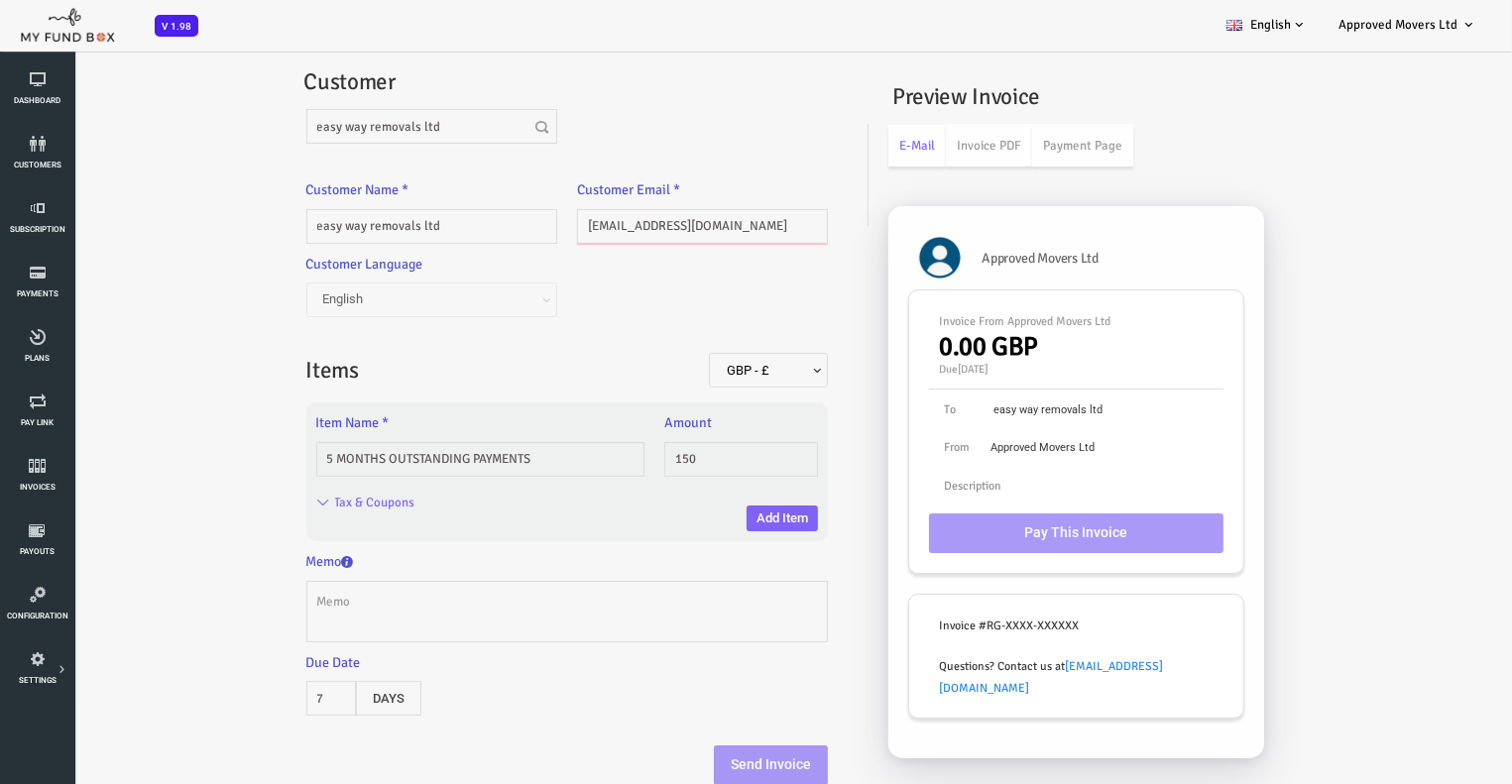 drag, startPoint x: 705, startPoint y: 219, endPoint x: 563, endPoint y: 228, distance: 142.28493 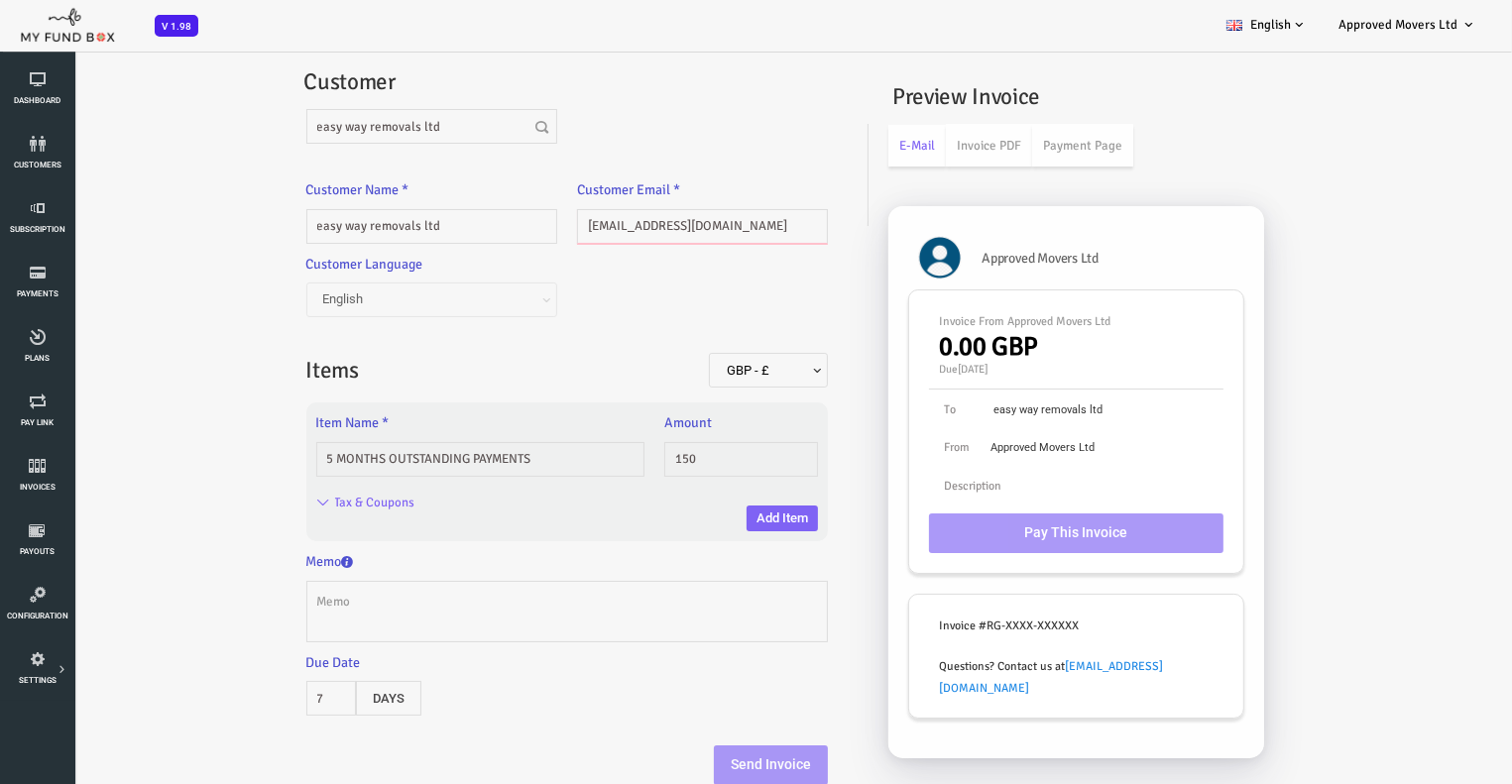 click on "info@easywayremovals.co.uk" at bounding box center [641, 226] 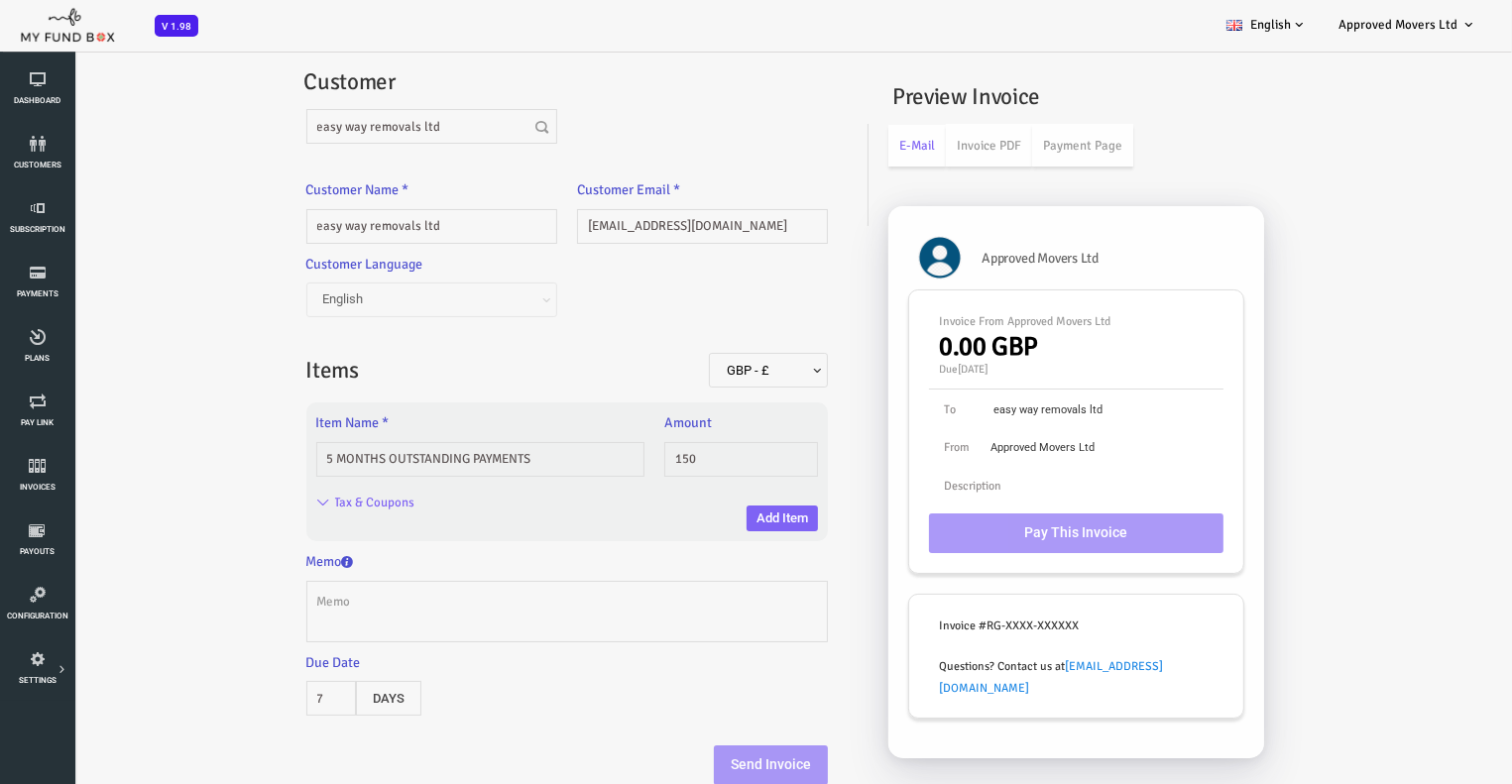 click on "Customer Language
English
Deutsch
Turkish
French
Arabic
Swedish
Danish
Bosnian
Dutch
Italian
Spanish
Portuguese
Russian
Ukrainian" at bounding box center [507, 293] 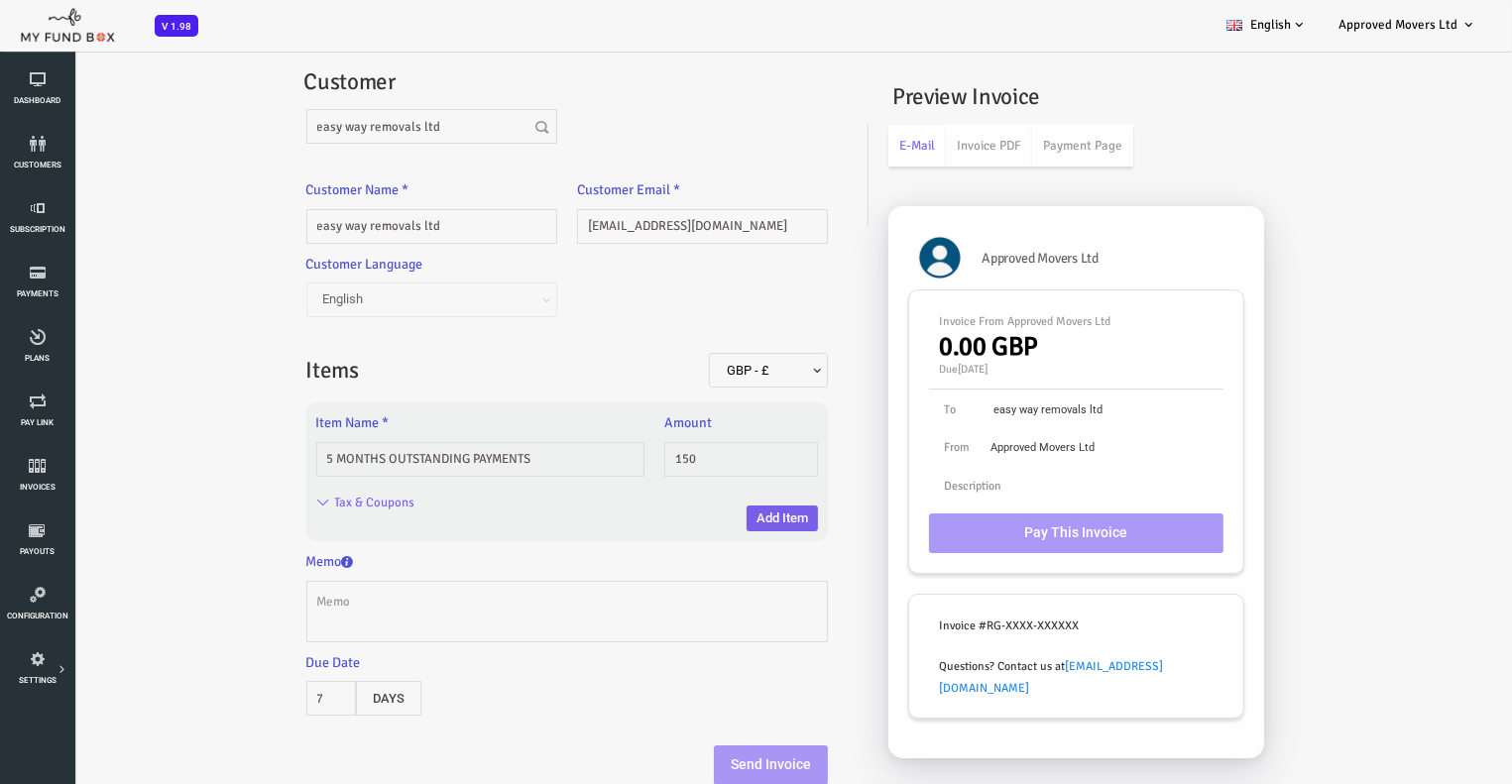 click on "Add Item" at bounding box center (722, 518) 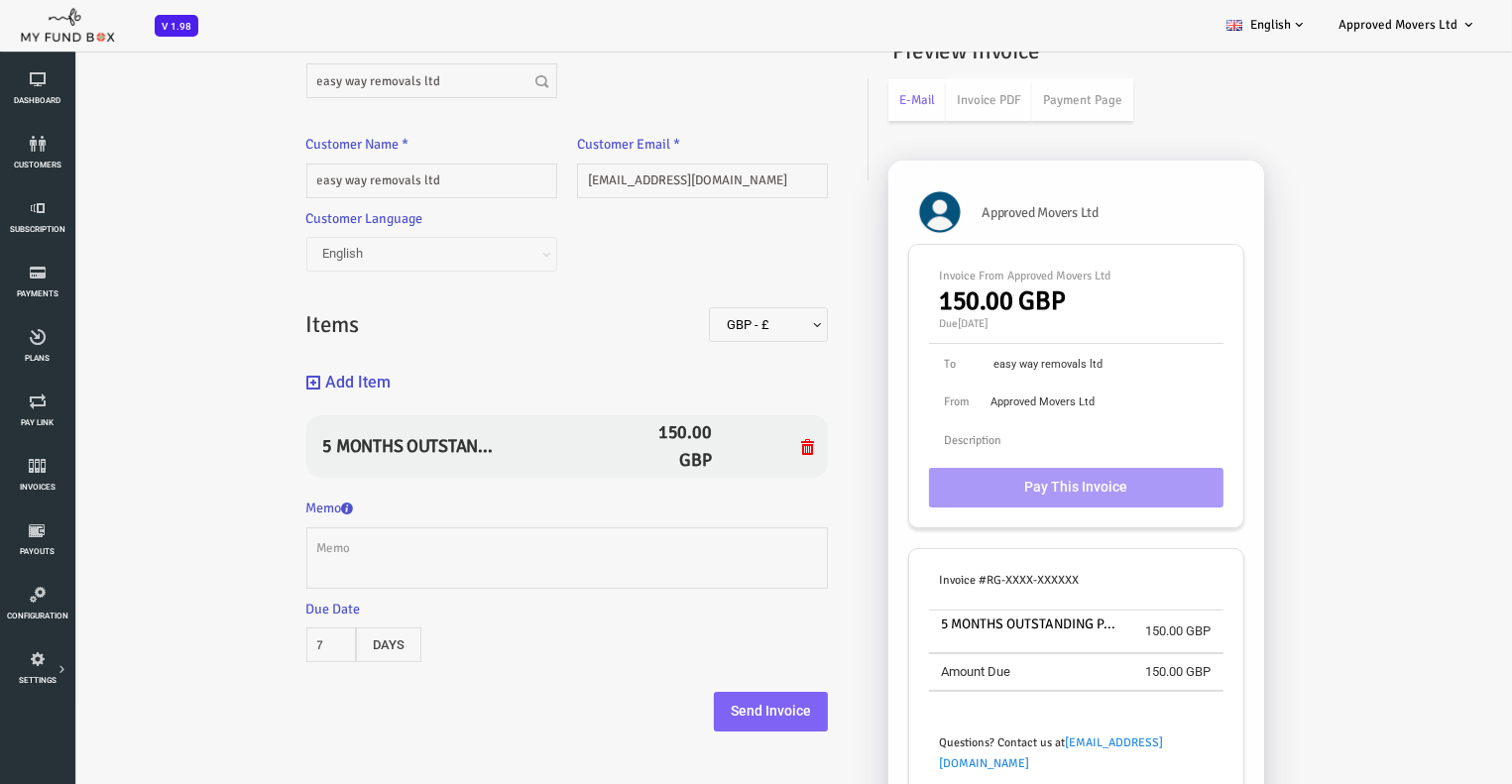 scroll, scrollTop: 54, scrollLeft: 0, axis: vertical 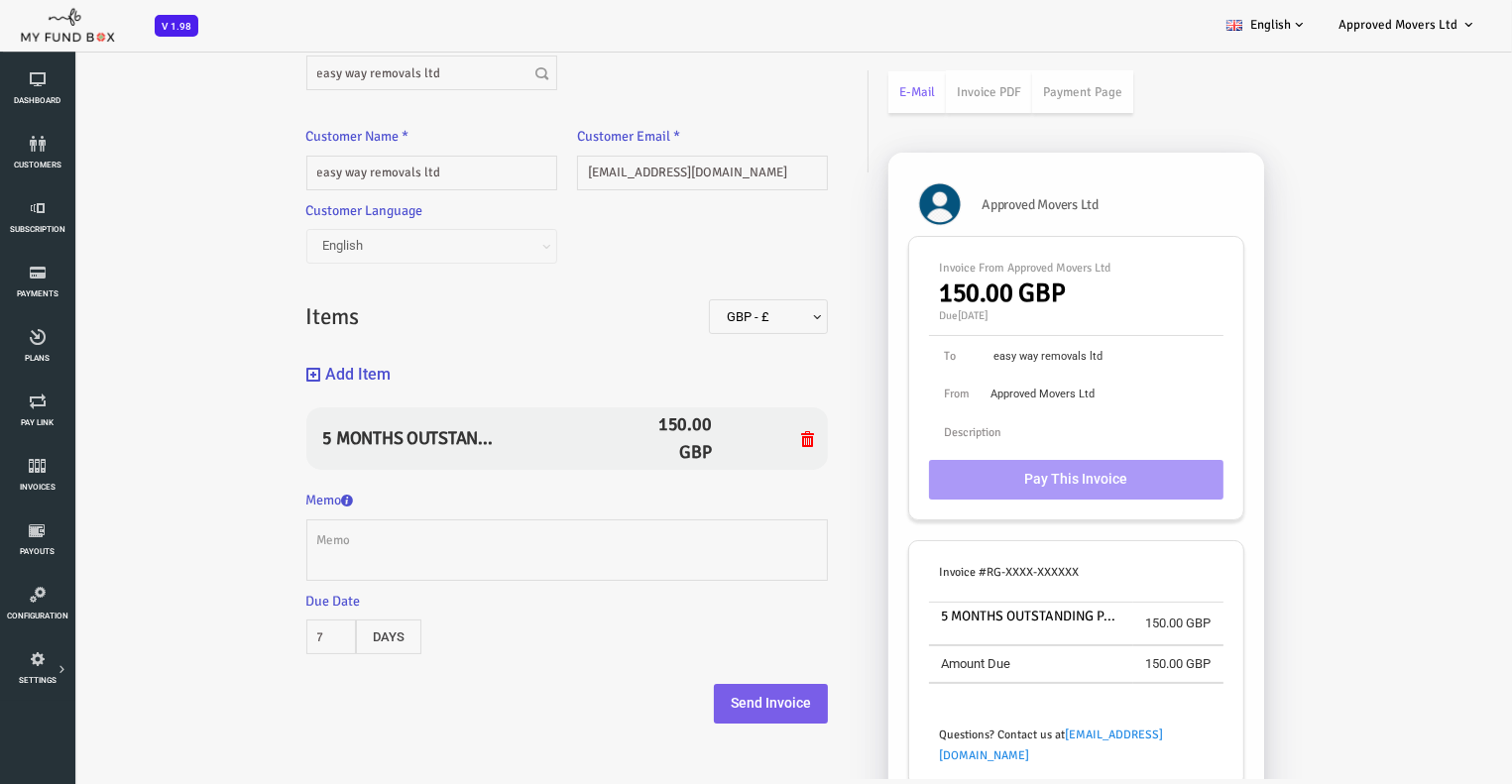 click on "Send Invoice" at bounding box center (710, 704) 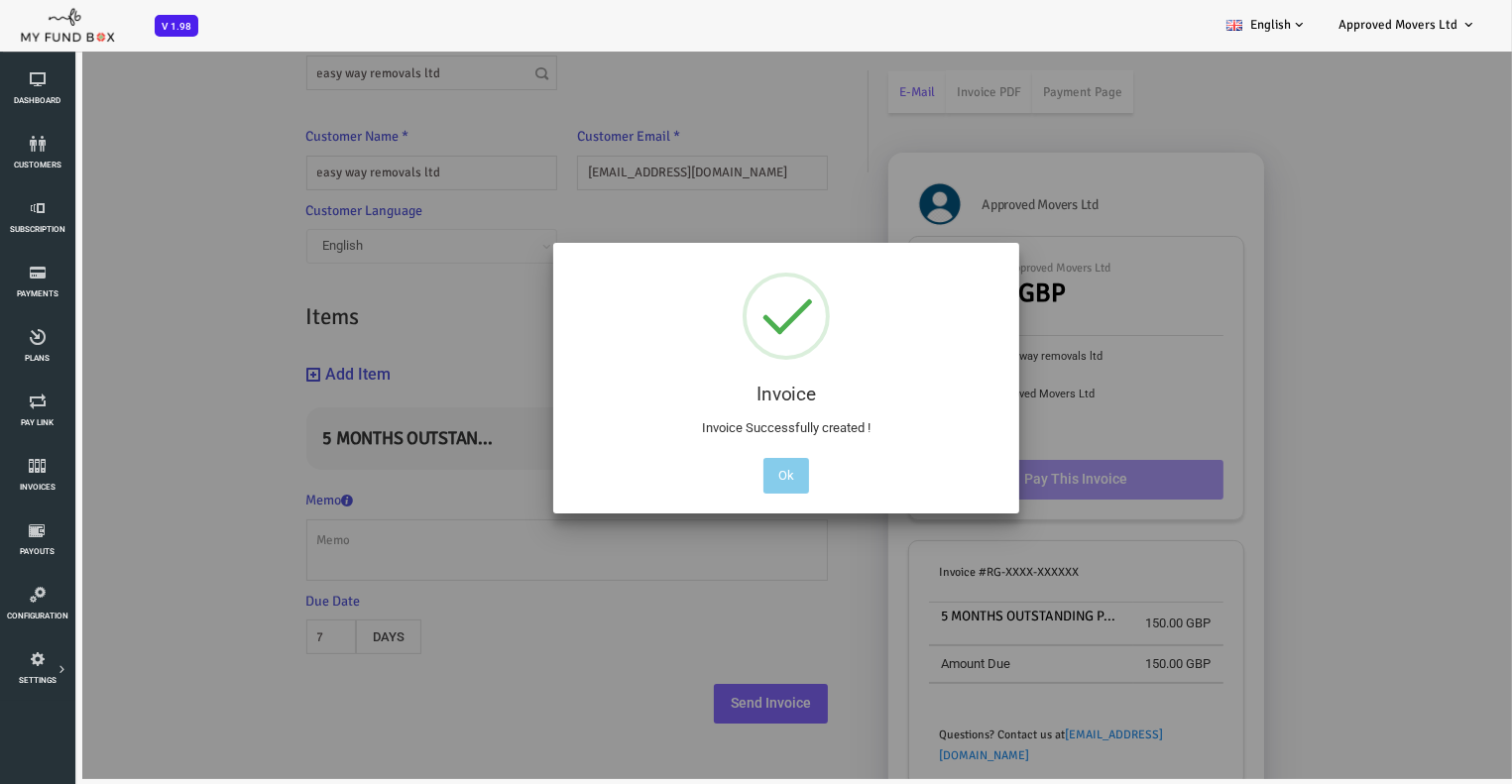 click on "Ok" at bounding box center (726, 476) 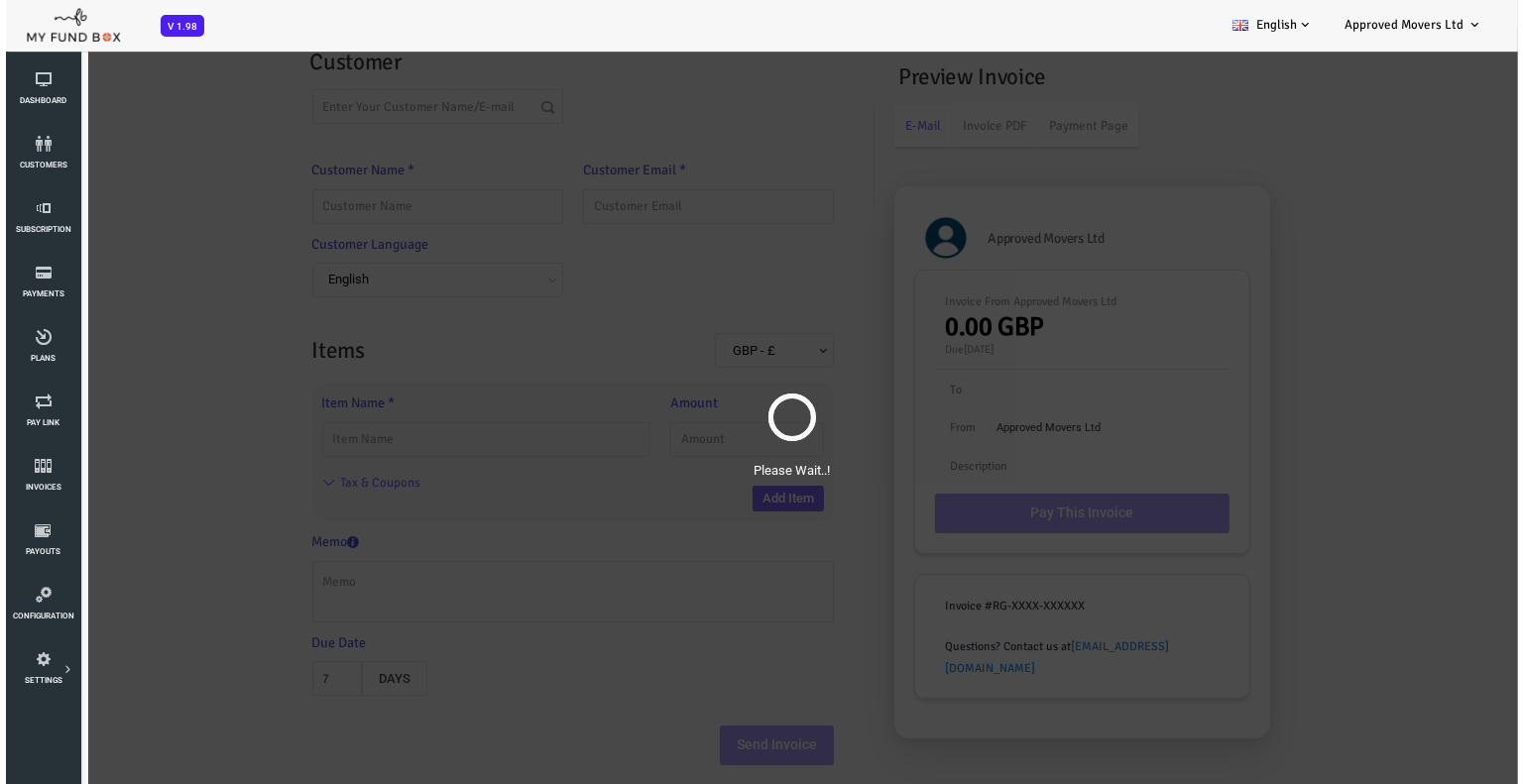 scroll, scrollTop: 0, scrollLeft: 0, axis: both 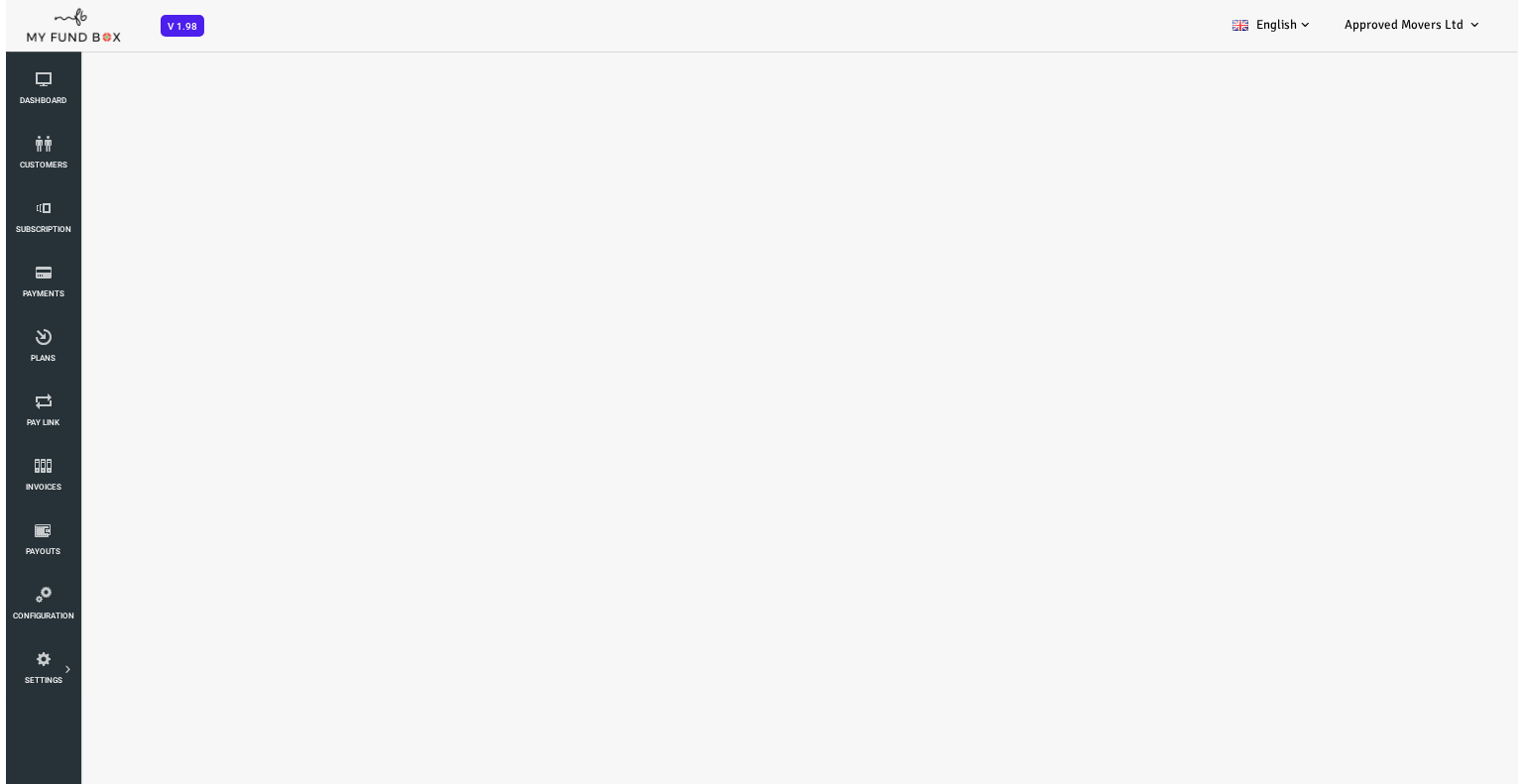 select on "100" 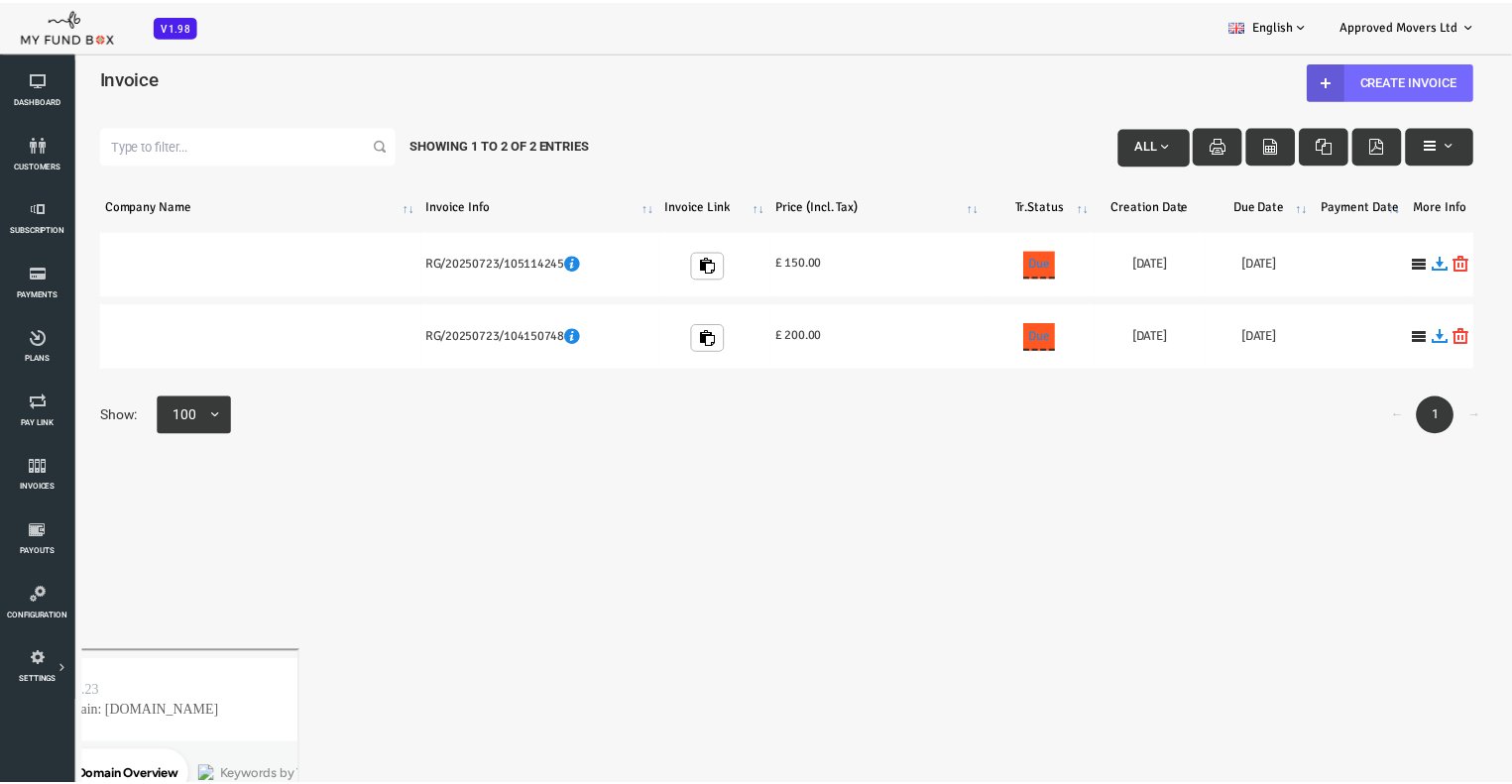 scroll, scrollTop: 0, scrollLeft: 0, axis: both 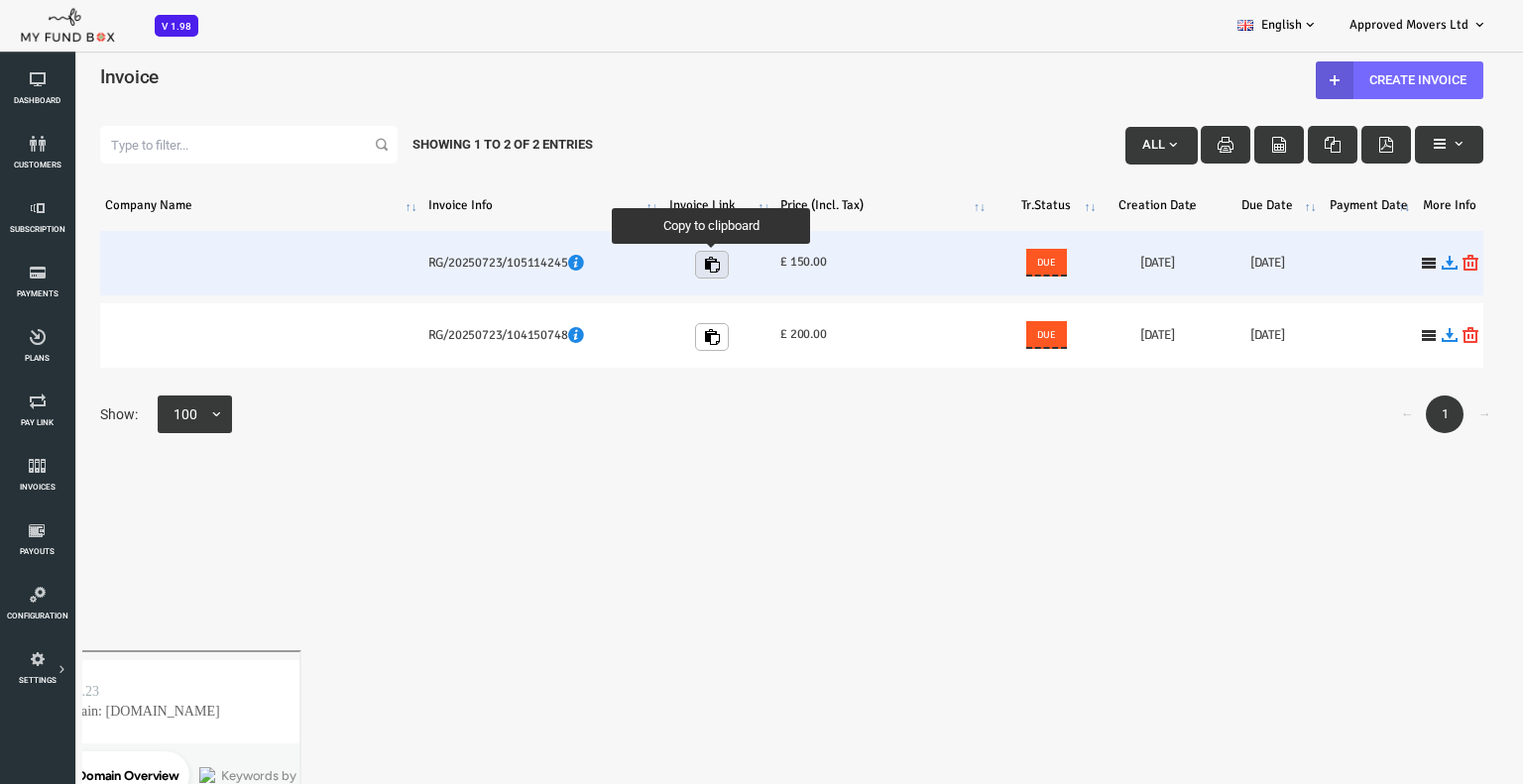 click at bounding box center [651, 265] 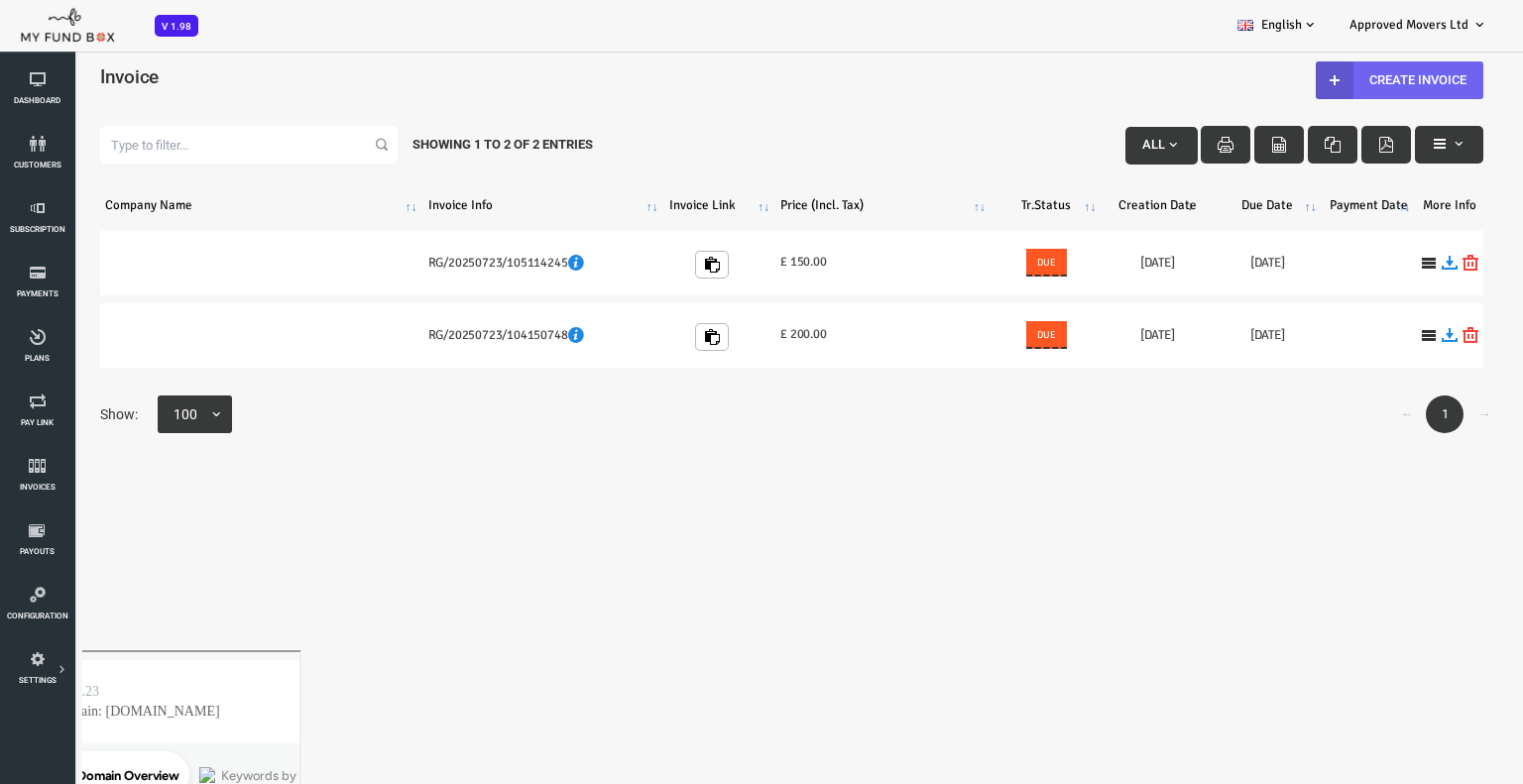 click on "Create Invoice" at bounding box center [1339, 80] 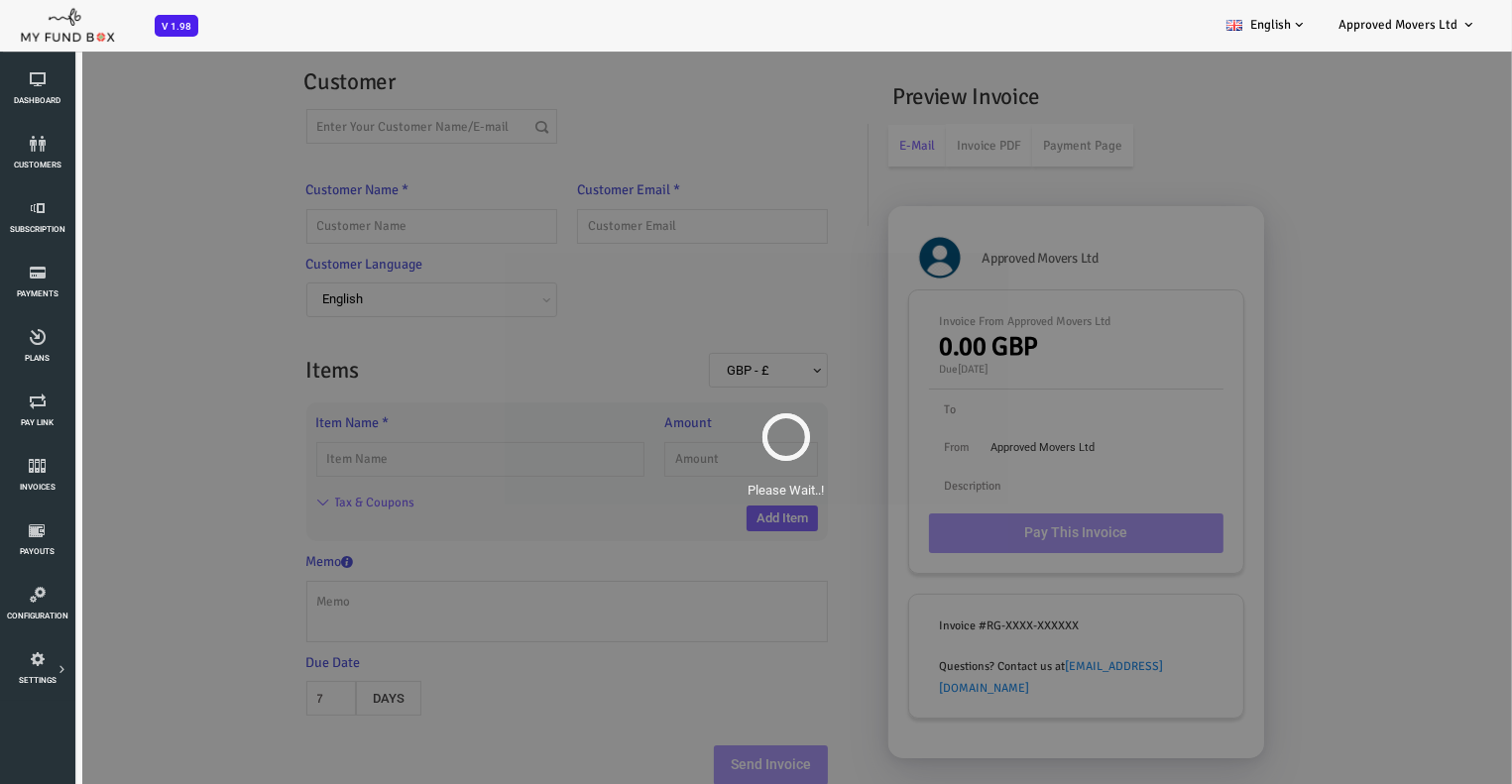 scroll, scrollTop: 0, scrollLeft: 0, axis: both 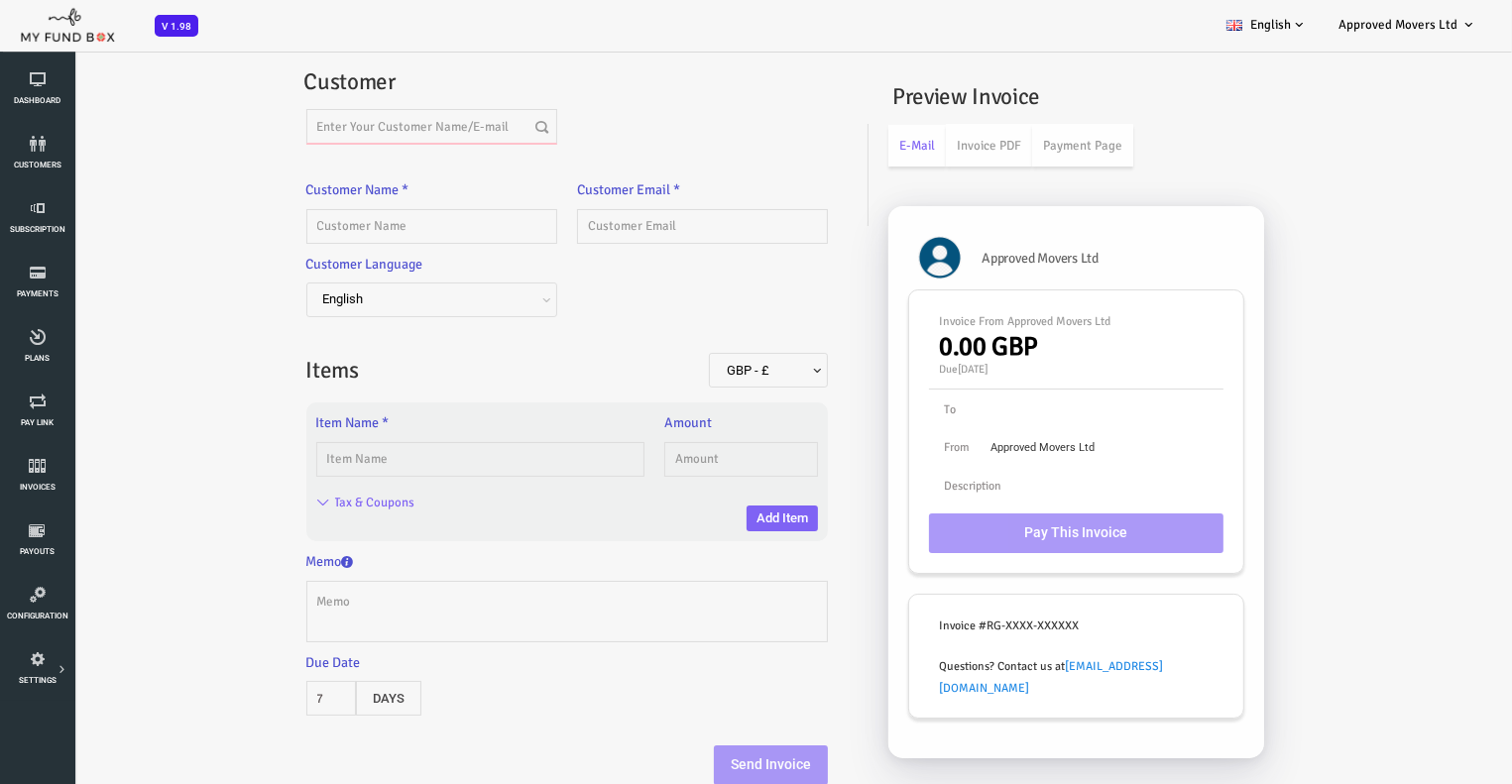 click at bounding box center [371, 126] 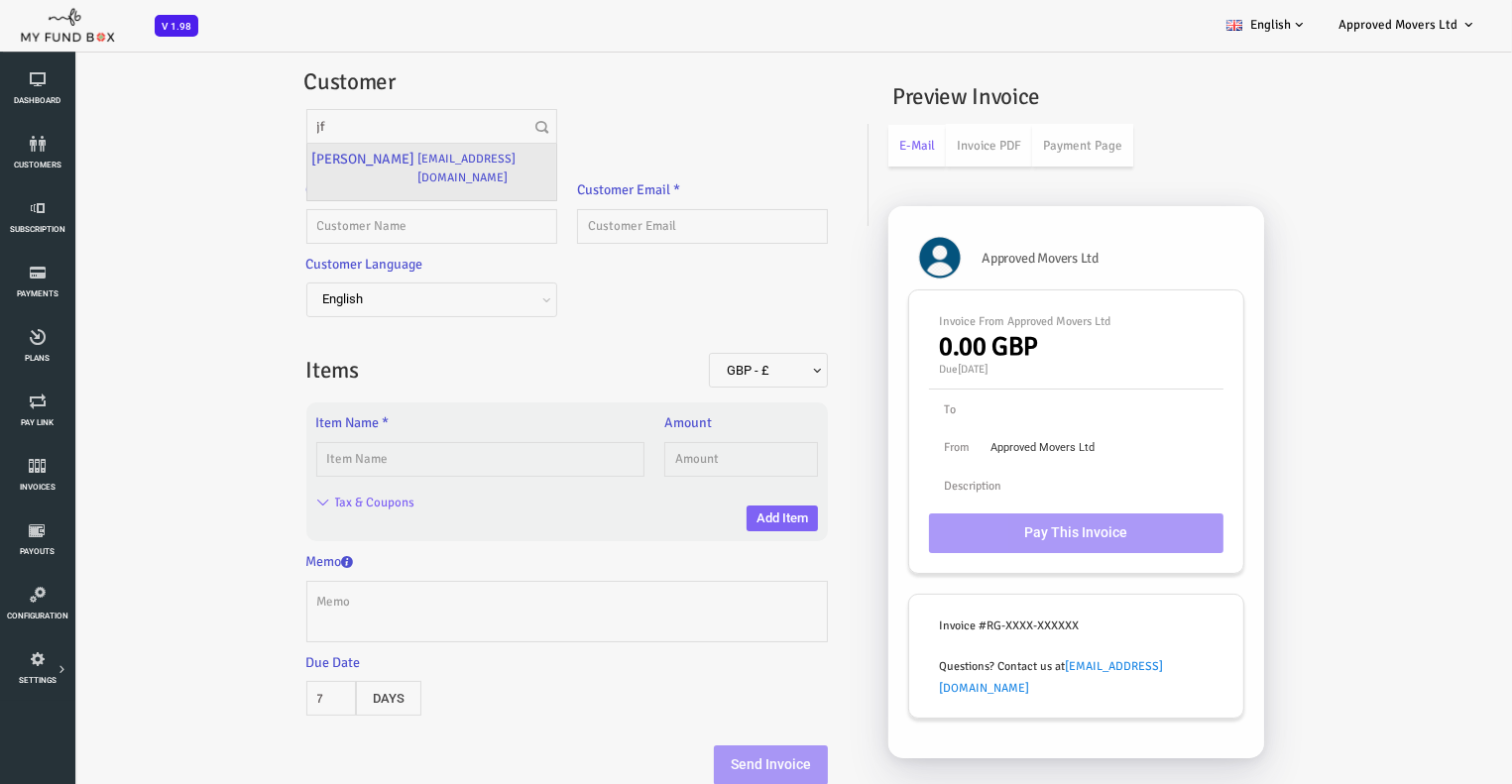 click on "[EMAIL_ADDRESS][DOMAIN_NAME]" at bounding box center (424, 168) 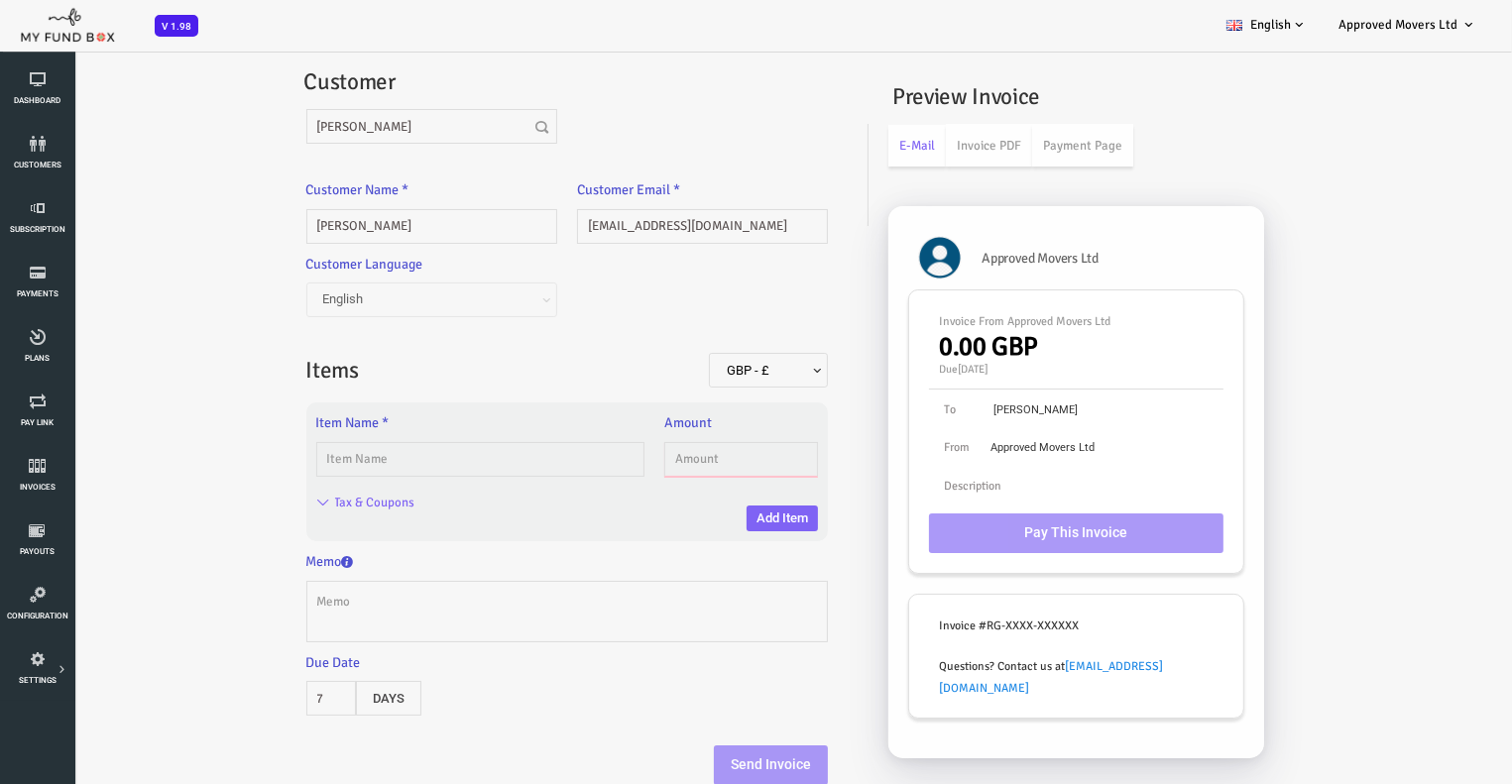 click at bounding box center (681, 459) 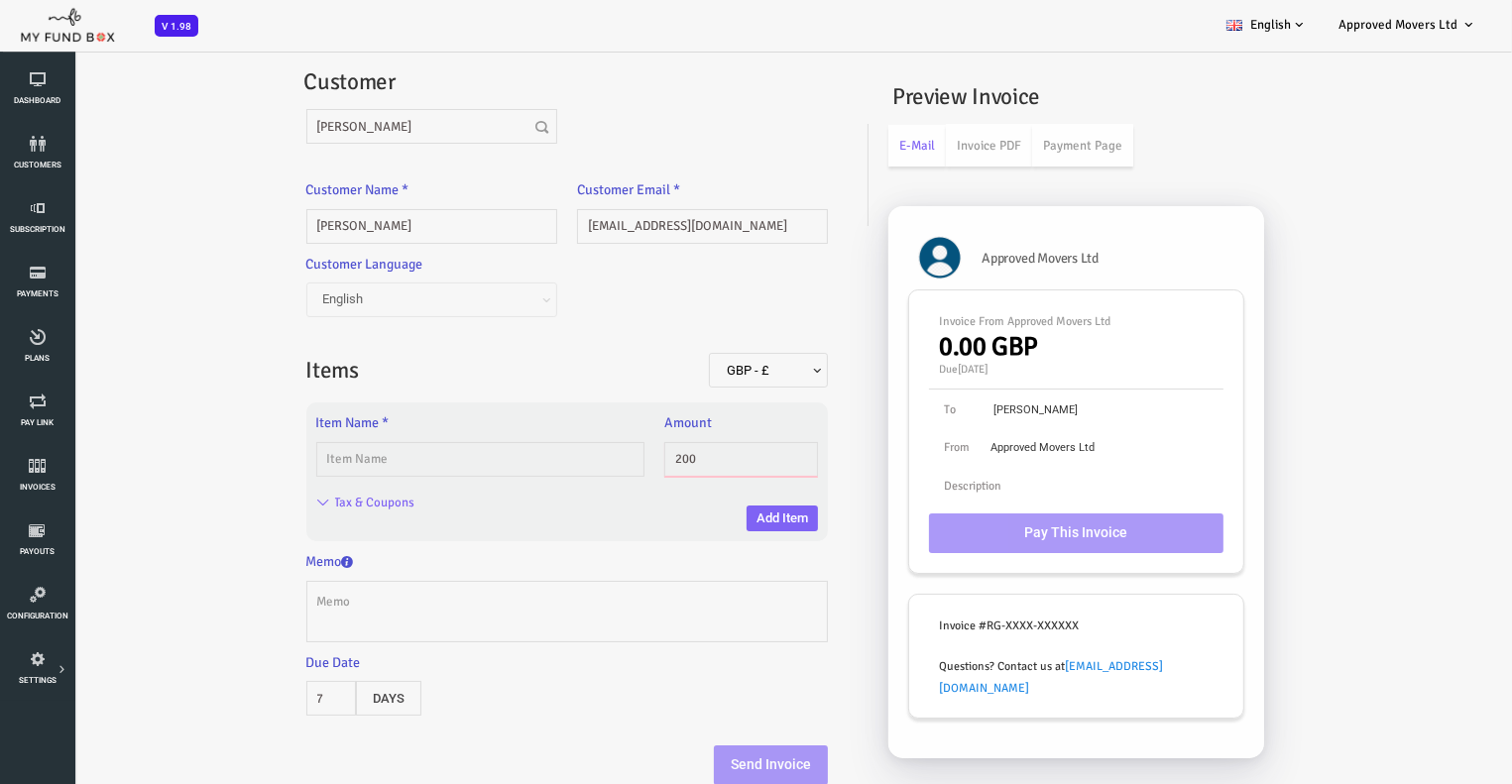 type on "200" 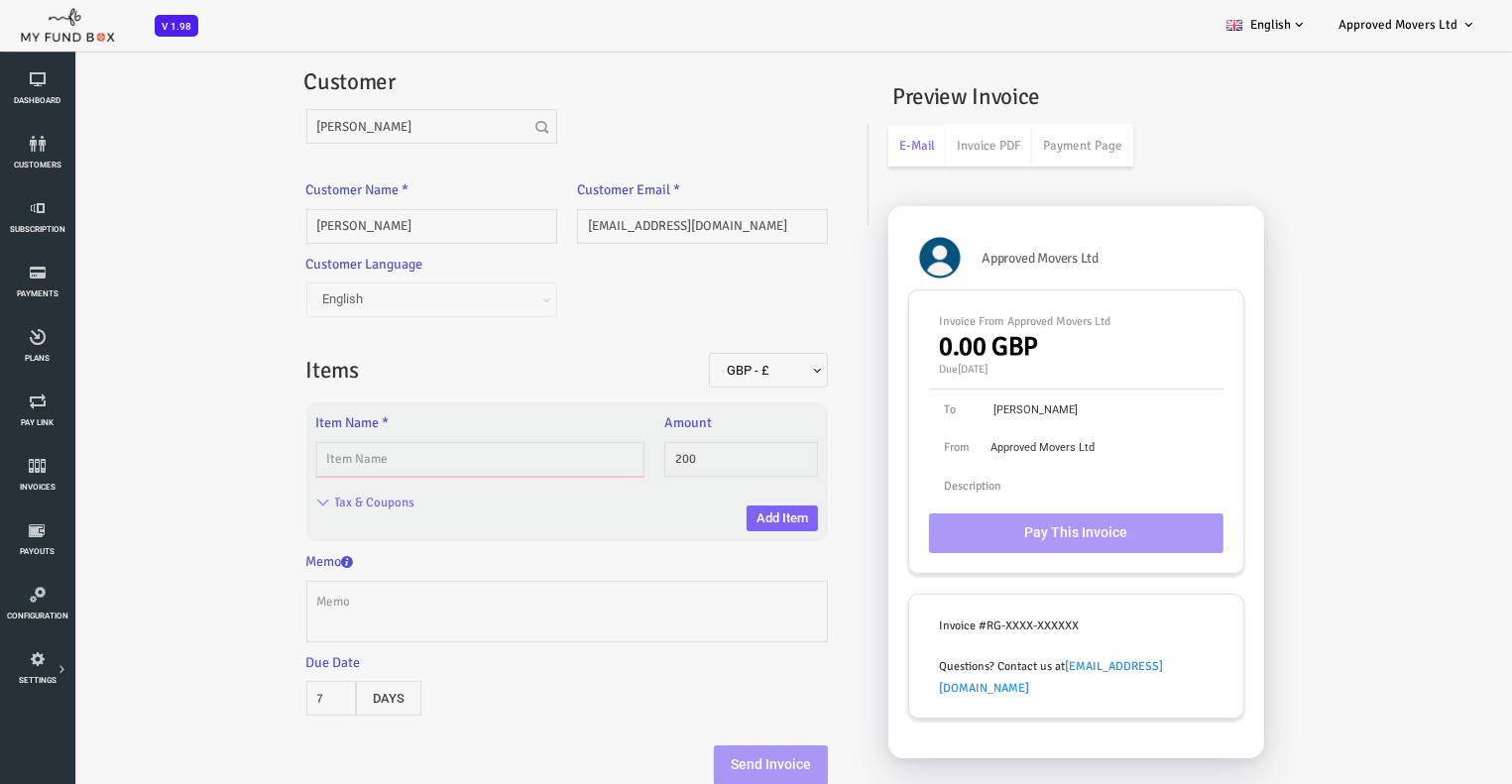 click at bounding box center (419, 459) 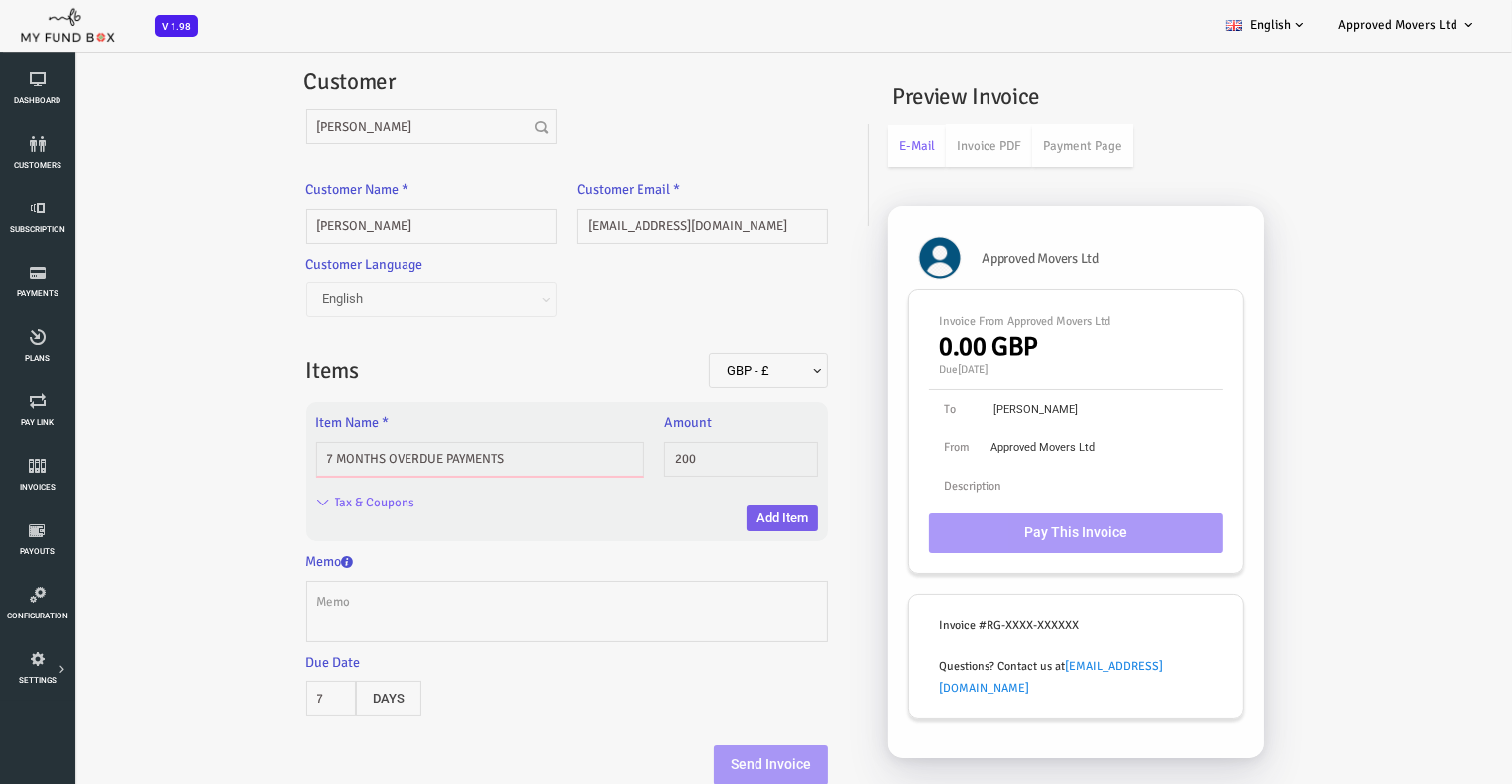 type on "7 MONTHS OVERDUE PAYMENTS" 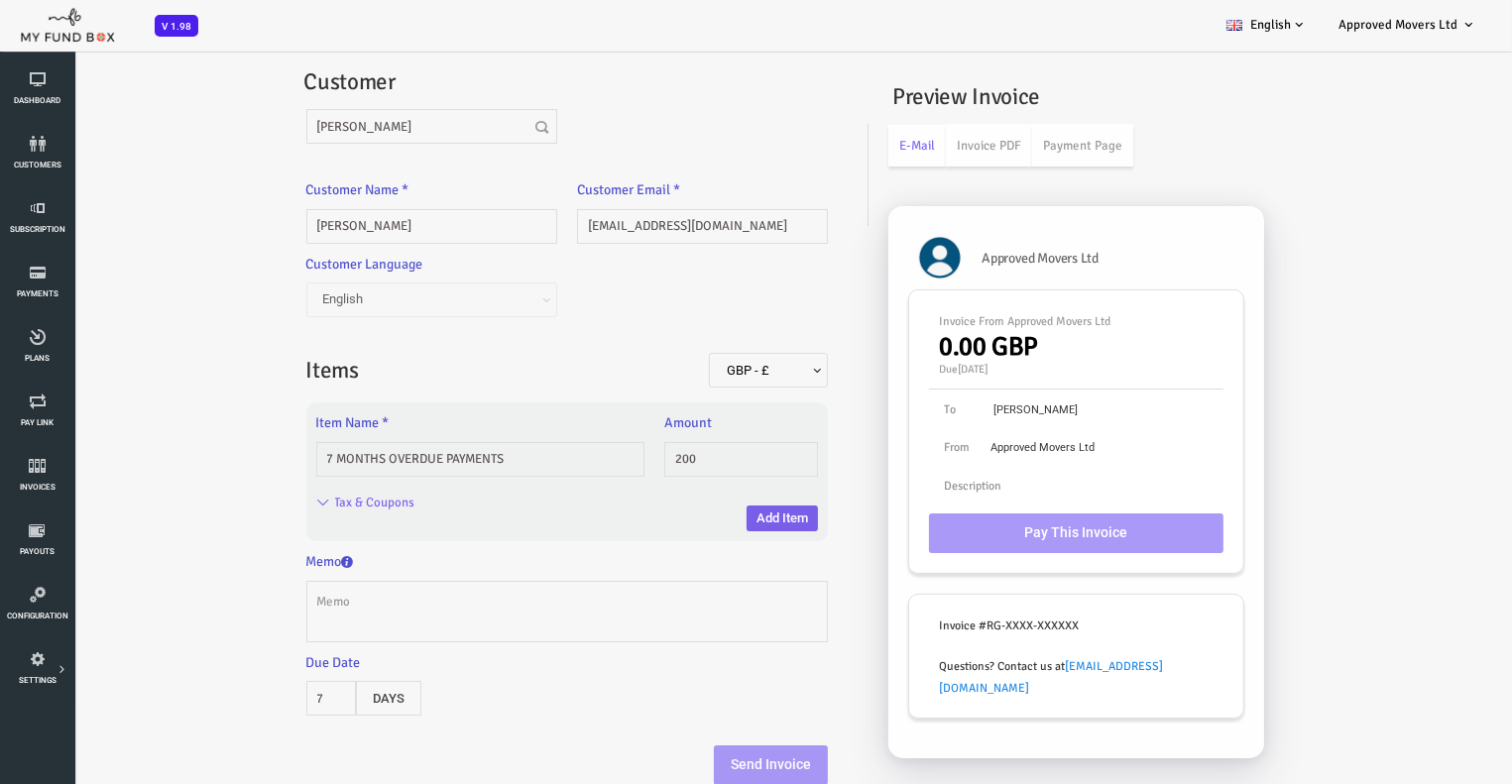 type on "1.00" 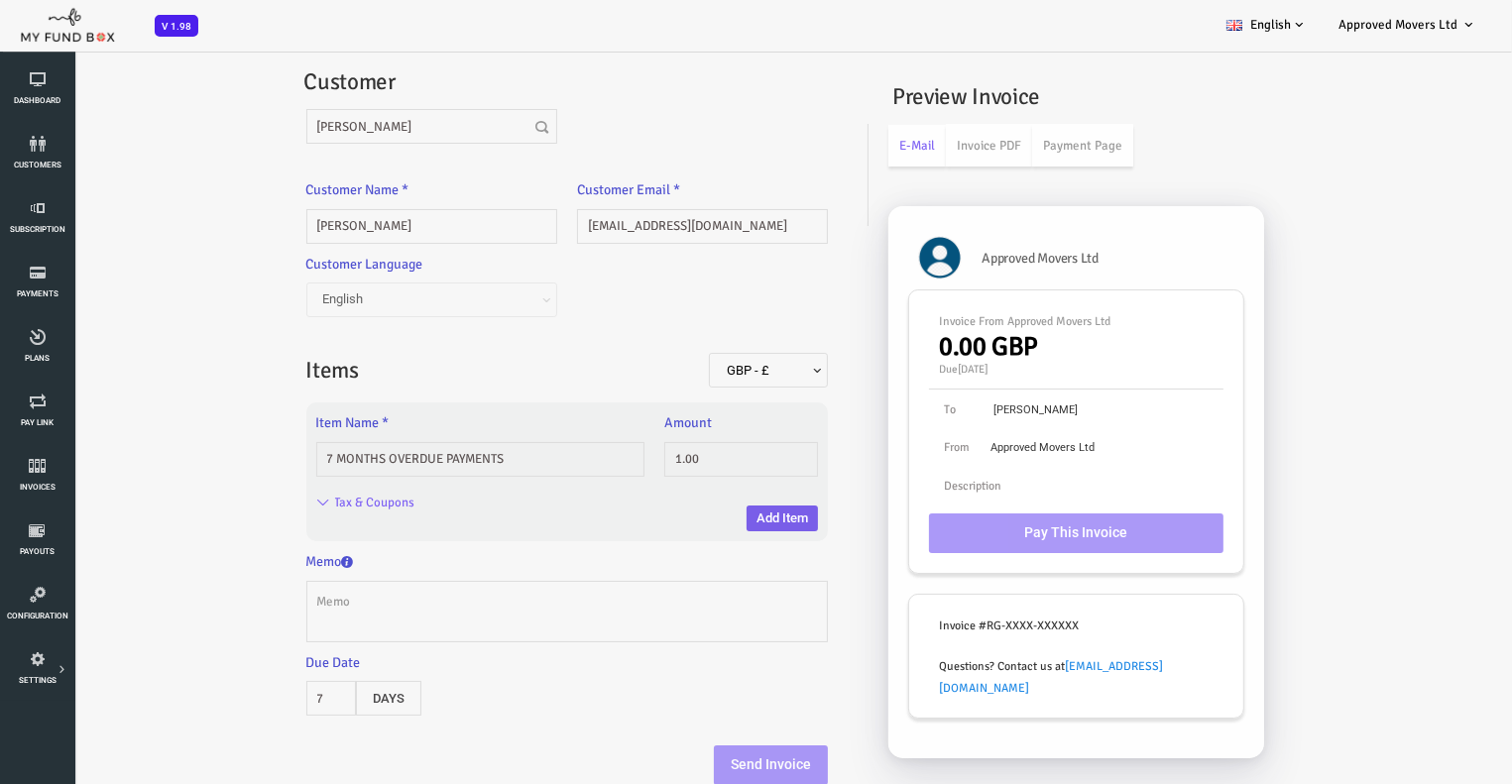 click on "Subscriber not found
Beneficiary Not Found
Partner Not Found!!!!
Please Fill out this field
Please Enter an E-mail Address
Enter The Valid Payment Status
Showing
Entries
No matching records found
(Filtered From
Total Entries)
No records available
Approved Movers Ltd" at bounding box center (726, 441) 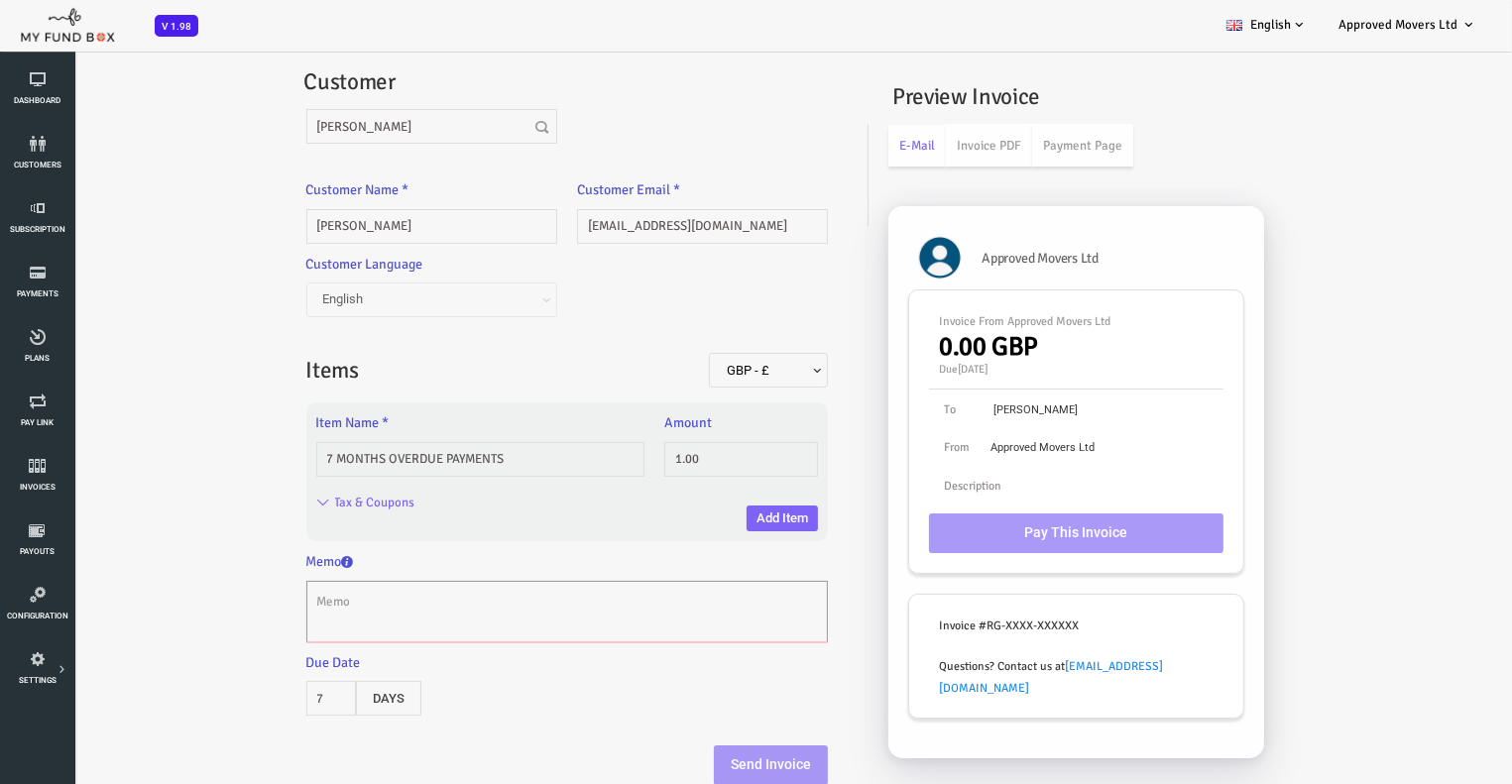click at bounding box center (507, 612) 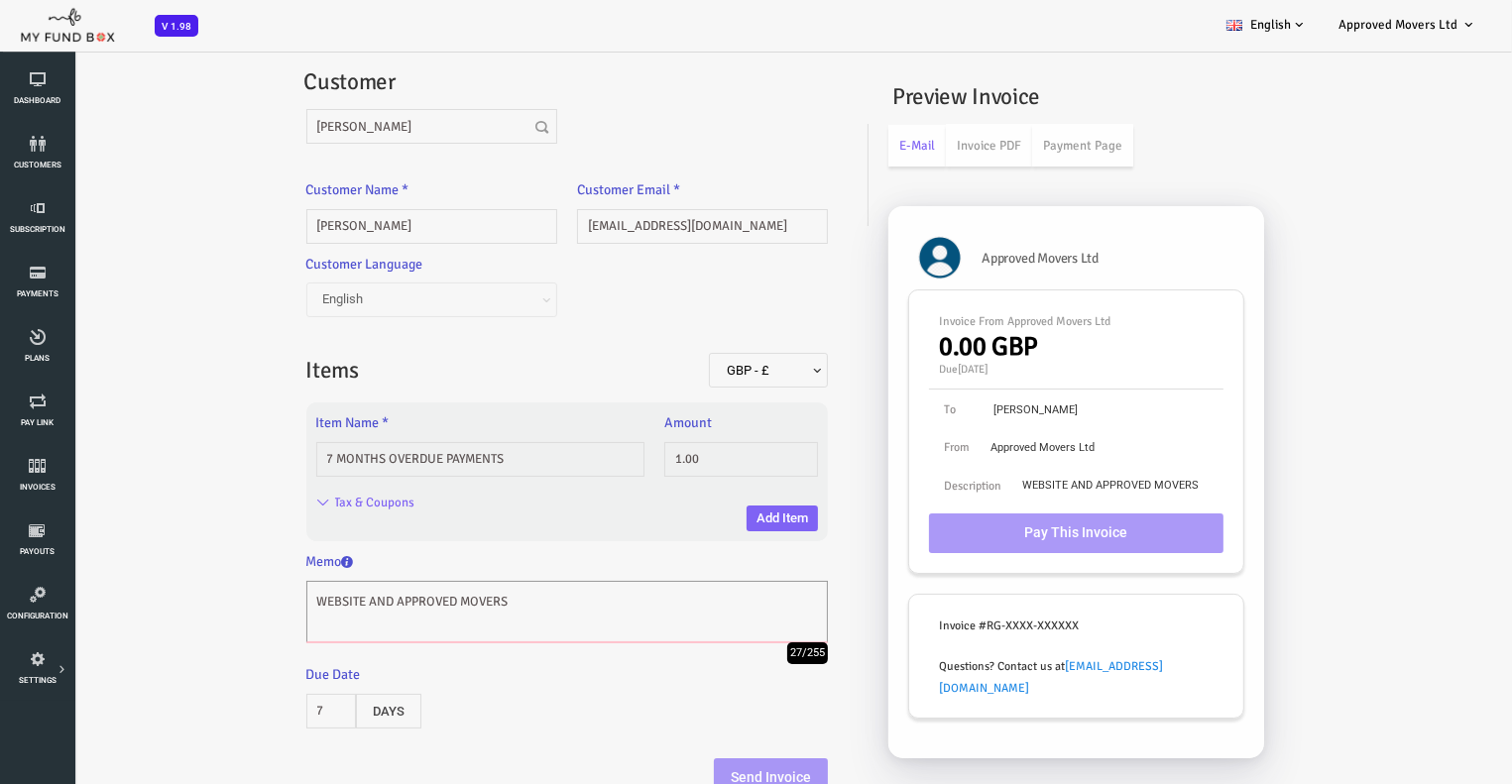 type on "WEBSITE AND APPROVED MOVERS" 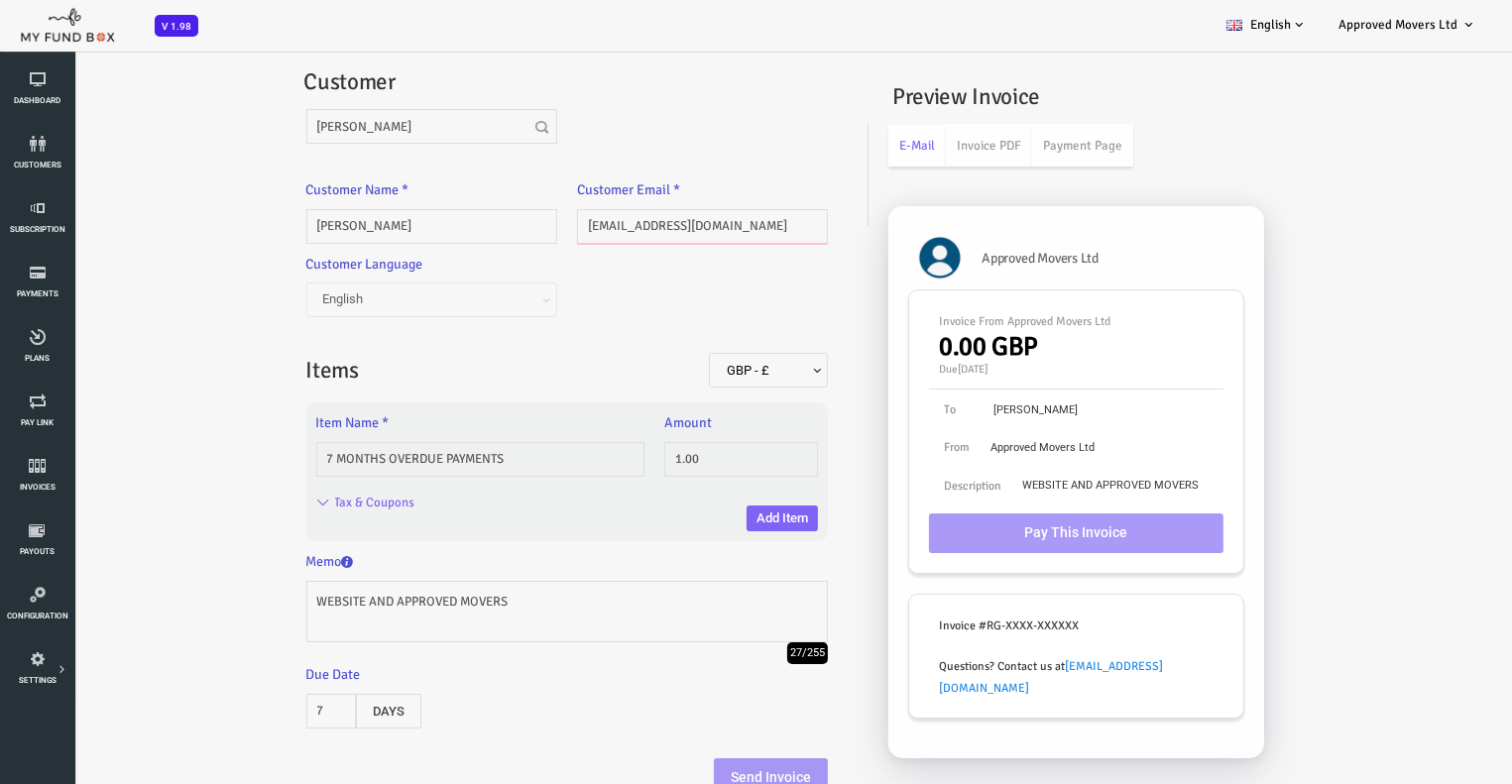 click on "[EMAIL_ADDRESS][DOMAIN_NAME]" at bounding box center (641, 226) 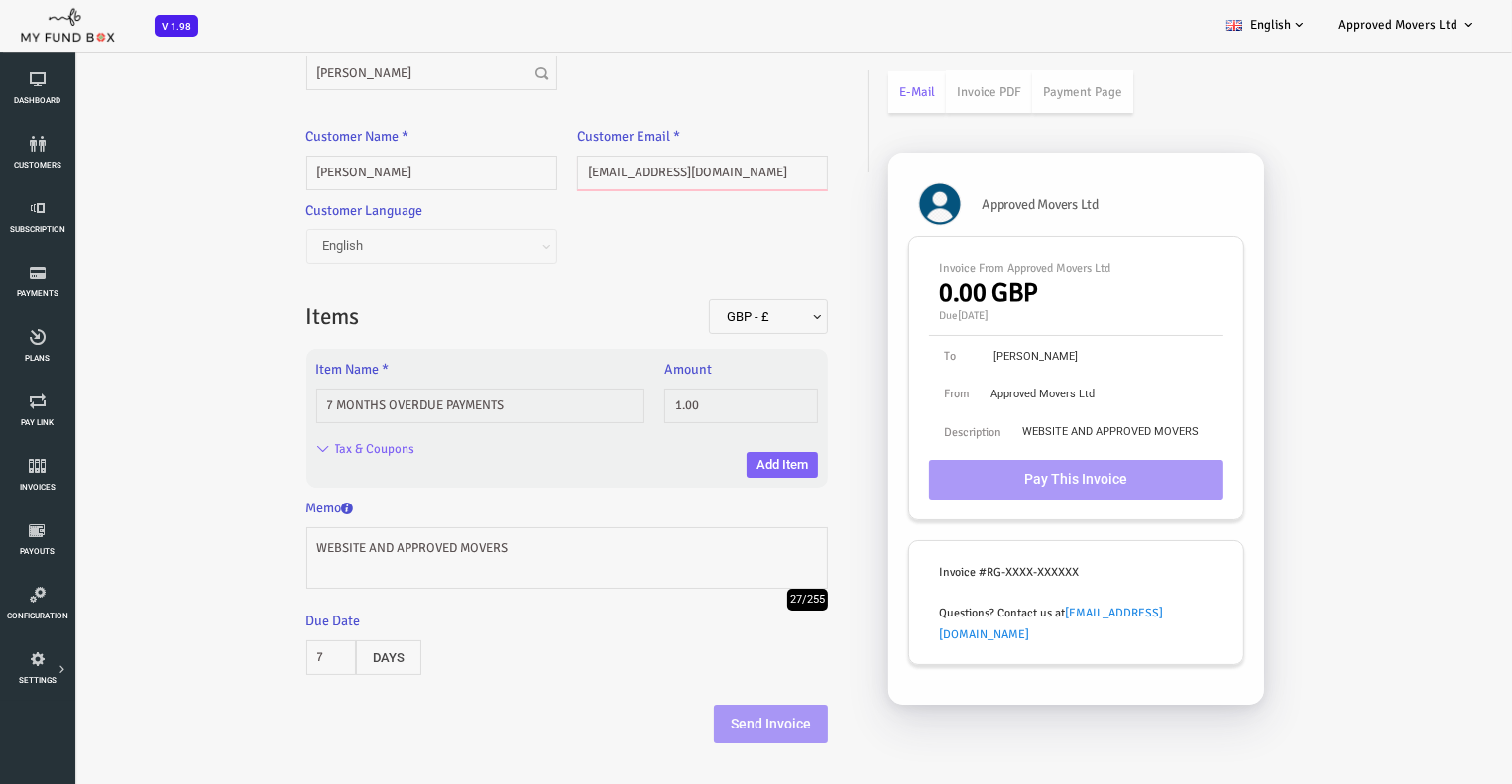 click on "[EMAIL_ADDRESS][DOMAIN_NAME]" at bounding box center (641, 172) 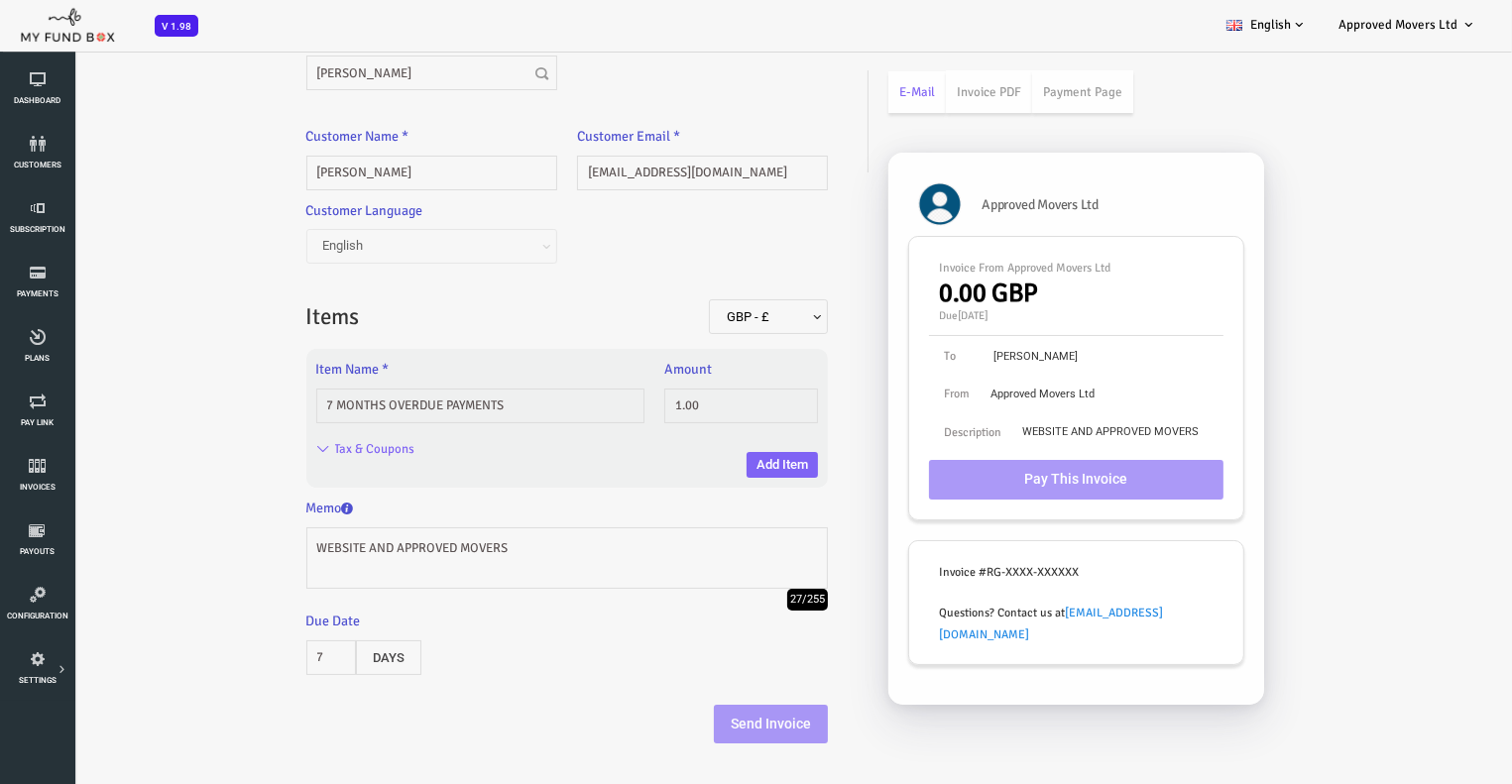 click on "Customer Language
English
Deutsch
Turkish
French
Arabic
Swedish
Danish
Bosnian
Dutch
Italian
Spanish
Portuguese
Russian
Ukrainian" at bounding box center [507, 240] 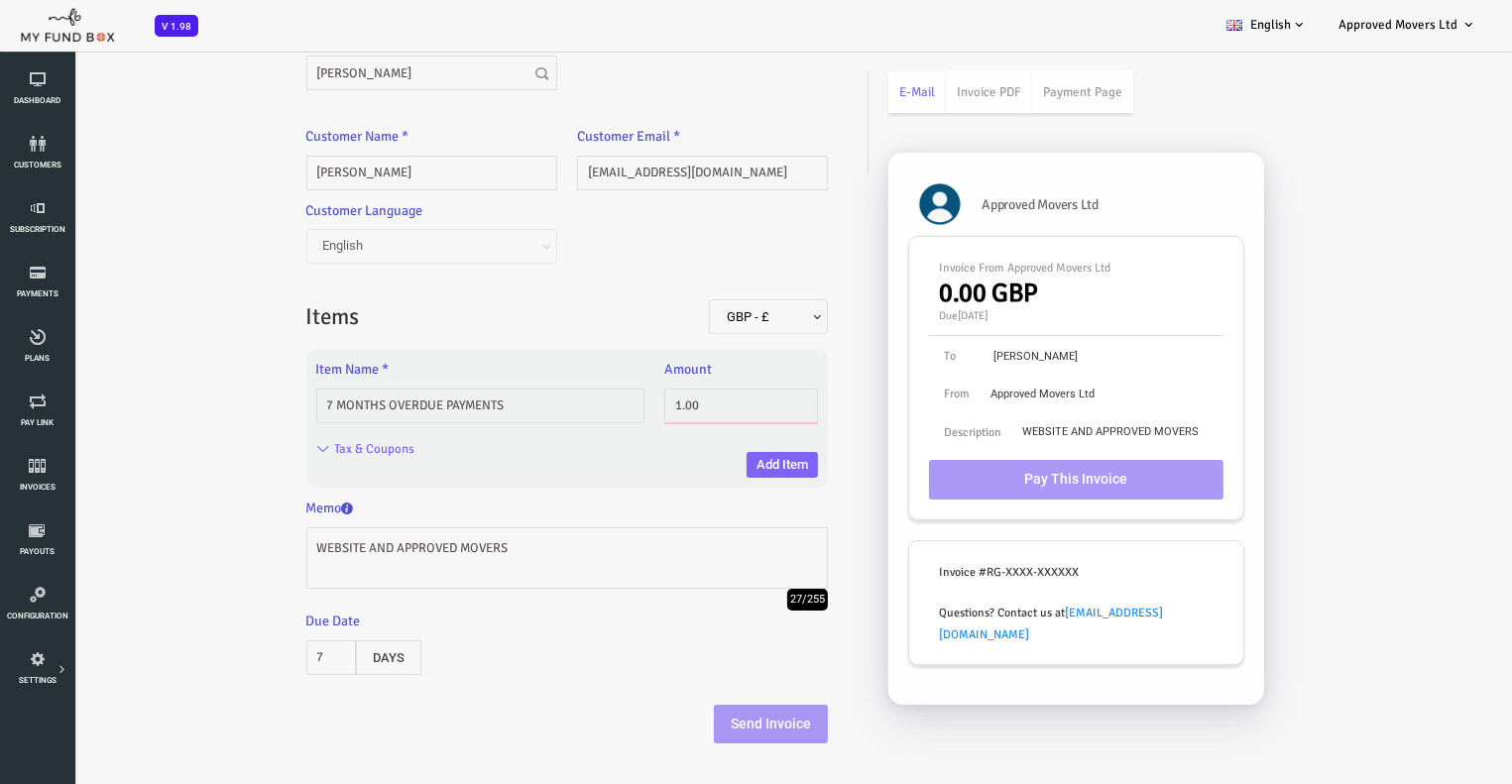 click on "1.00" at bounding box center (681, 405) 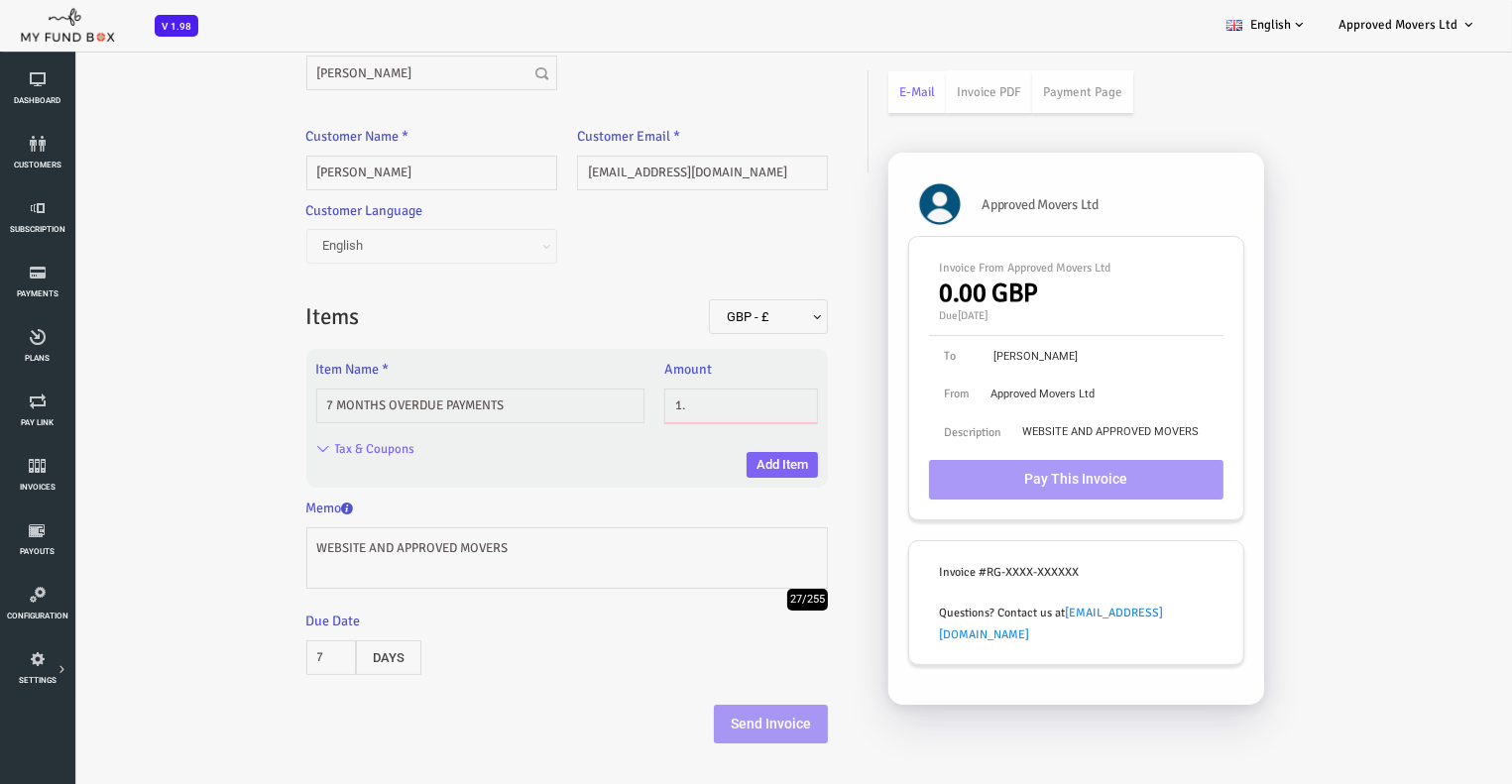 type on "1" 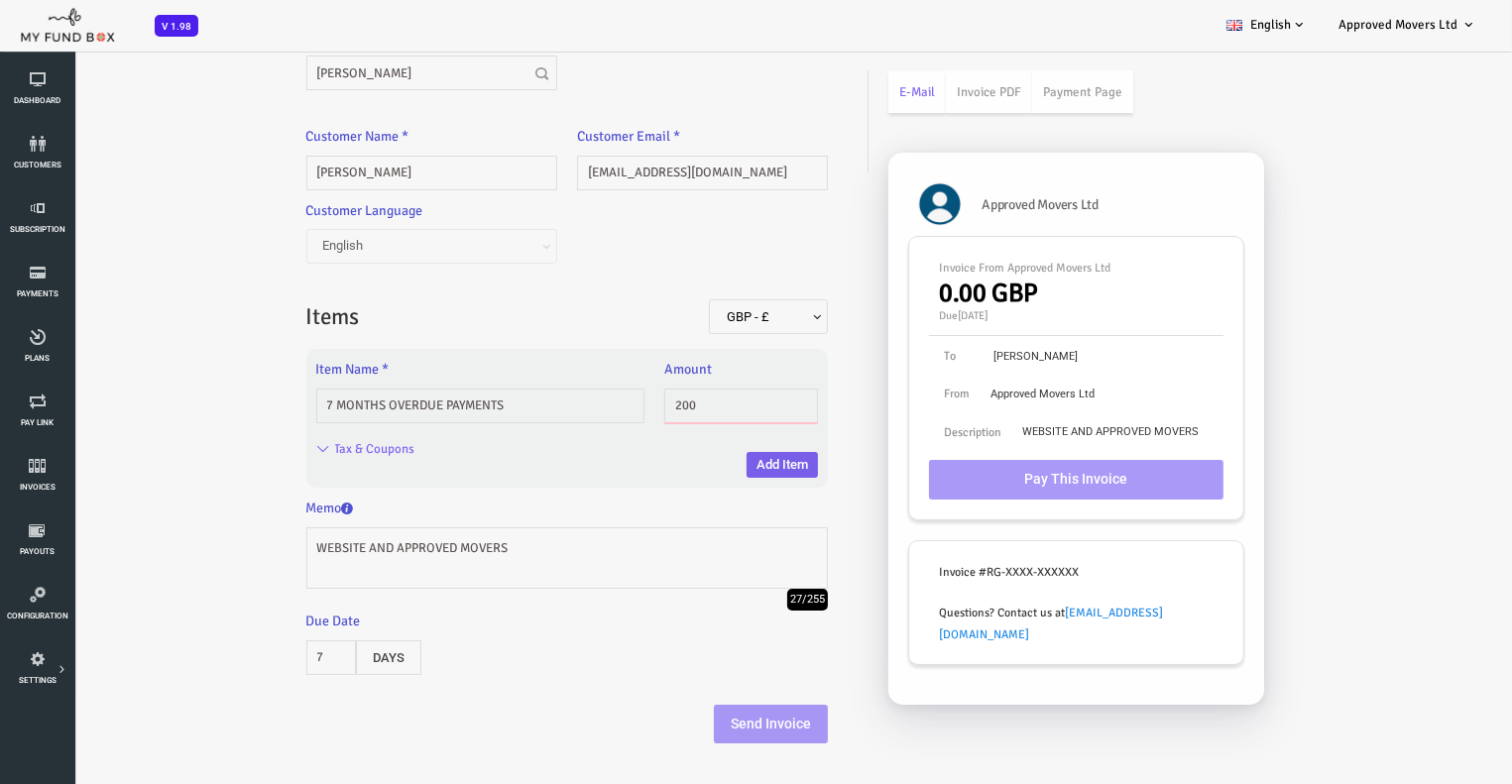 type on "200" 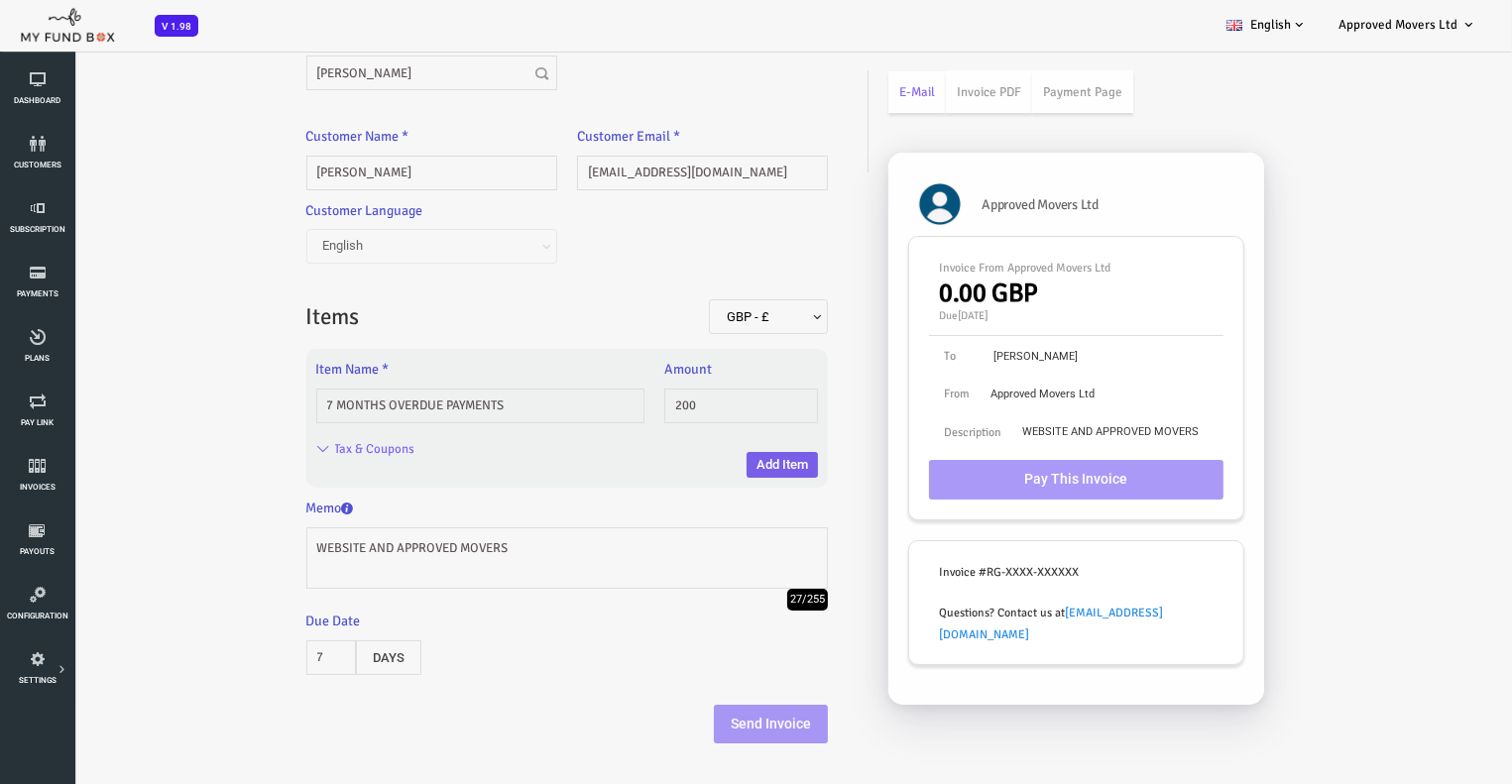 click on "Add Item" at bounding box center (722, 465) 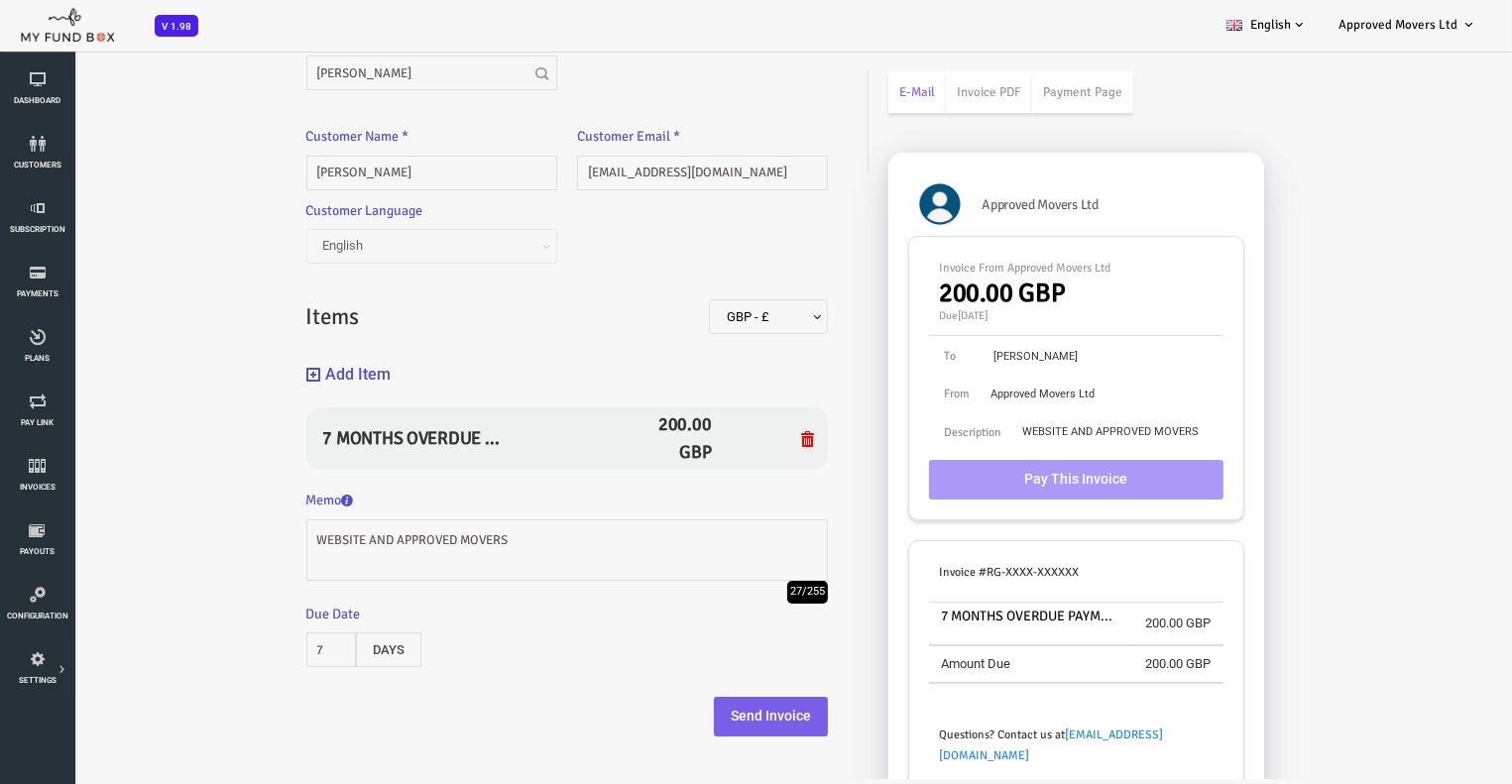 click on "Send Invoice" at bounding box center (710, 717) 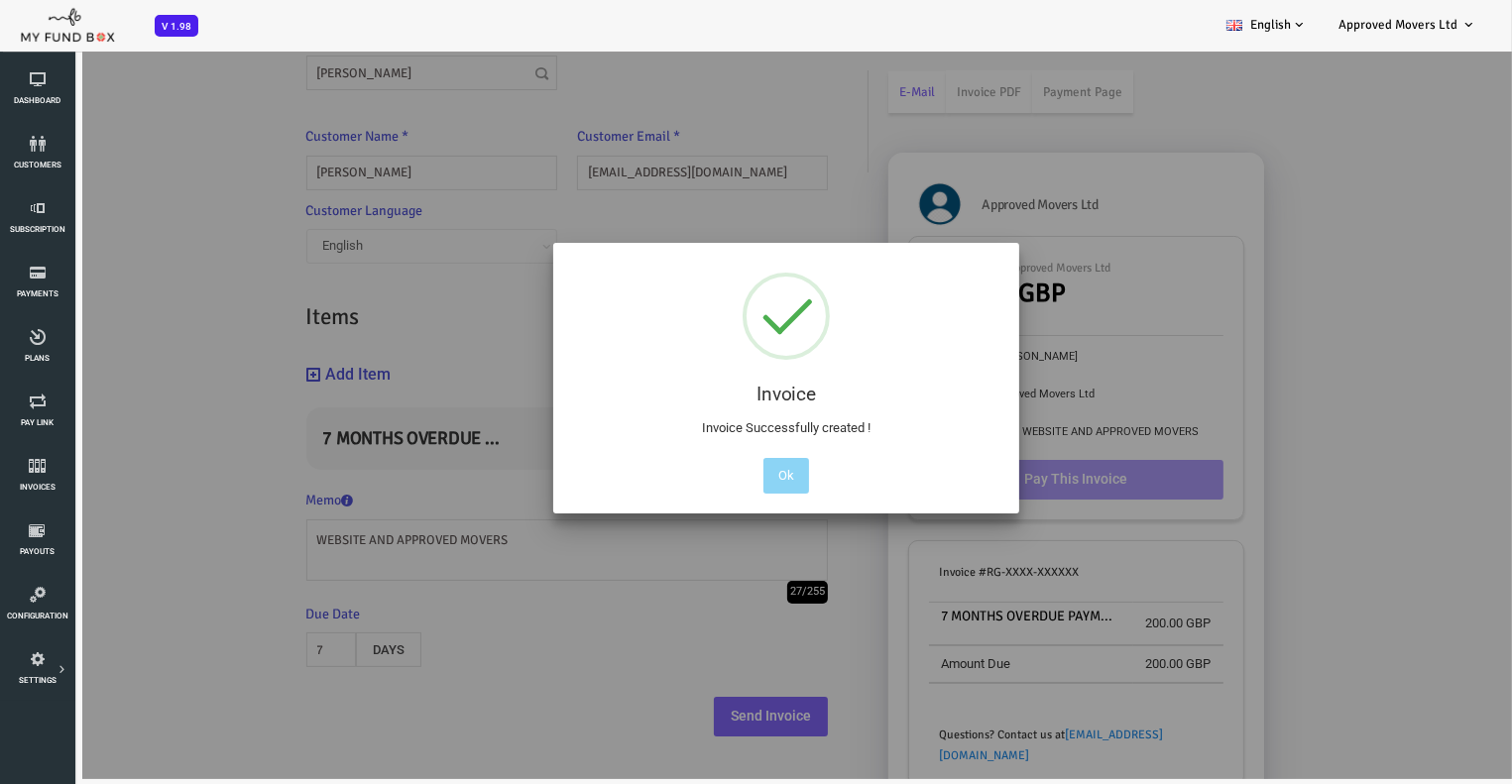 click at bounding box center [726, 388] 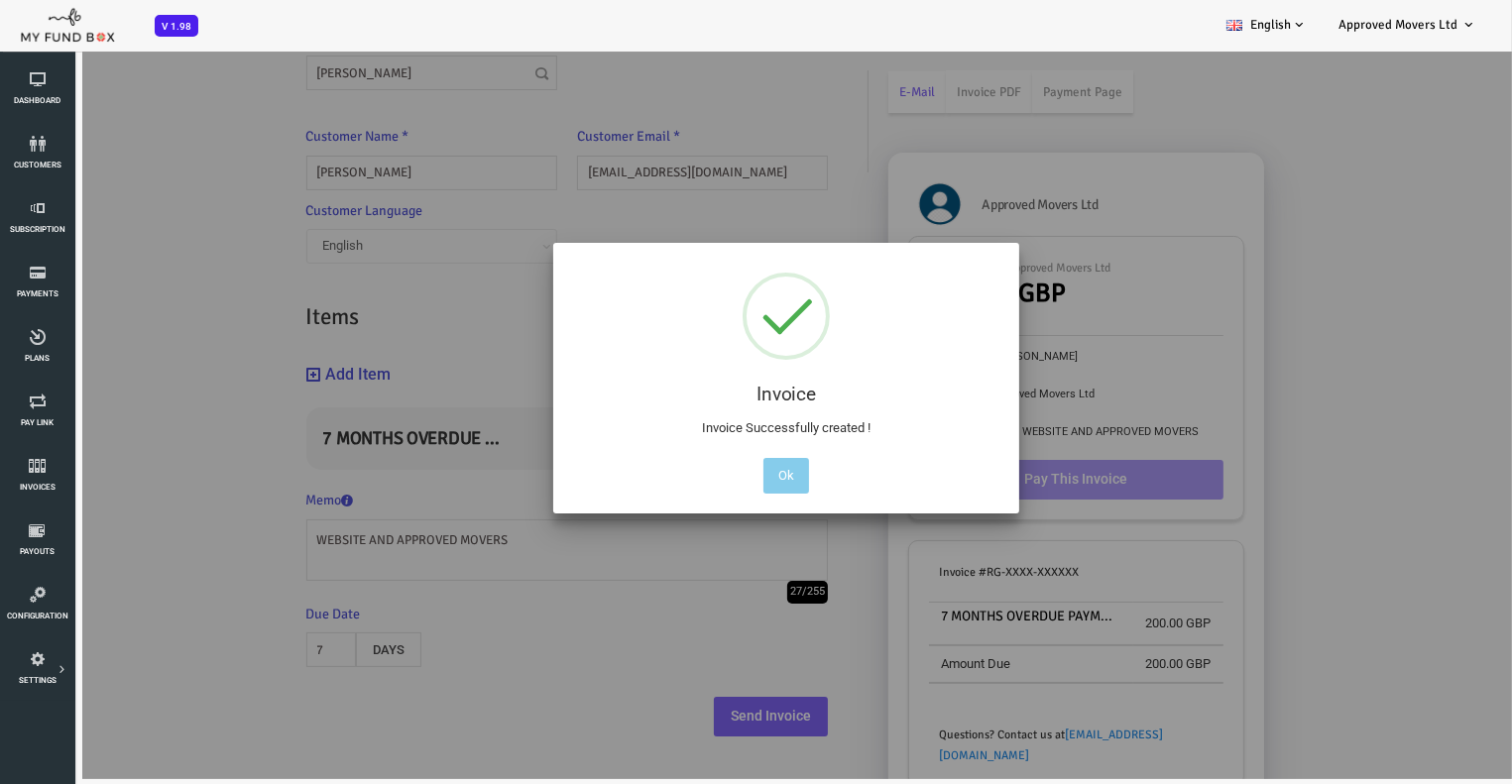 click on "Ok" at bounding box center (726, 476) 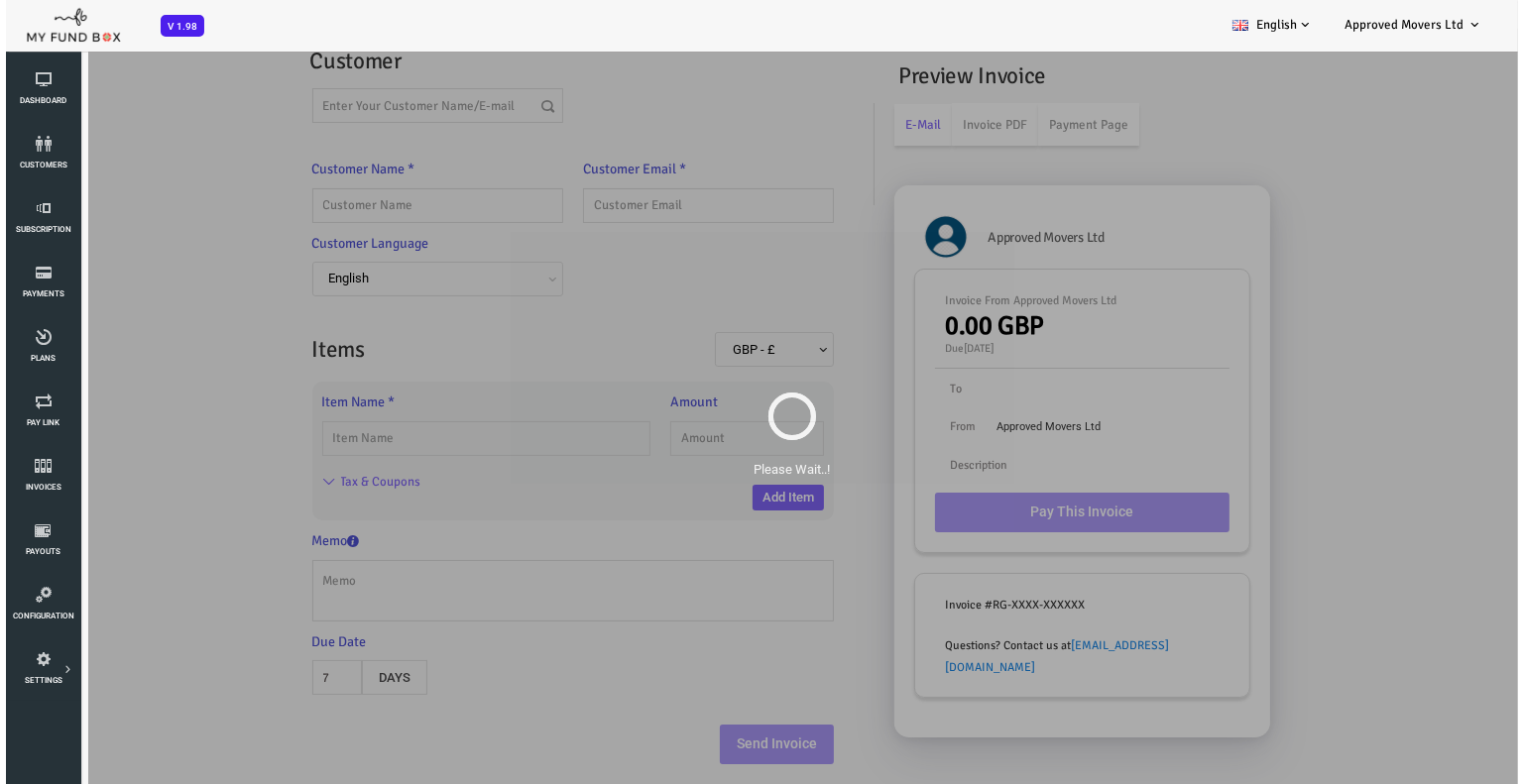 scroll, scrollTop: 0, scrollLeft: 0, axis: both 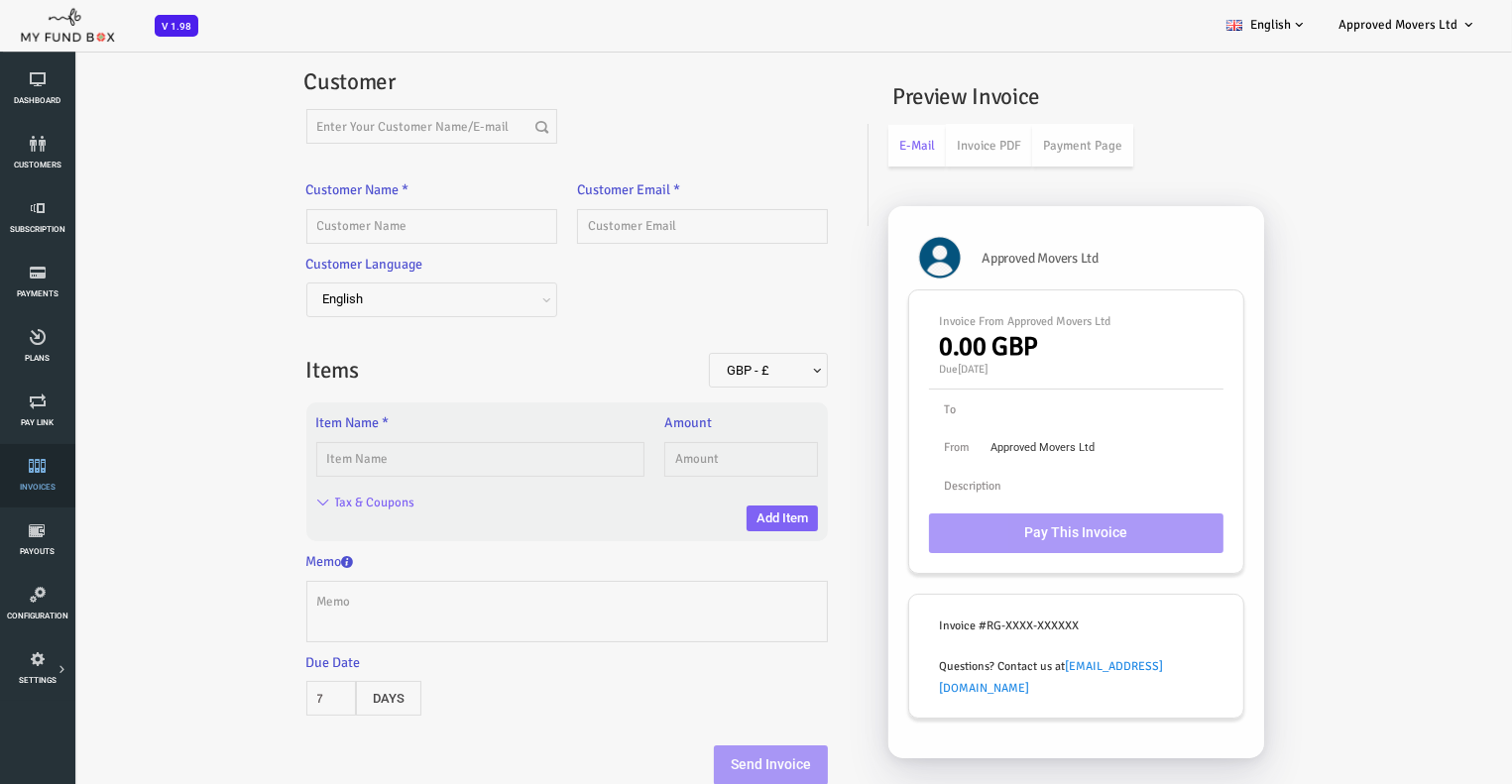click on "Invoices" at bounding box center [0, 0] 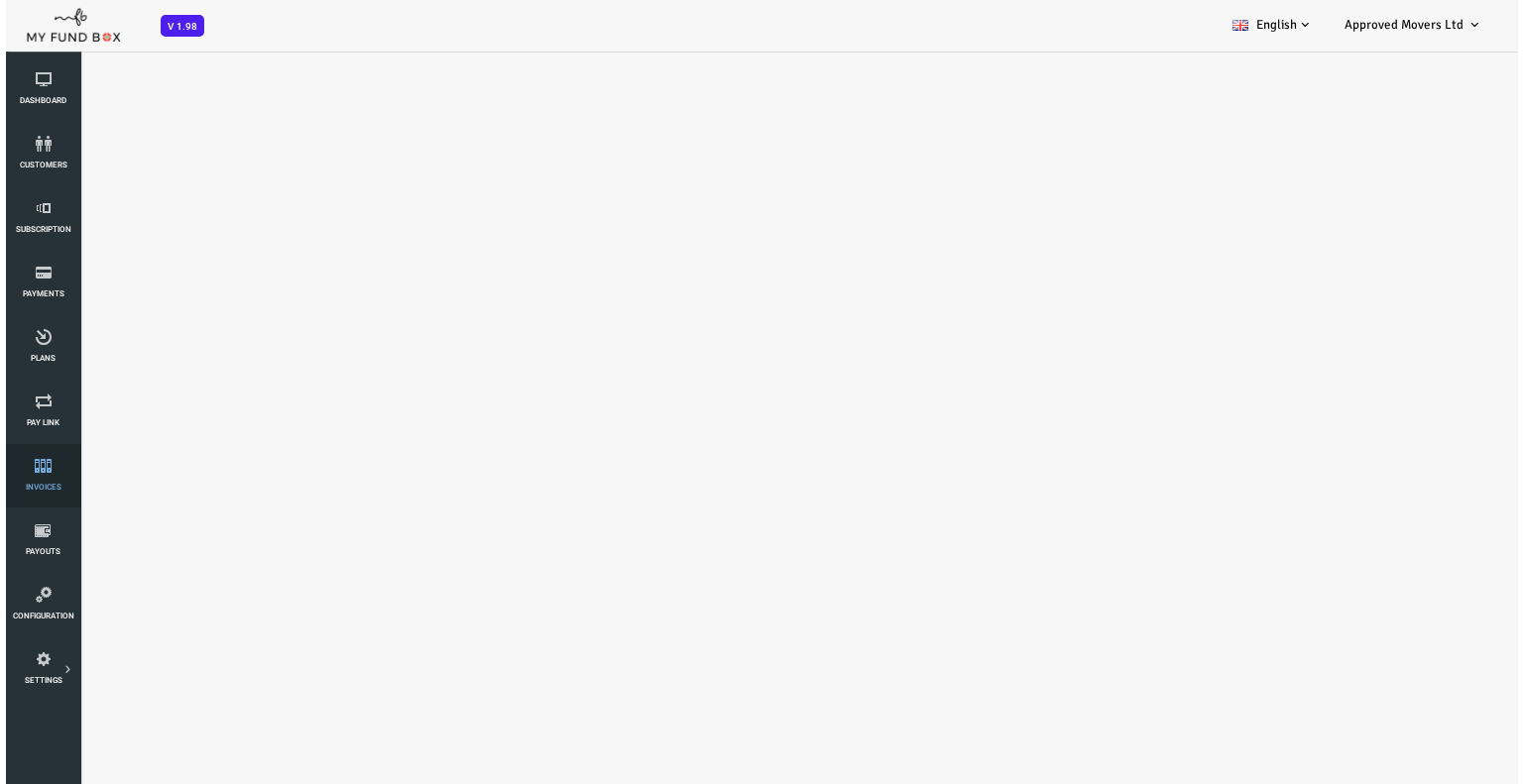select on "100" 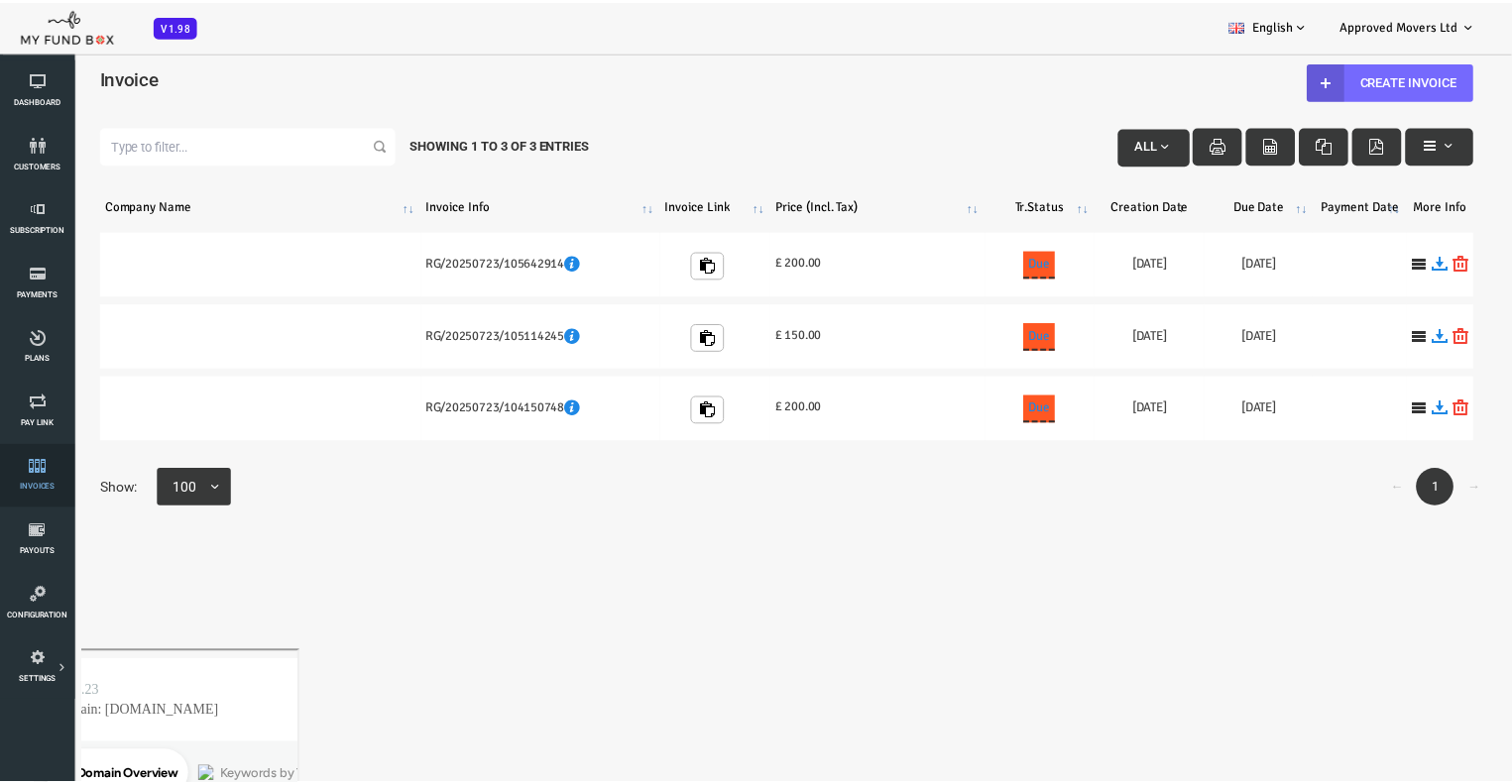 scroll, scrollTop: 0, scrollLeft: 0, axis: both 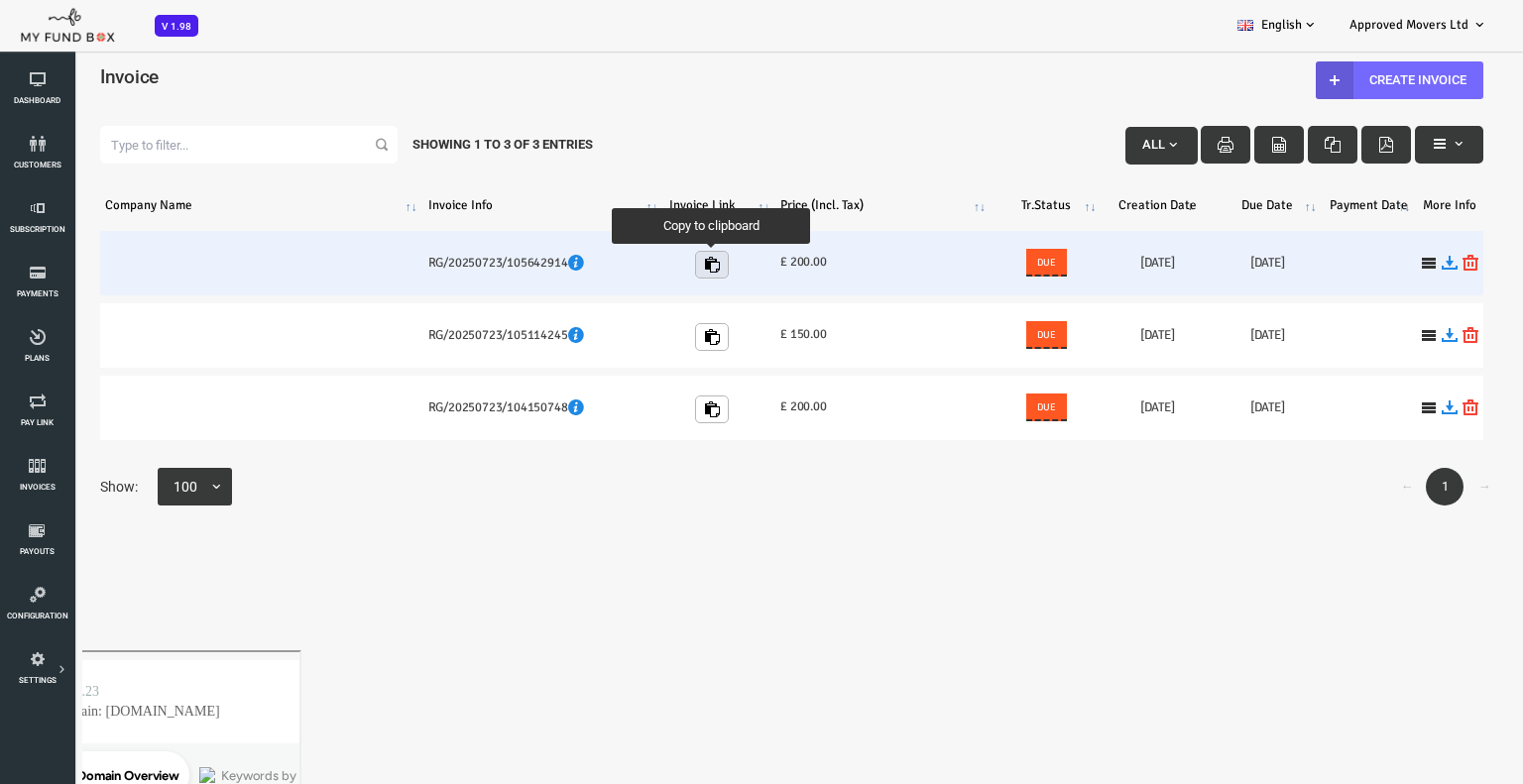click at bounding box center (651, 265) 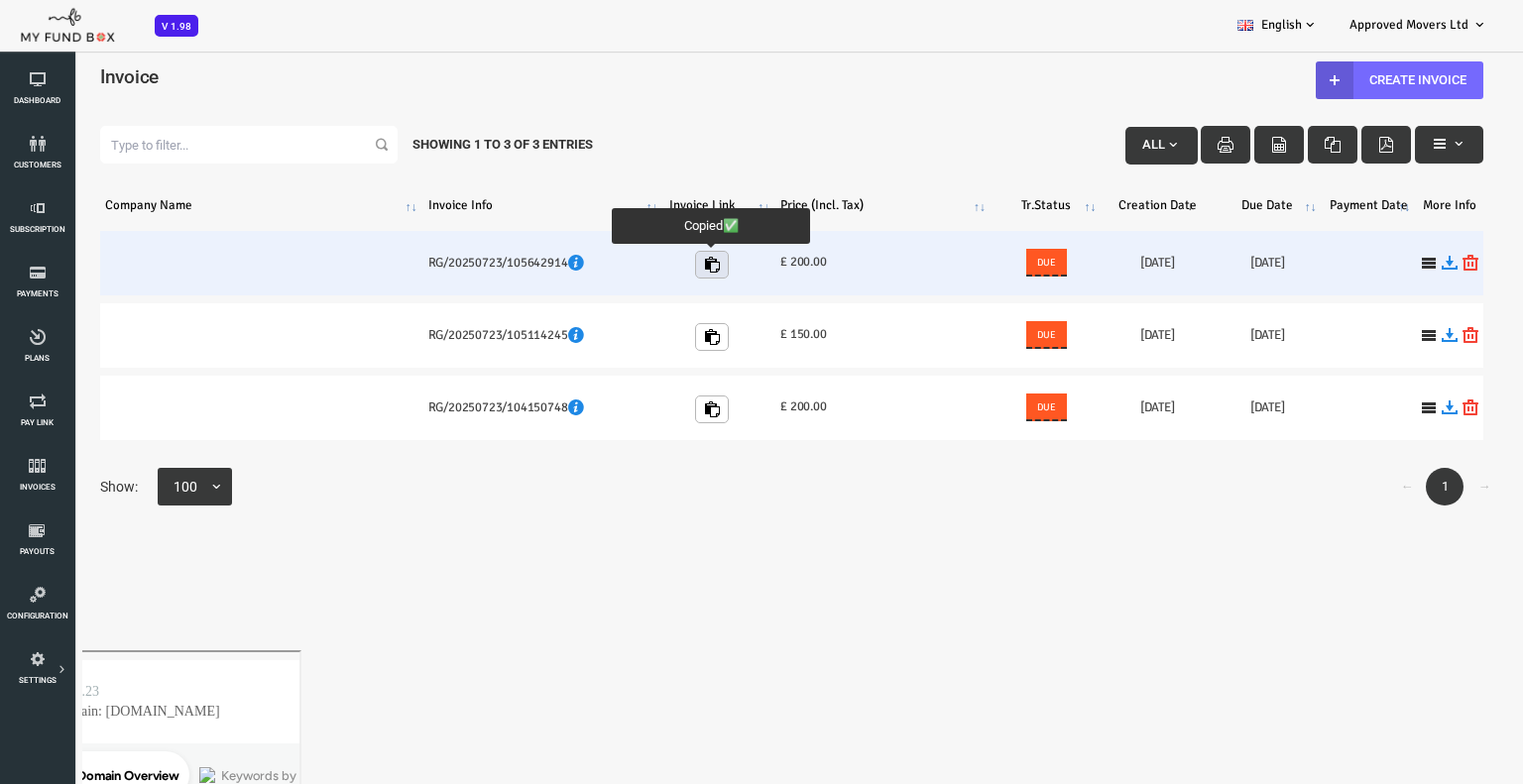 click at bounding box center (651, 265) 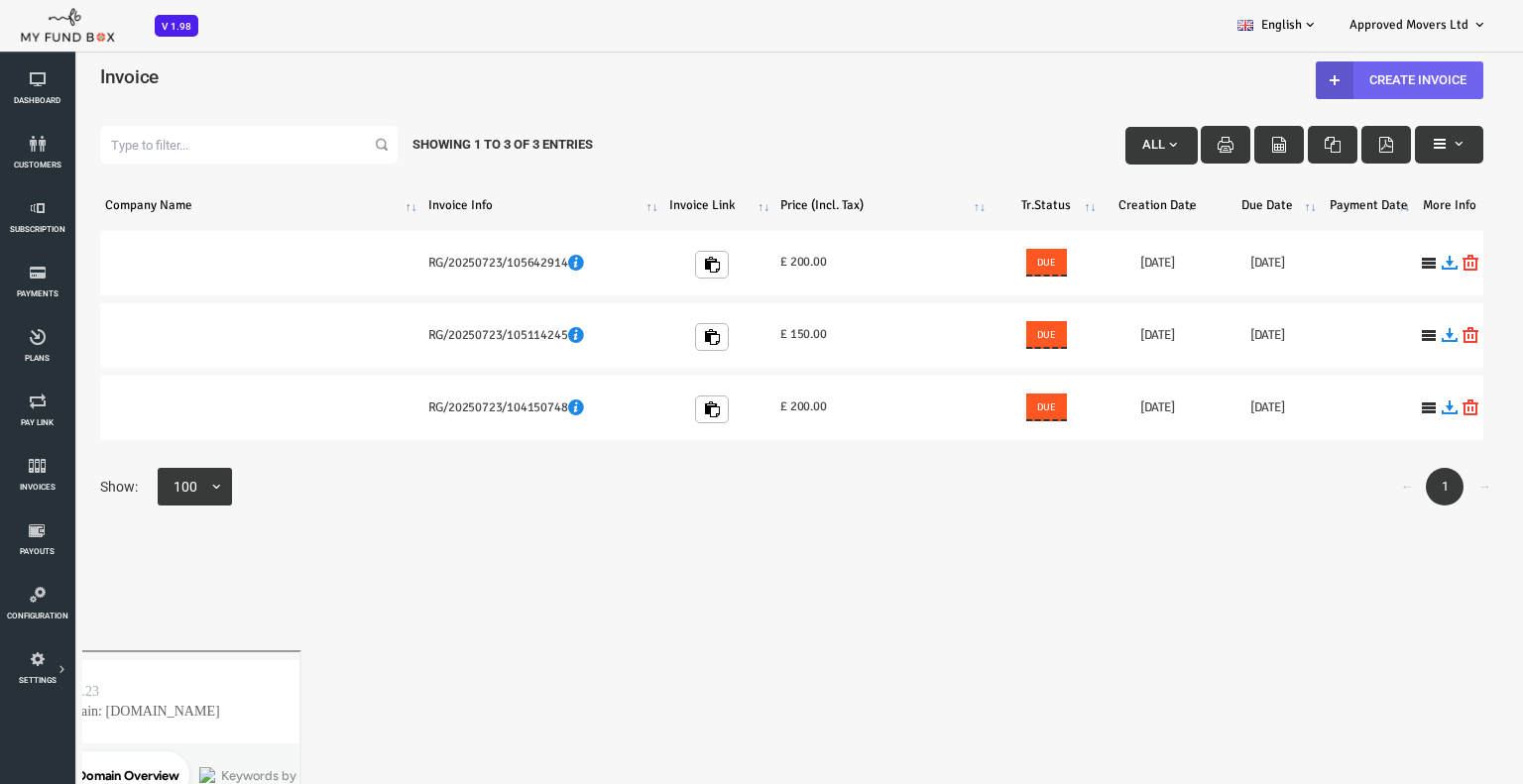 click on "Create Invoice" at bounding box center (1339, 80) 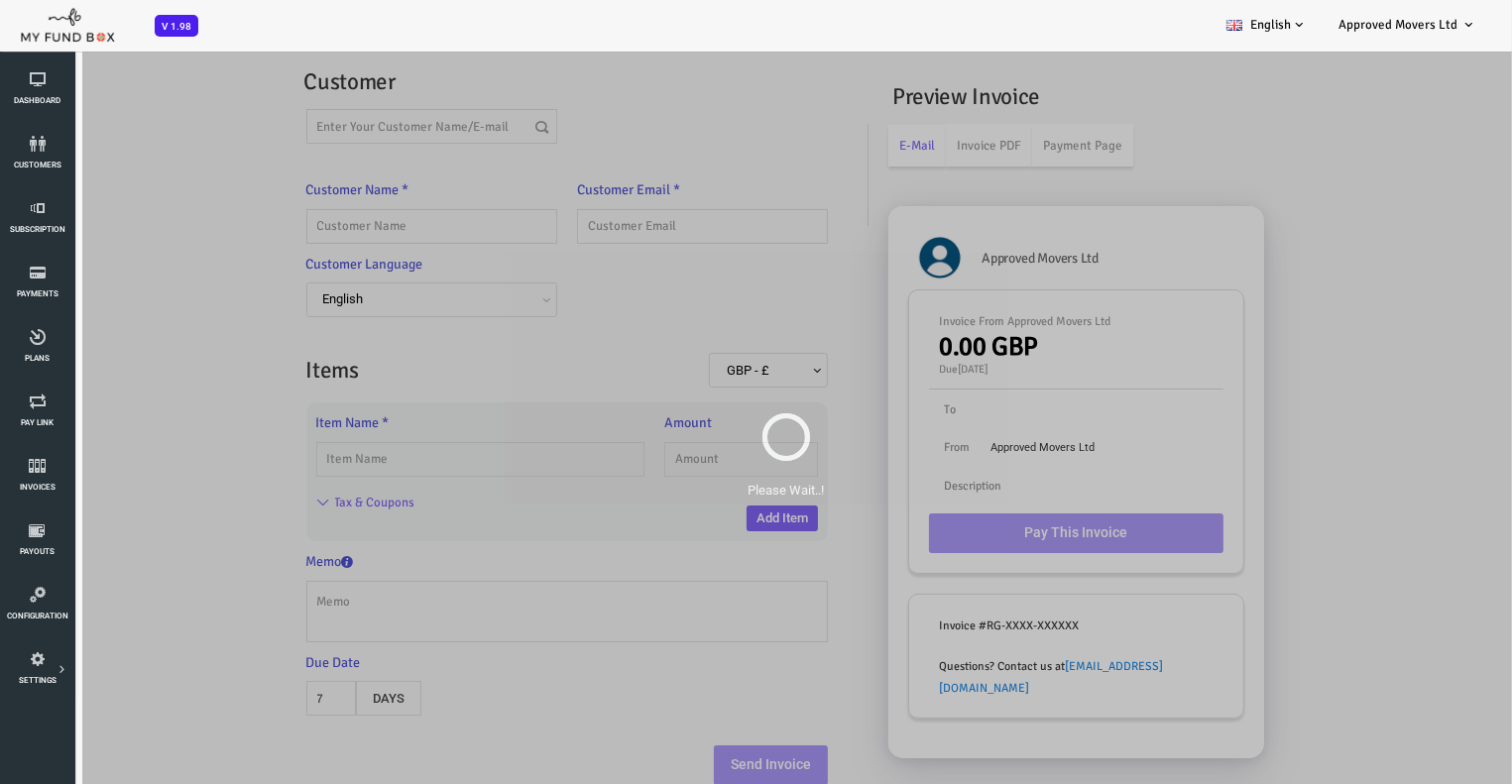 scroll, scrollTop: 0, scrollLeft: 0, axis: both 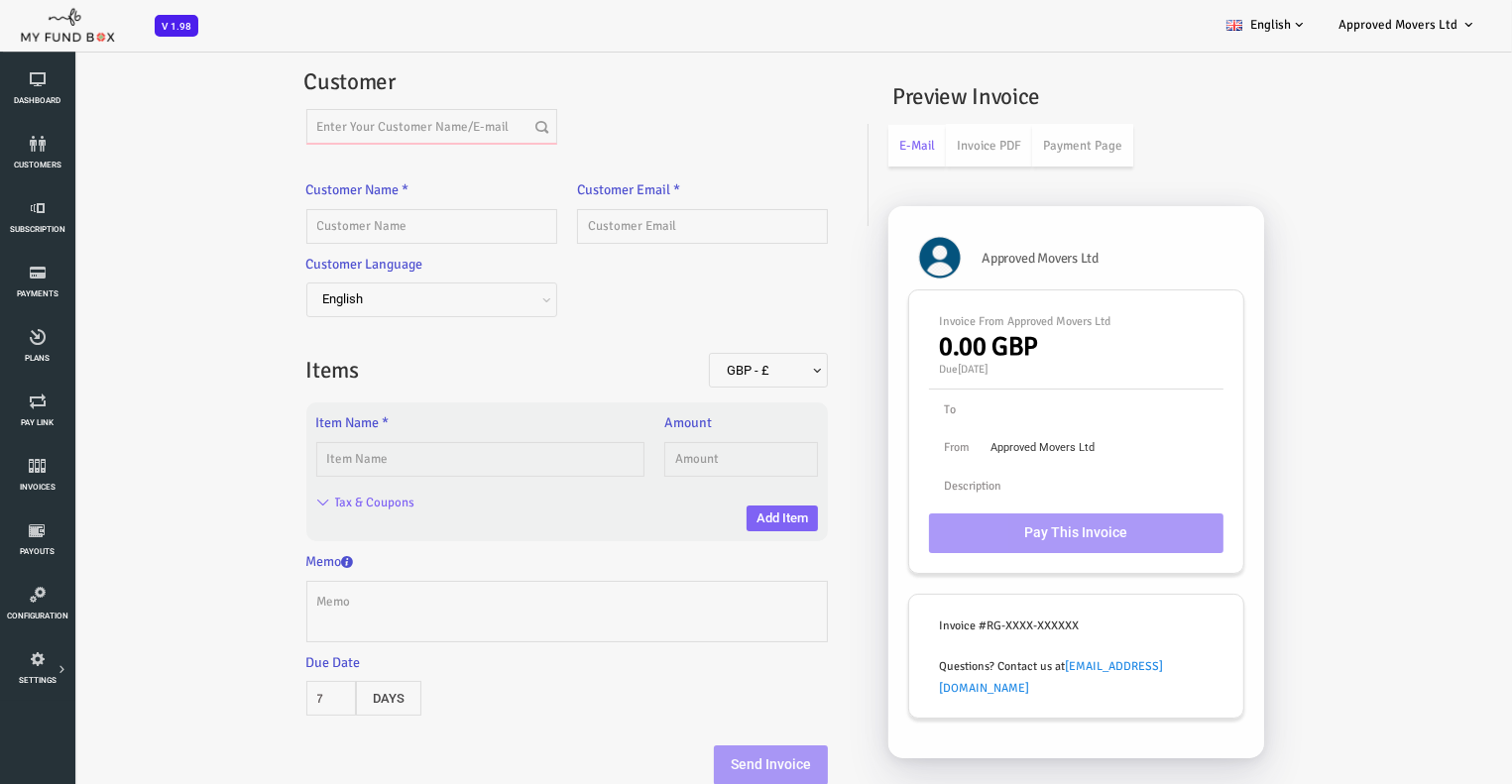 click at bounding box center [371, 126] 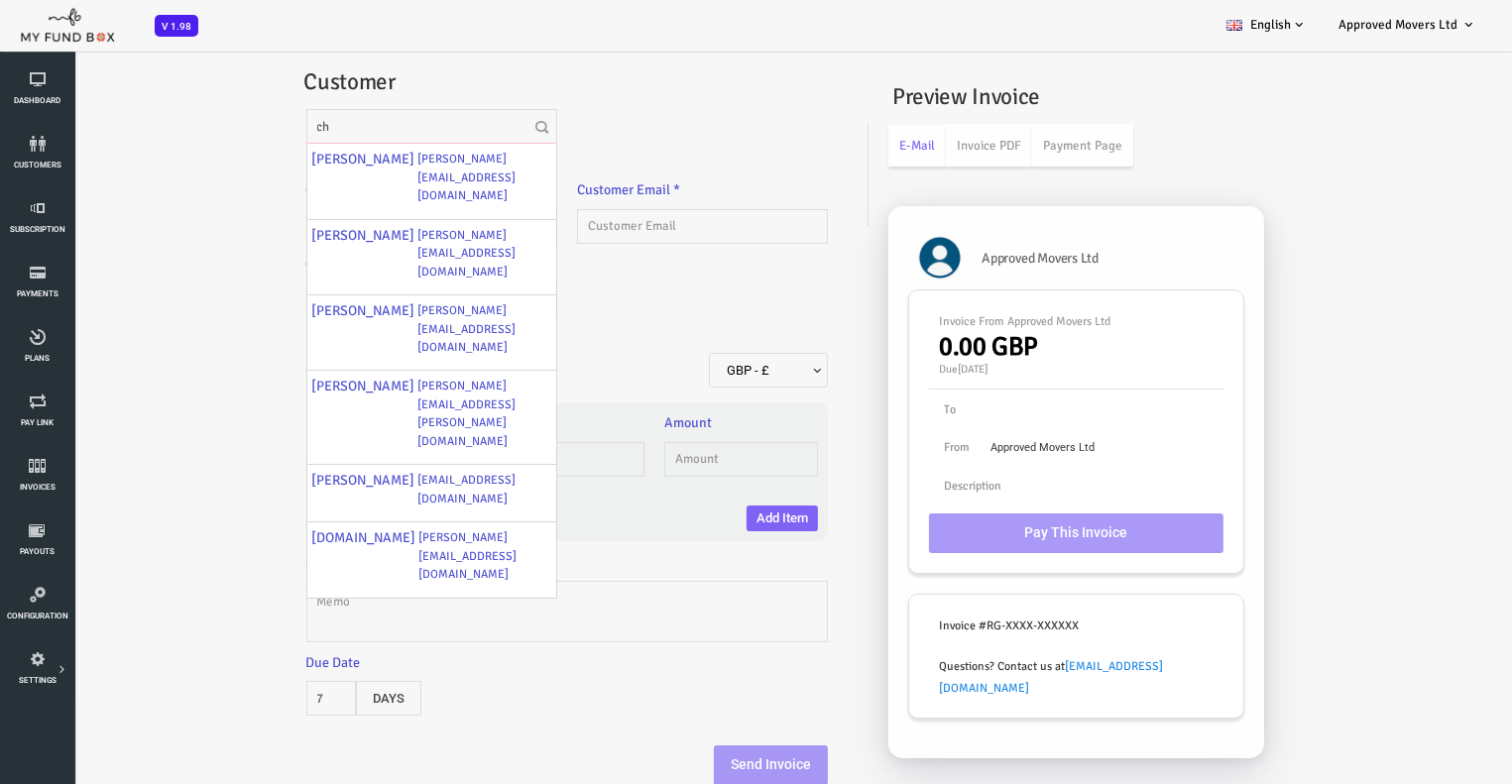 type on "c" 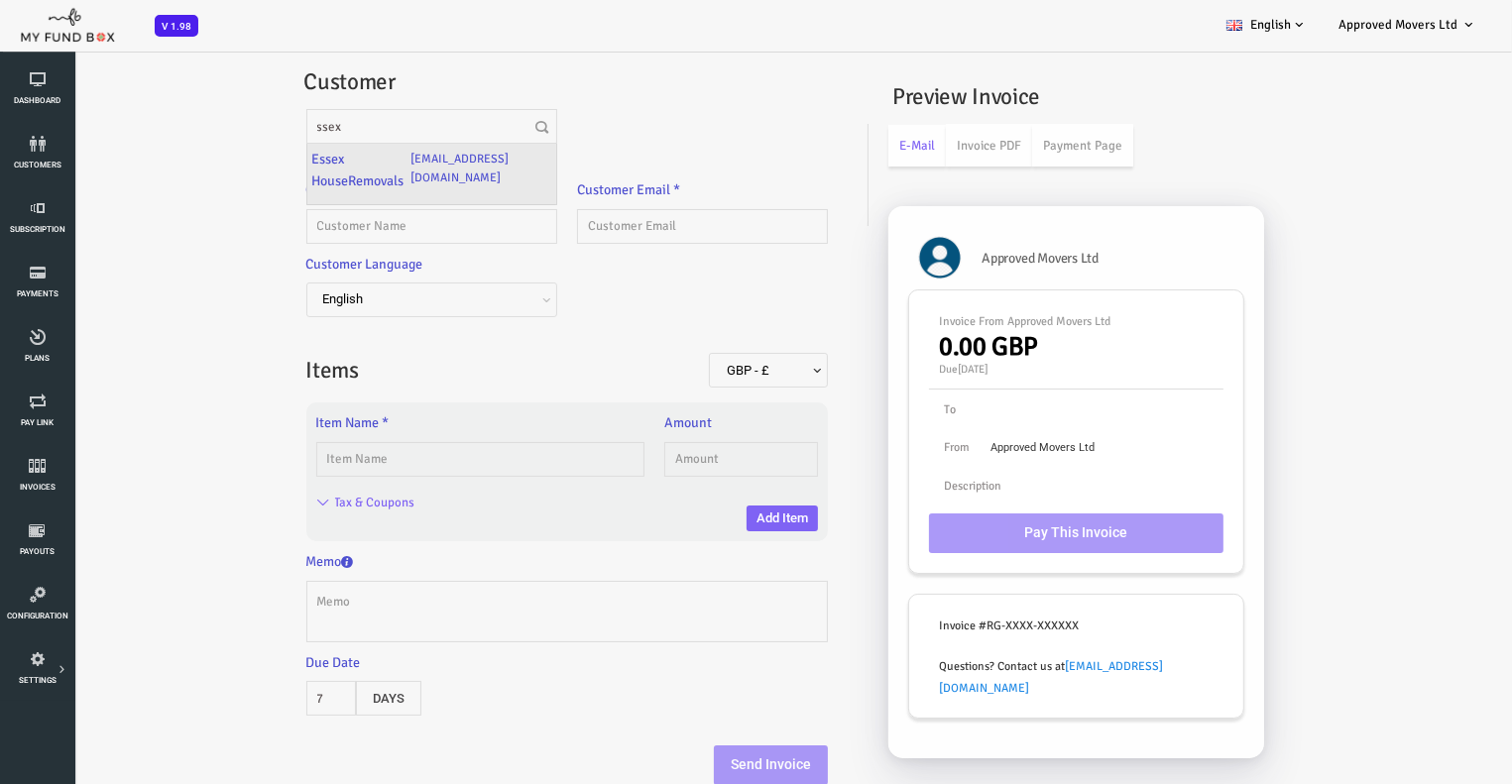 click on "Essex HouseRemovals" at bounding box center [299, 169] 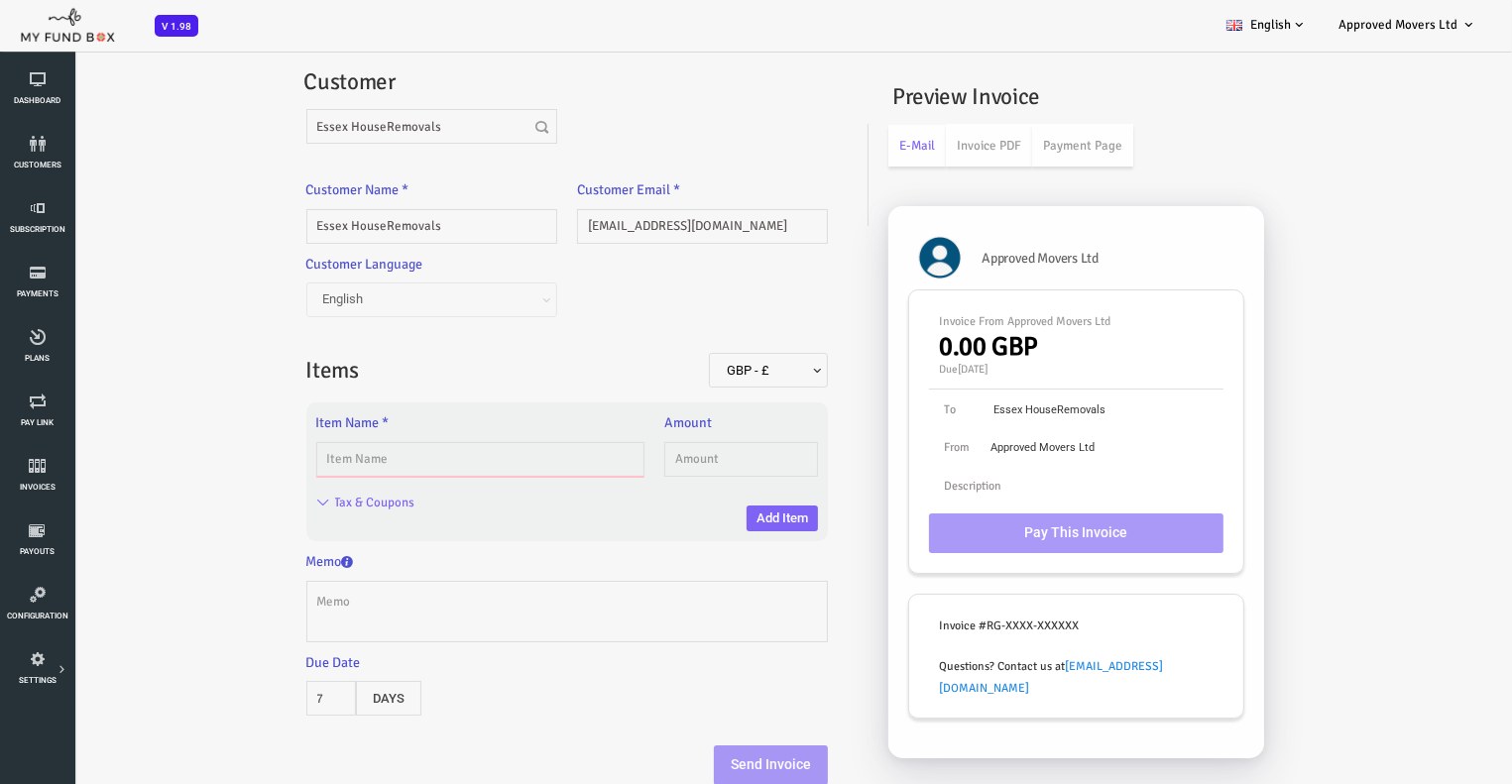 click at bounding box center (419, 459) 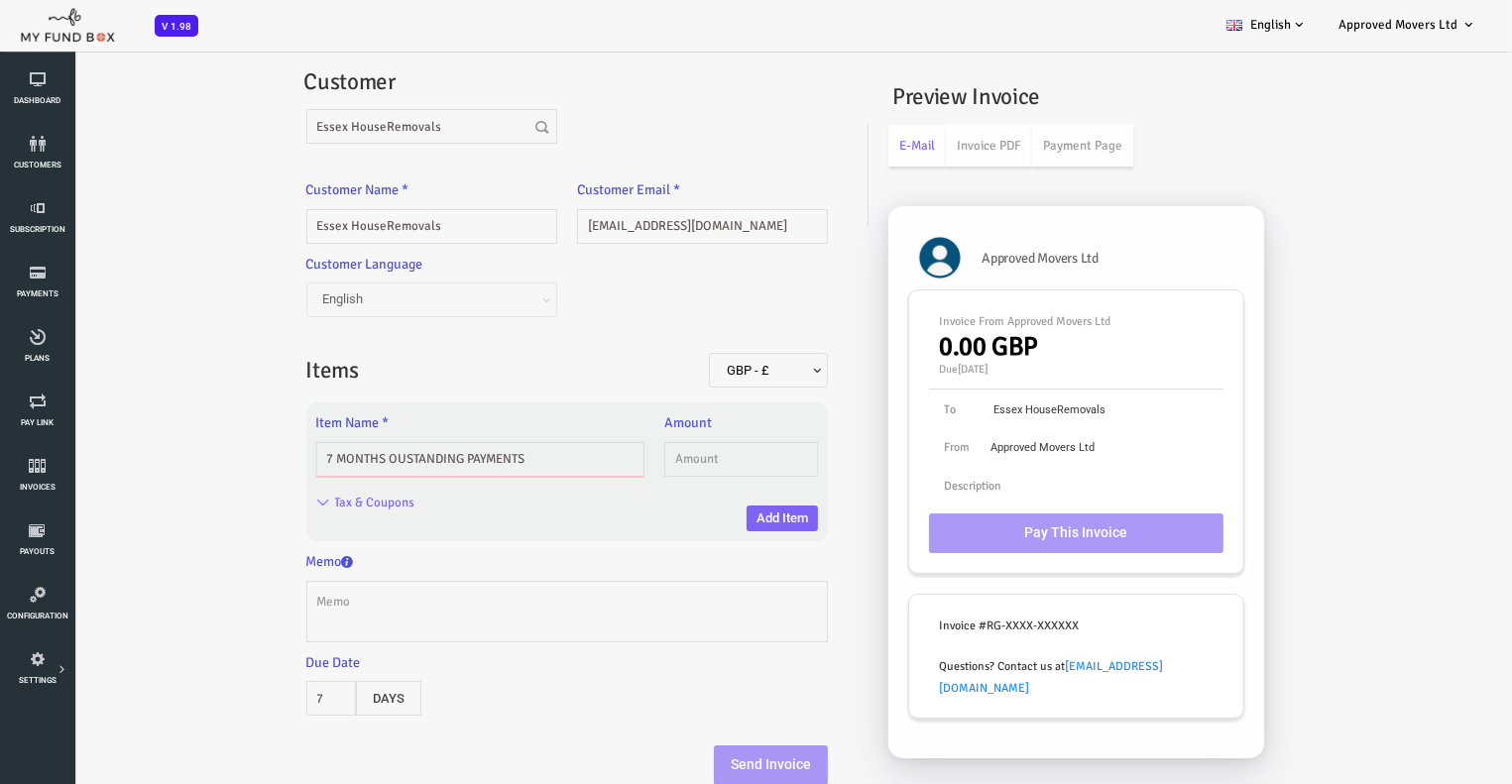 type on "7 MONTHS OUSTANDING PAYMENTS" 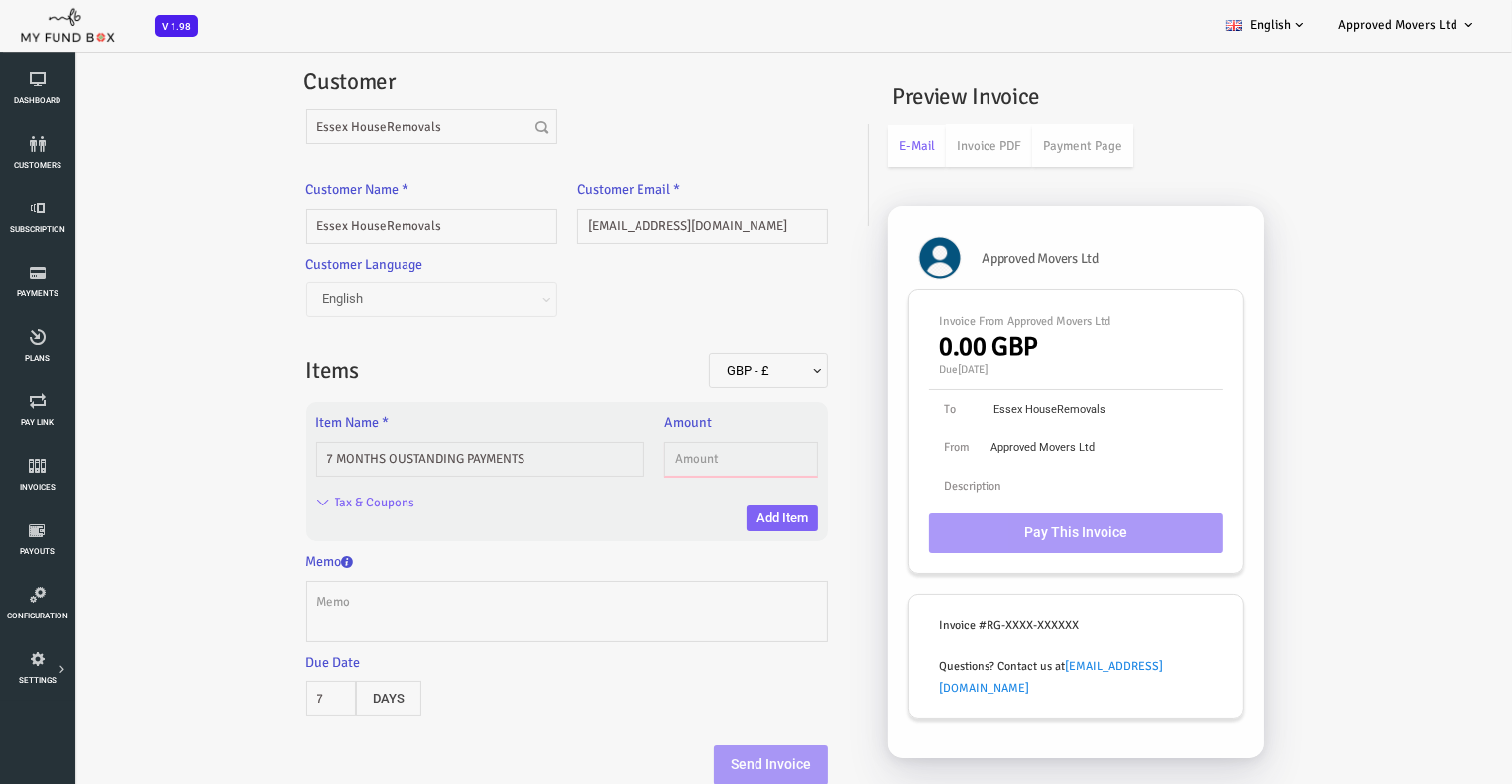 click on "Subscriber not found
Beneficiary Not Found
Partner Not Found!!!!
Please Fill out this field
Please Enter an E-mail Address
Enter The Valid Payment Status
Showing
Entries
No matching records found
(Filtered From
Total Entries)
No records available
Approved Movers Ltd" at bounding box center [726, 441] 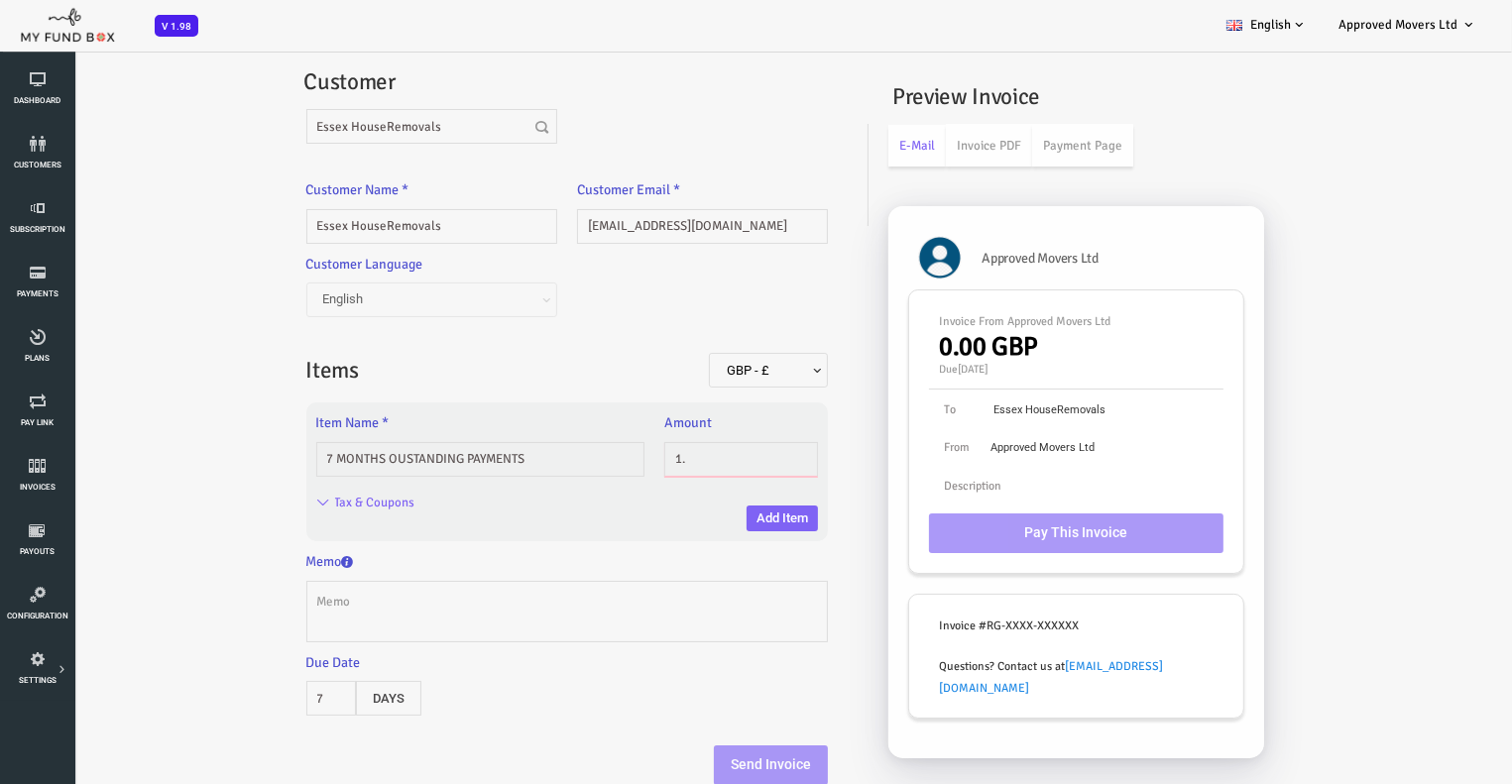 type on "1" 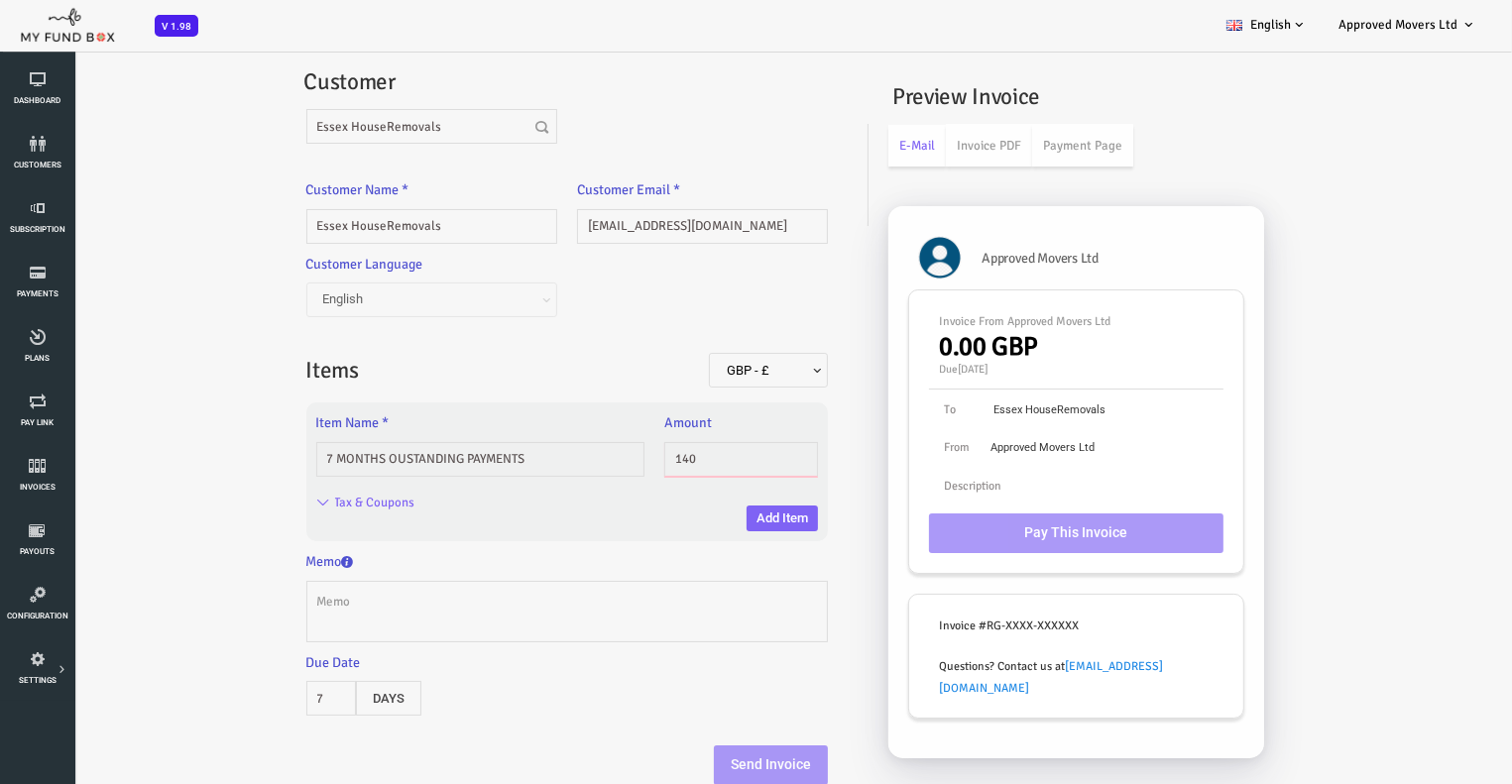 type on "140" 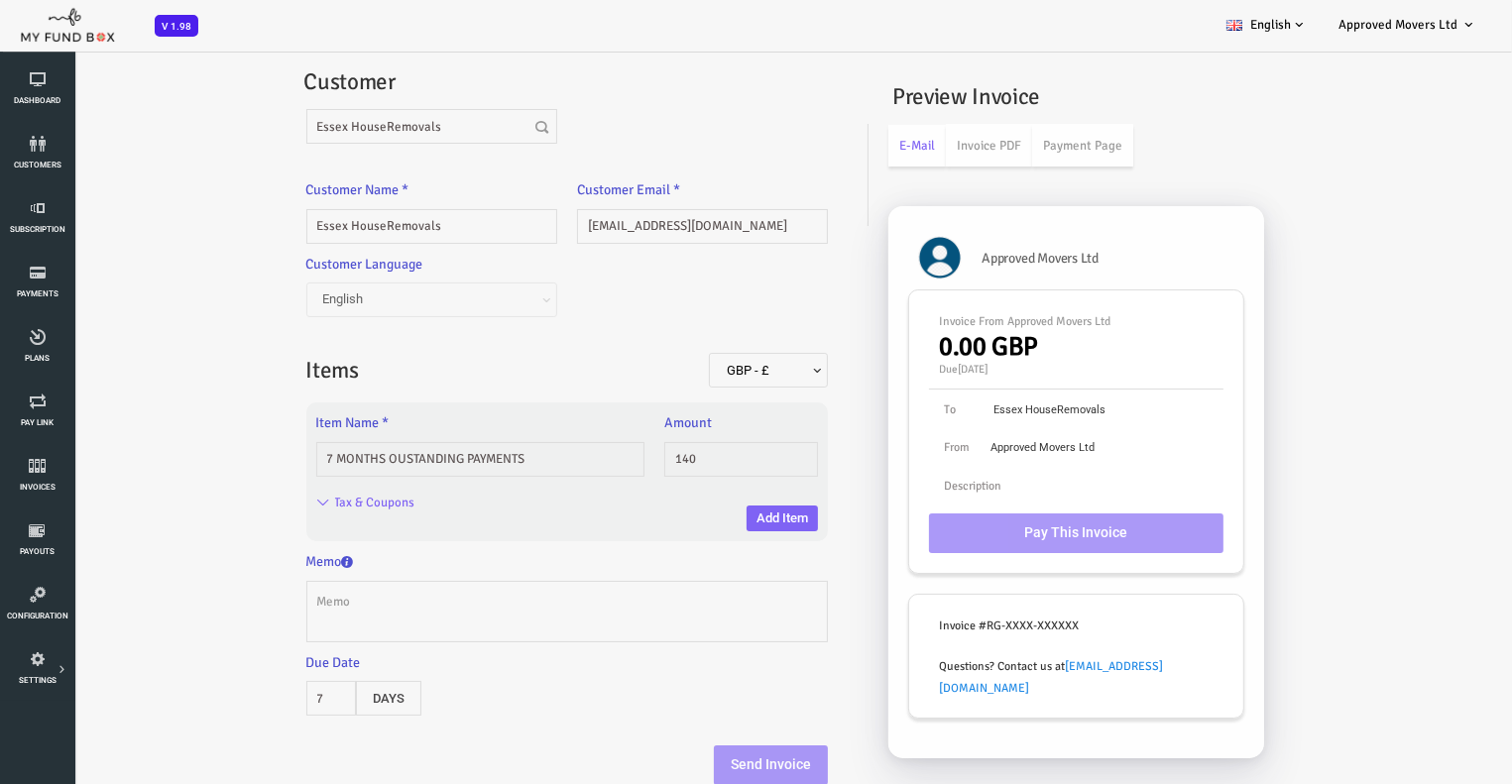 click on "Customer
Essex HouseRemovals
Customer Name *
Essex HouseRemovals
Description allows upto maximum of 255 characters.
Please Fill out this field
Name should be atleast 3 characters
Customer Email *
info@essexhouseremovals.com
Please enter valid E-mail
Customer Language
English
Deutsch" at bounding box center [507, 424] 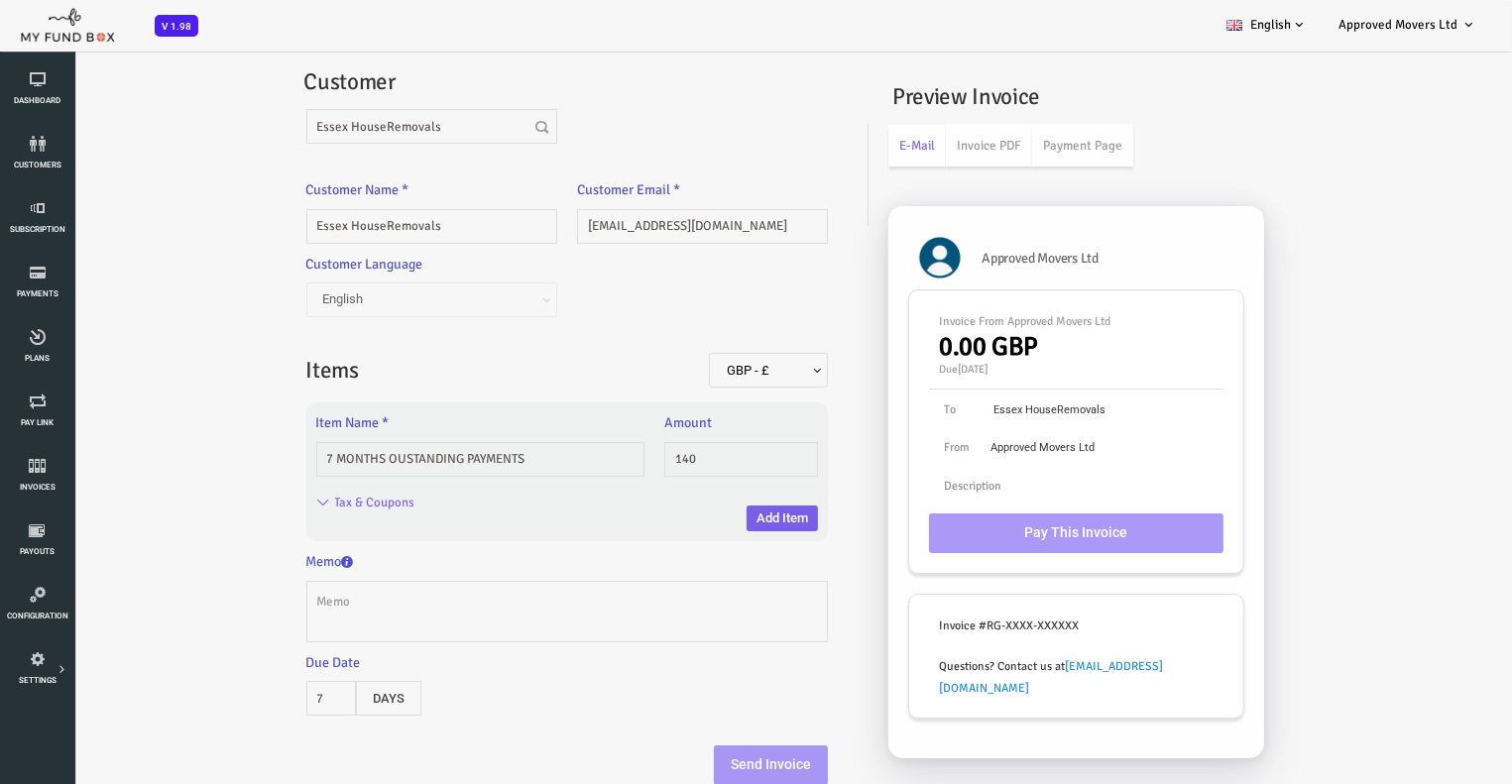 click on "Add Item" at bounding box center [722, 518] 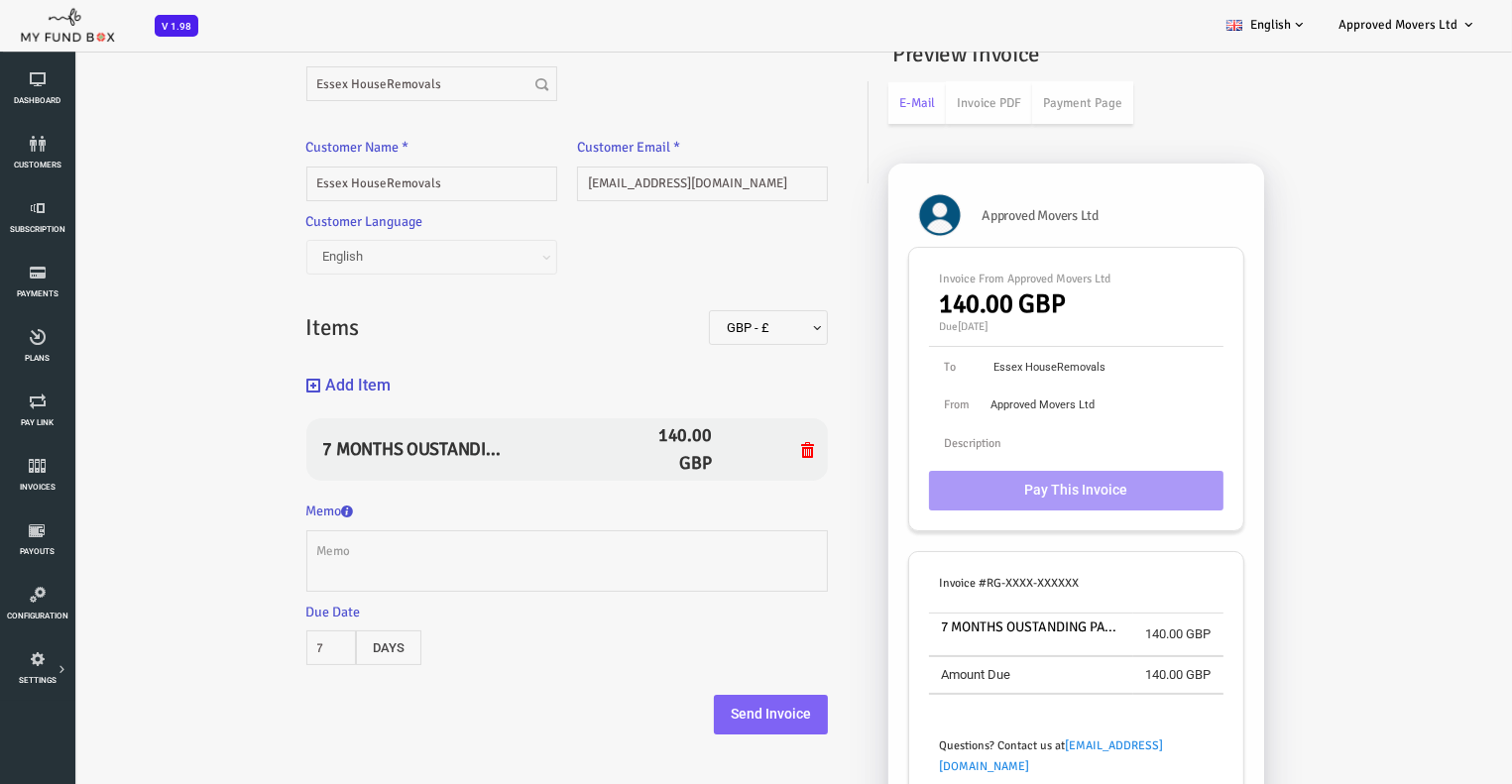 scroll, scrollTop: 54, scrollLeft: 0, axis: vertical 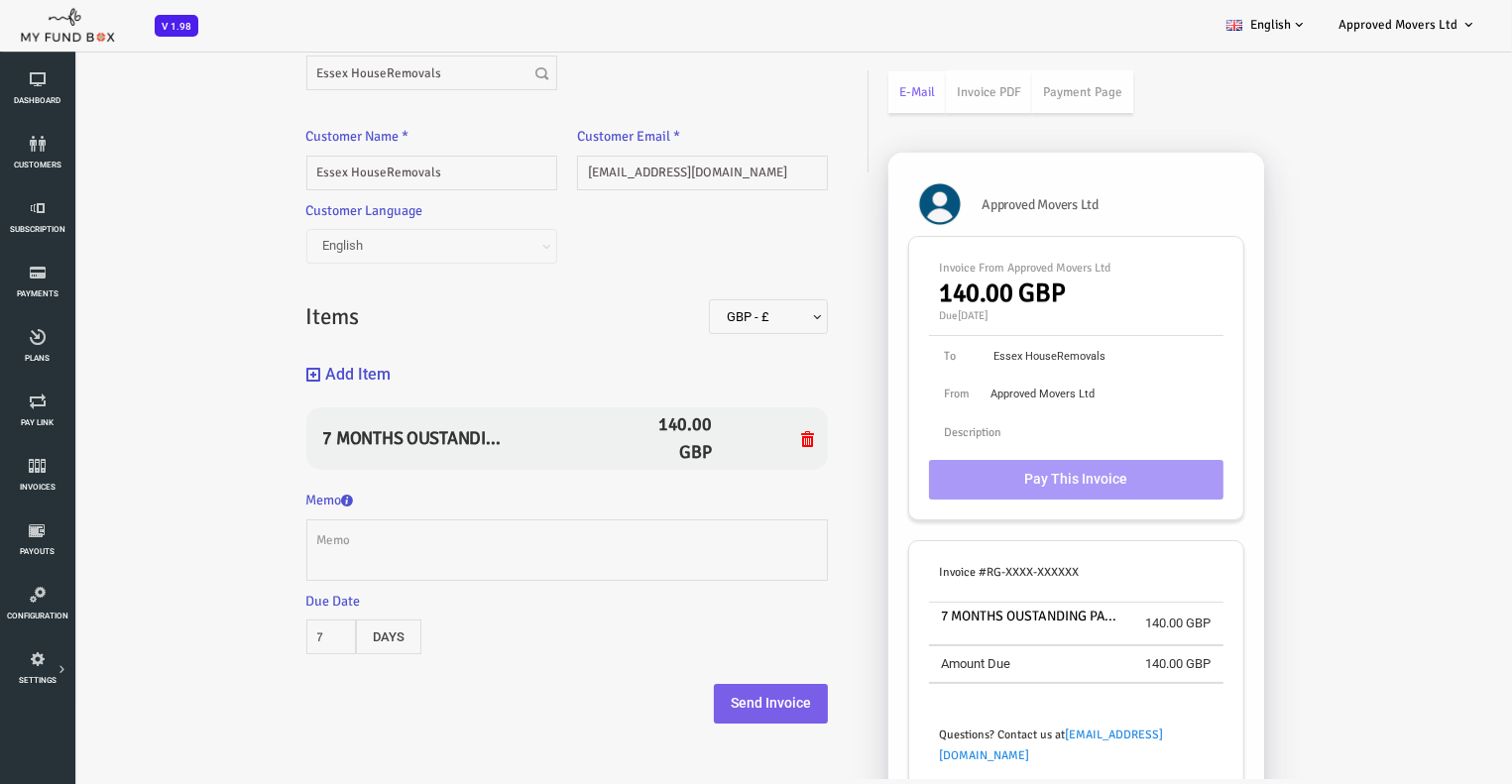 click on "Send Invoice" at bounding box center (710, 704) 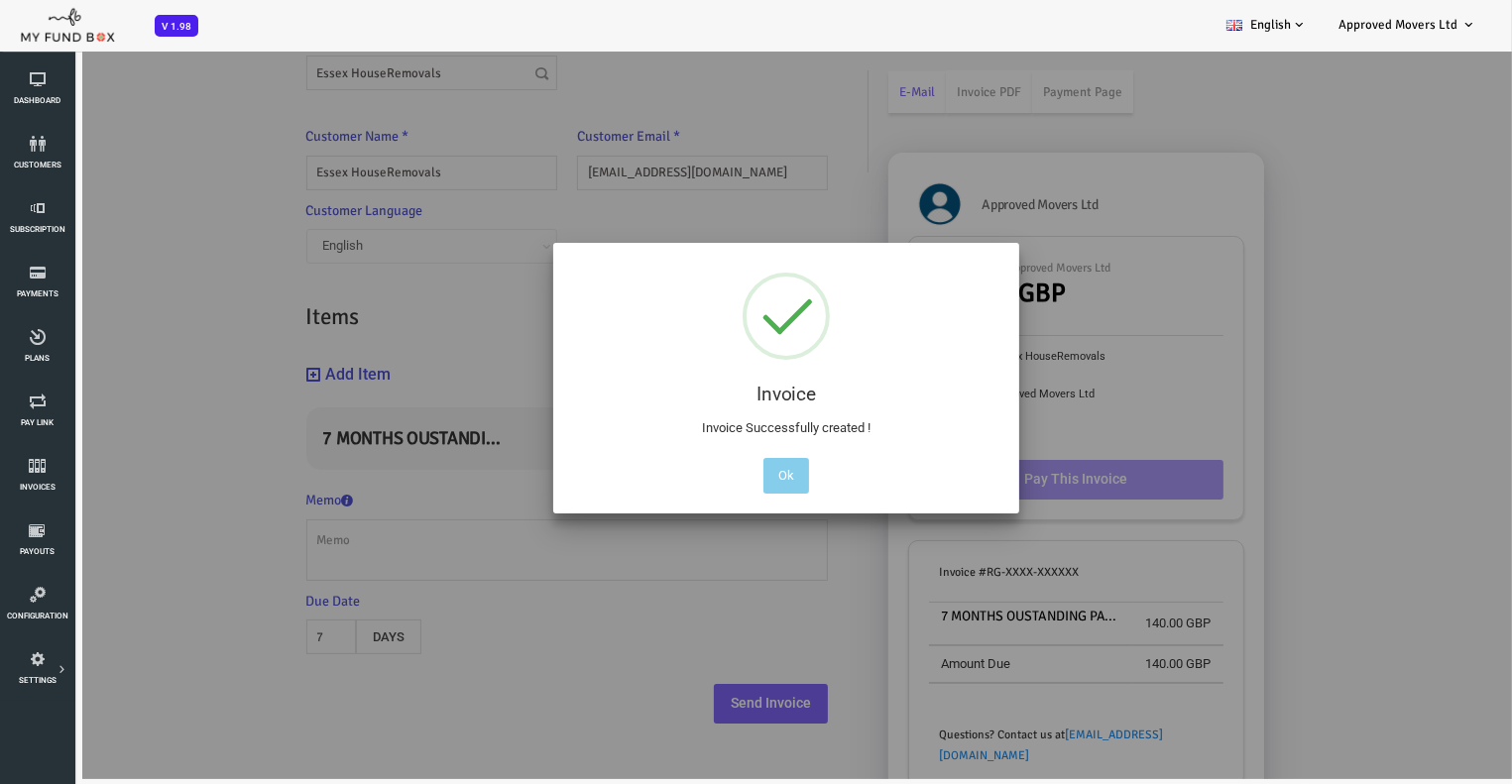 click on "Ok" at bounding box center [726, 476] 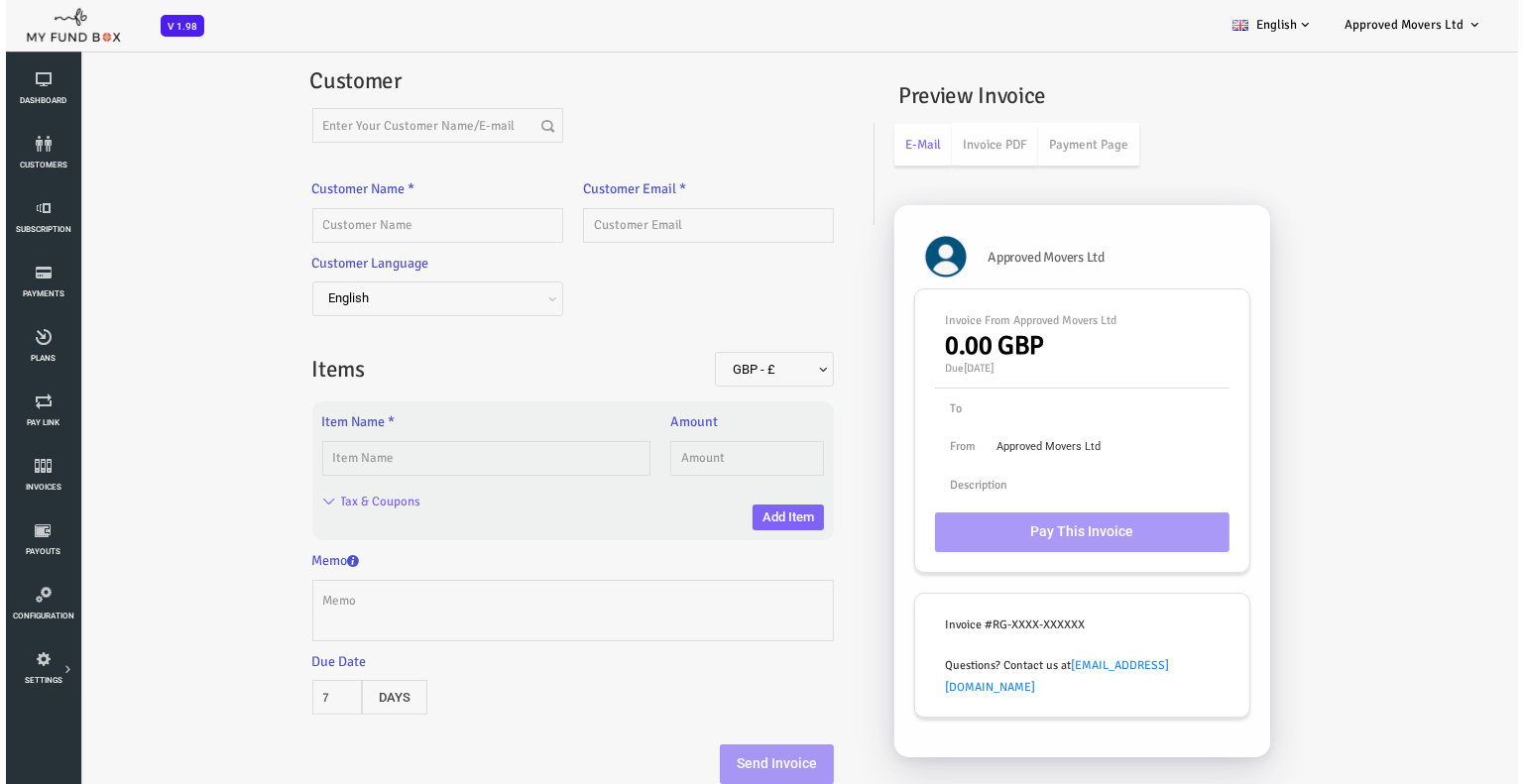 scroll, scrollTop: 0, scrollLeft: 0, axis: both 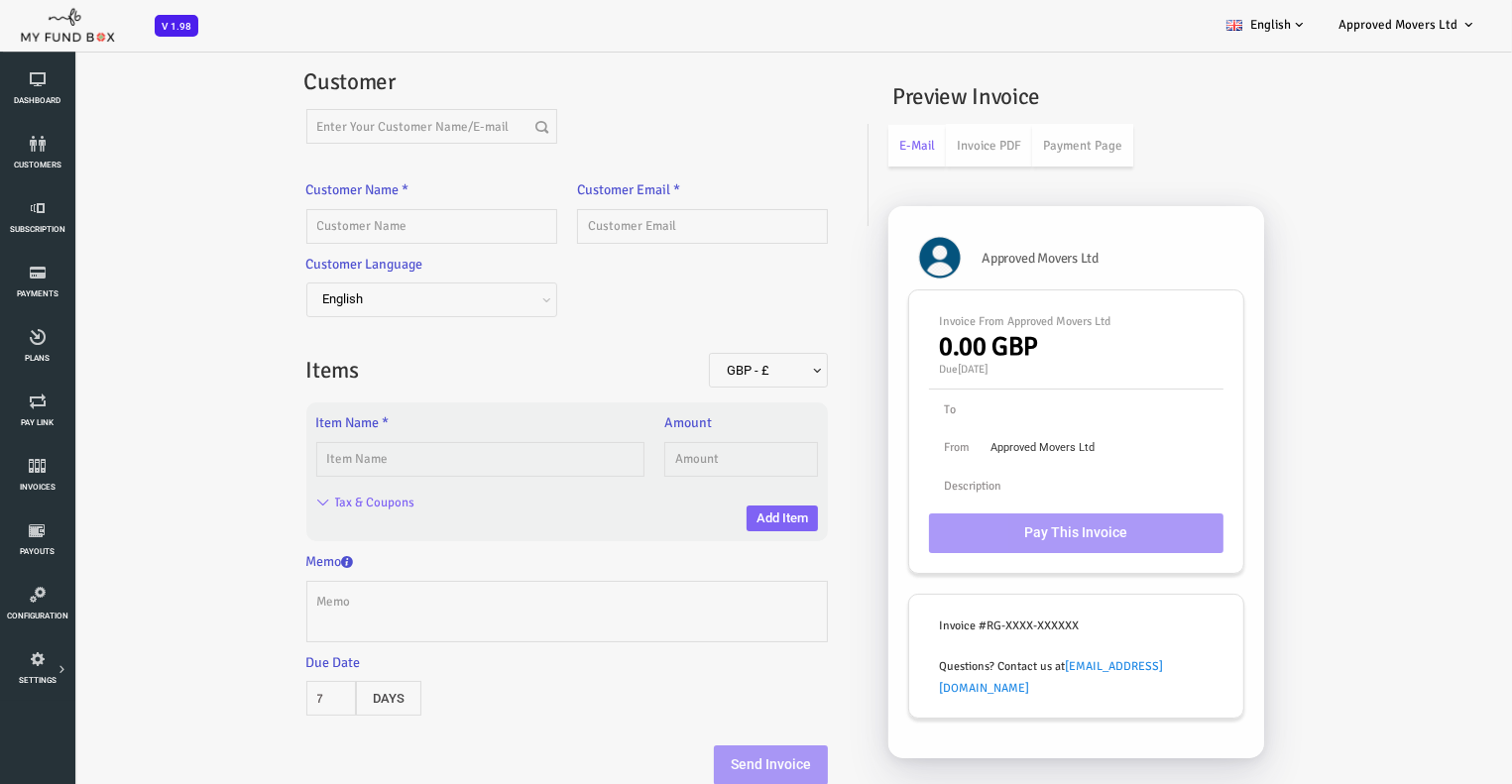 drag, startPoint x: 18, startPoint y: 53, endPoint x: 108, endPoint y: 657, distance: 610.66849 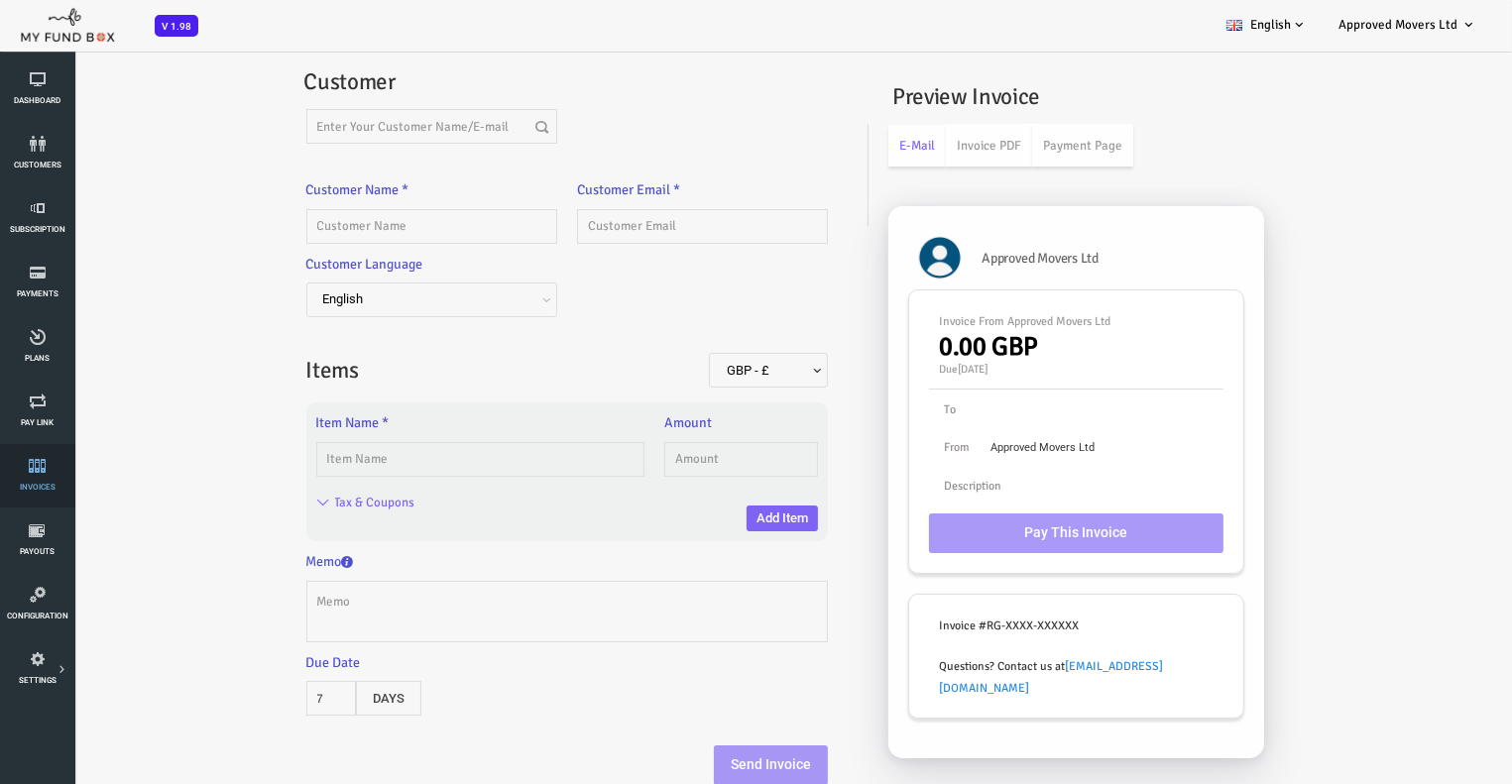 click at bounding box center (37, 466) 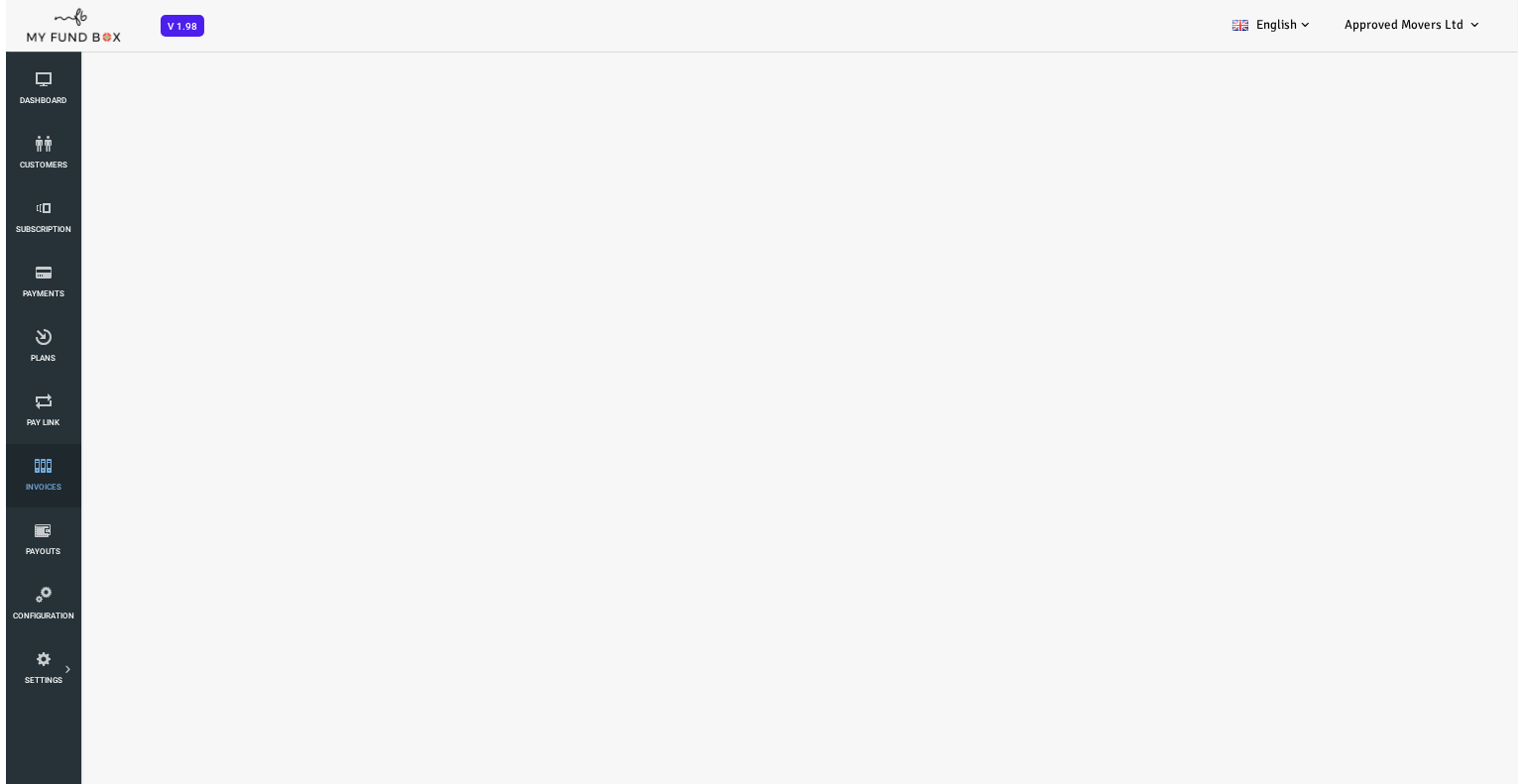 select on "100" 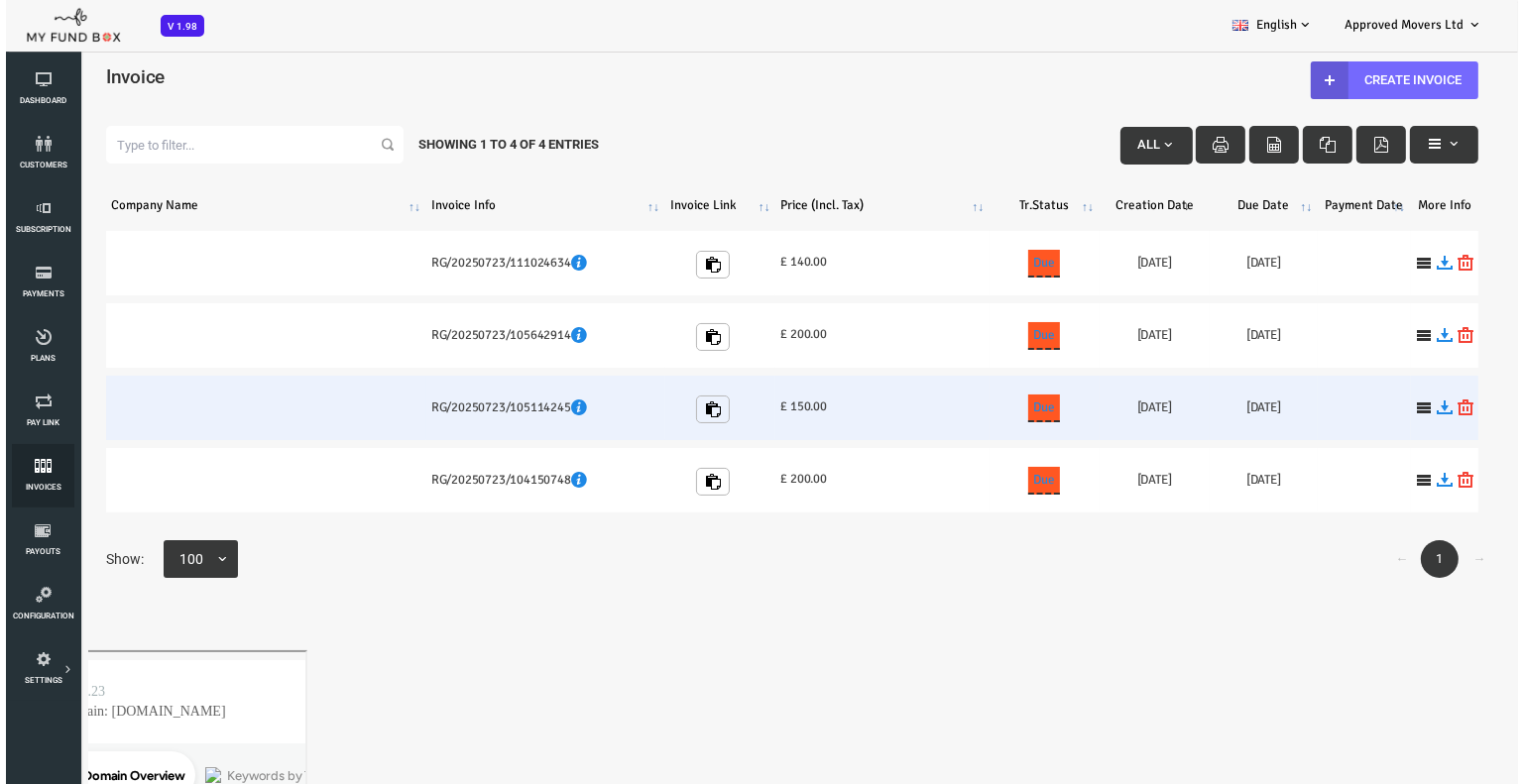 scroll, scrollTop: 0, scrollLeft: 0, axis: both 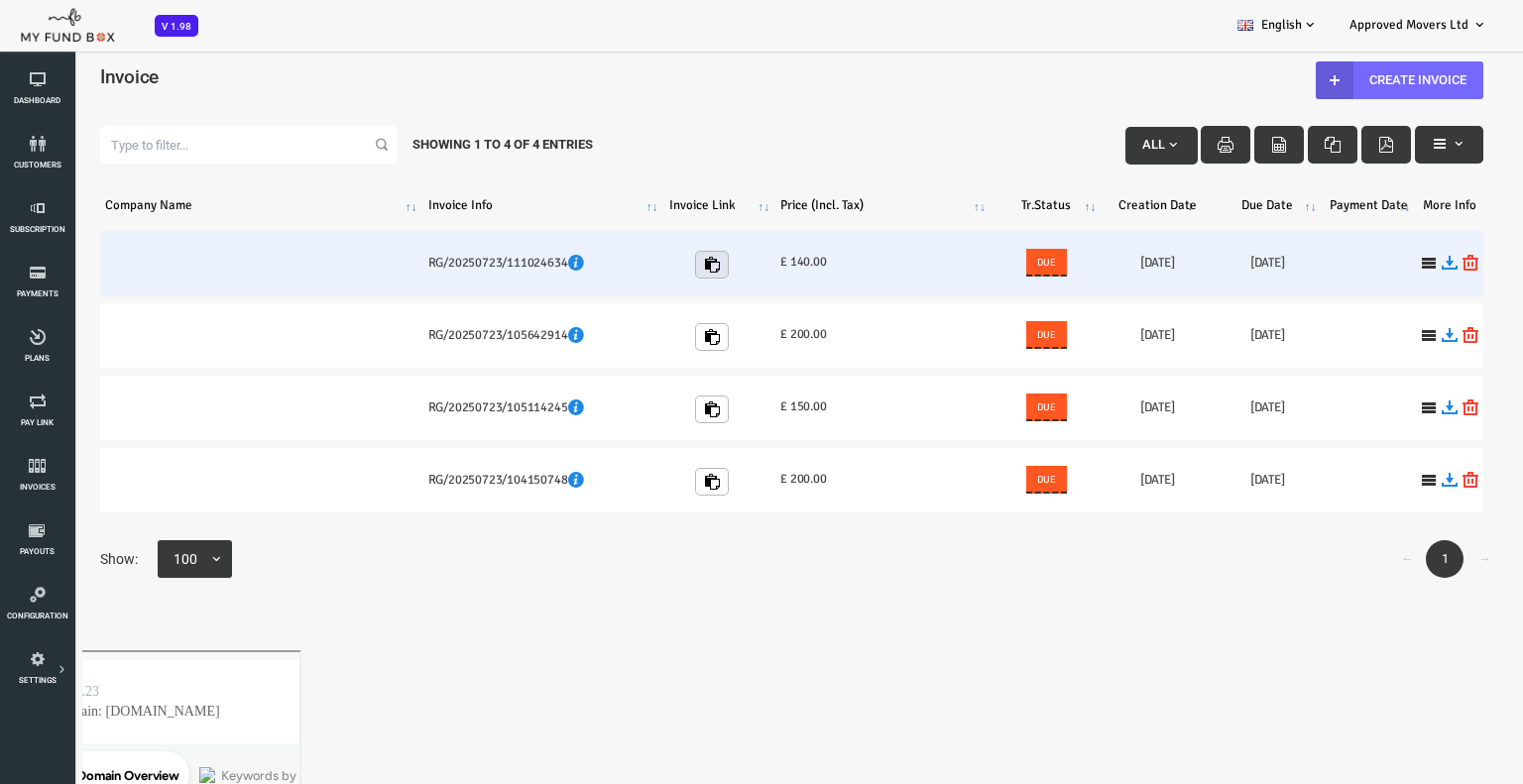 click at bounding box center (651, 265) 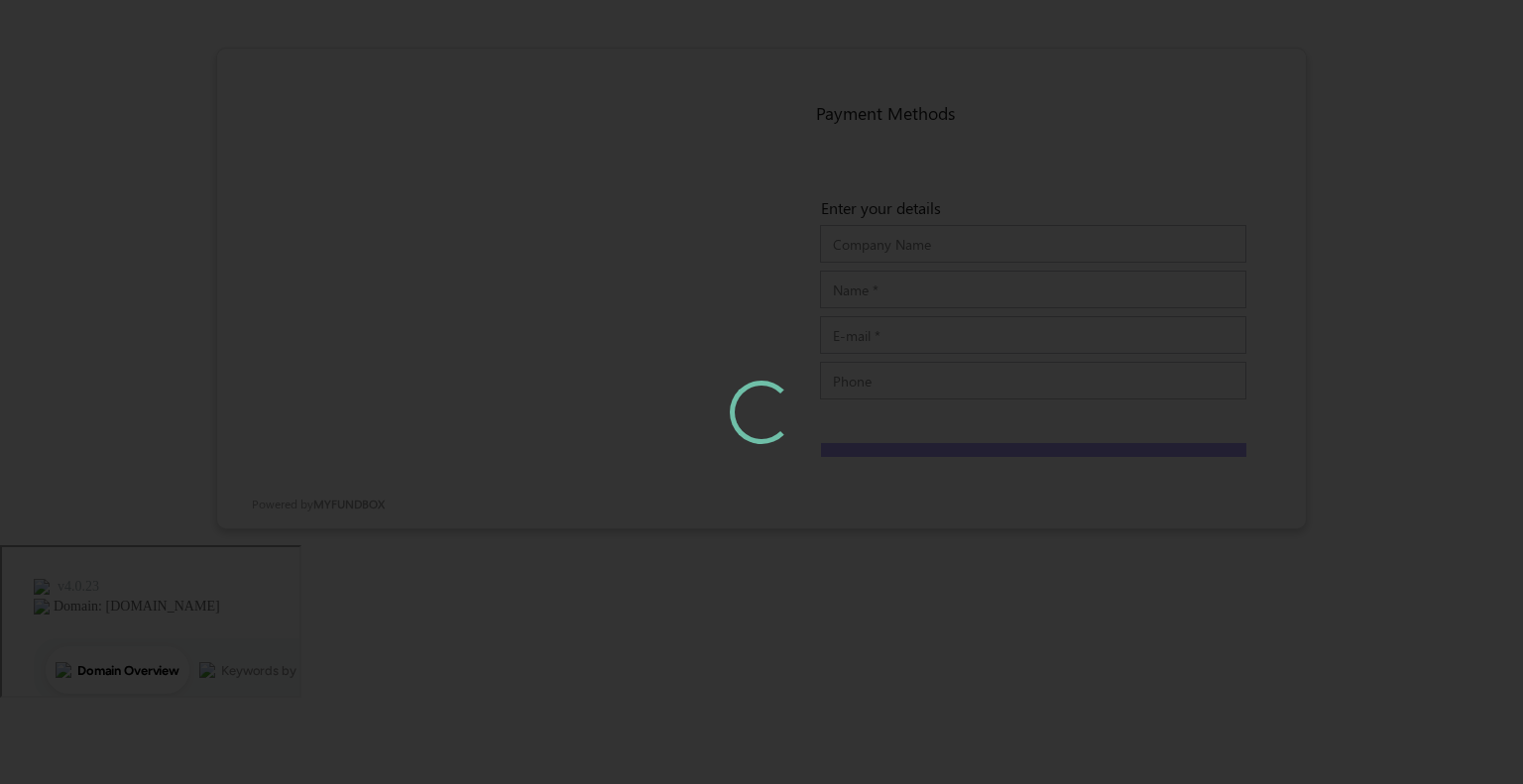 scroll, scrollTop: 0, scrollLeft: 0, axis: both 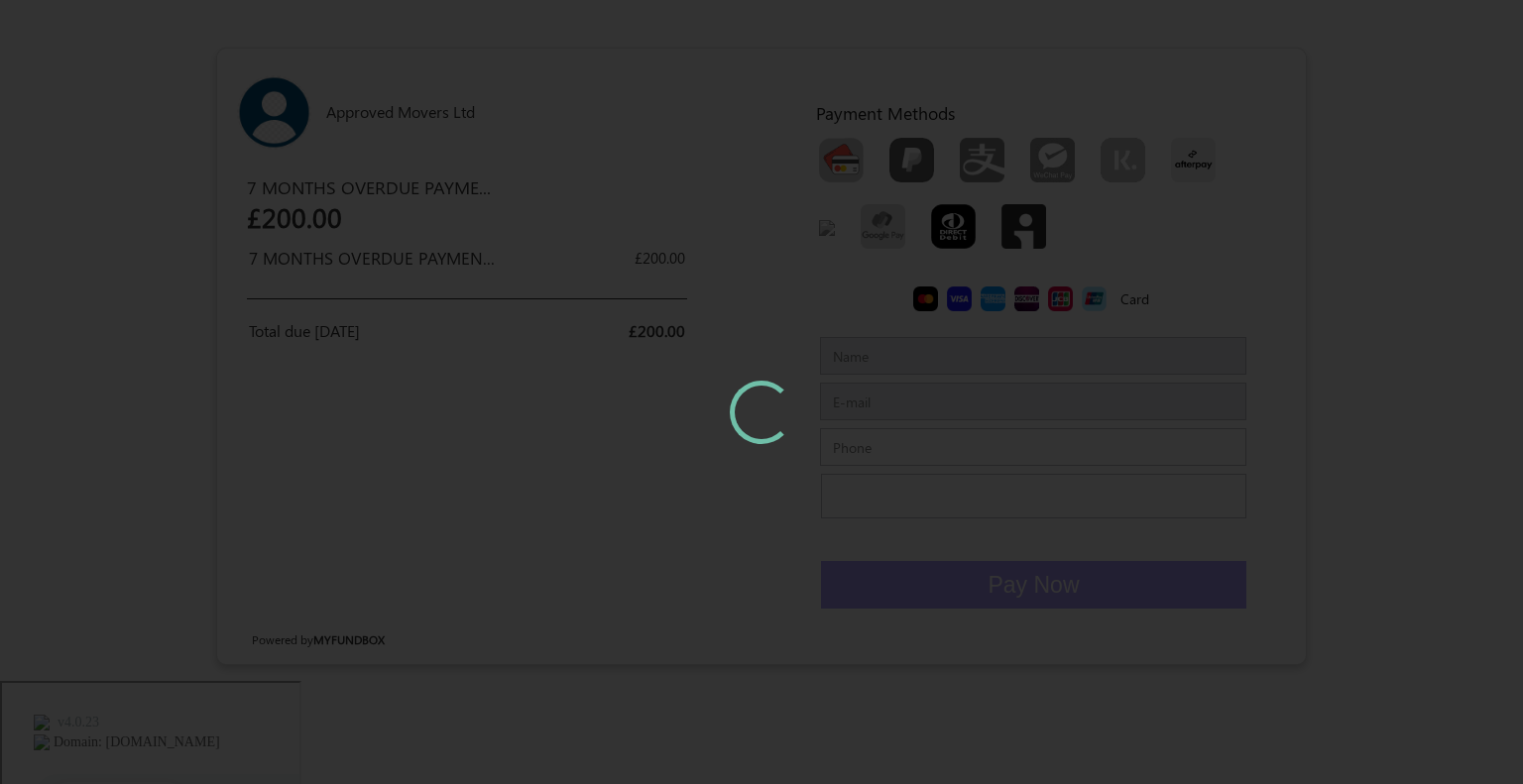 type on "[PERSON_NAME]" 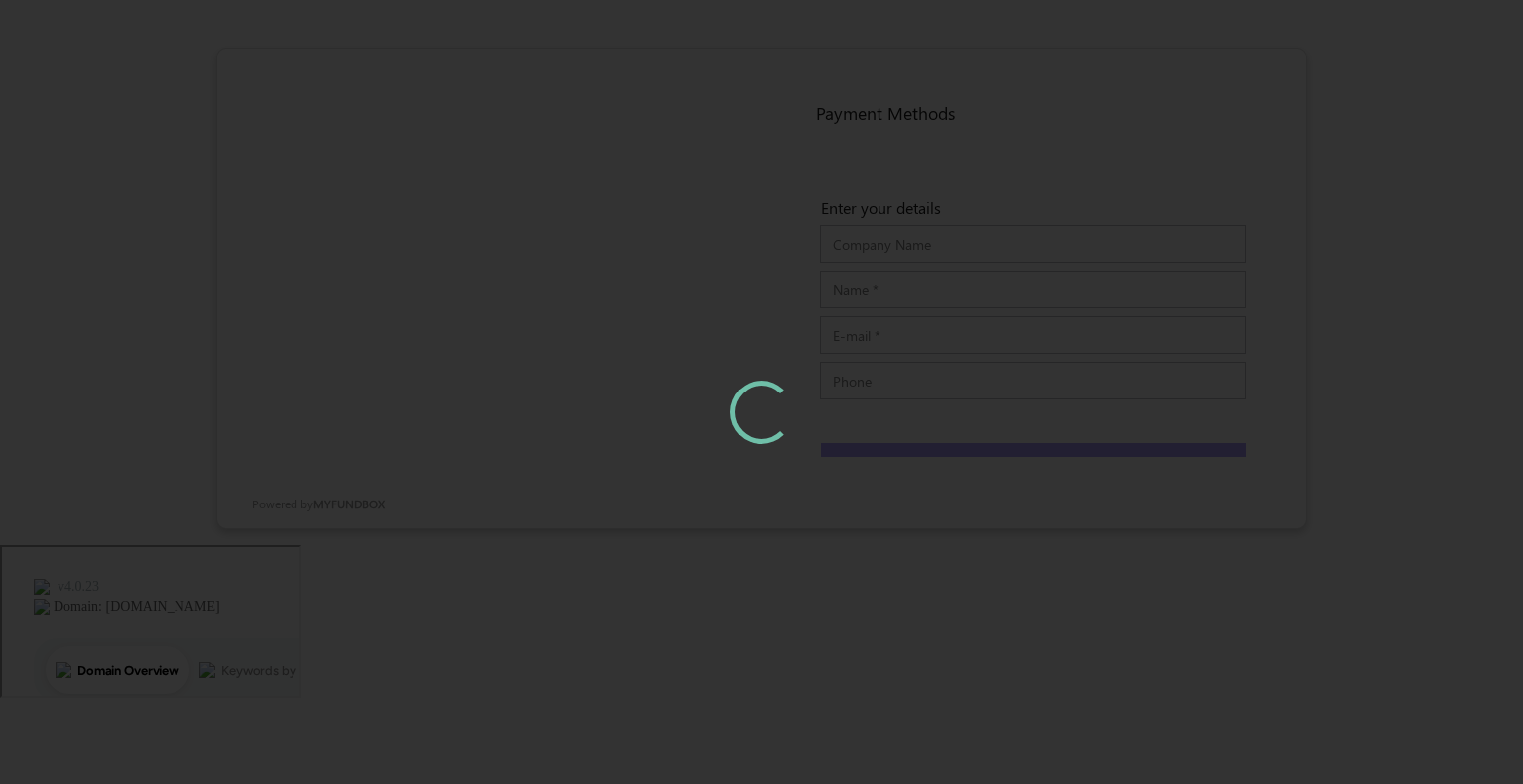 scroll, scrollTop: 0, scrollLeft: 0, axis: both 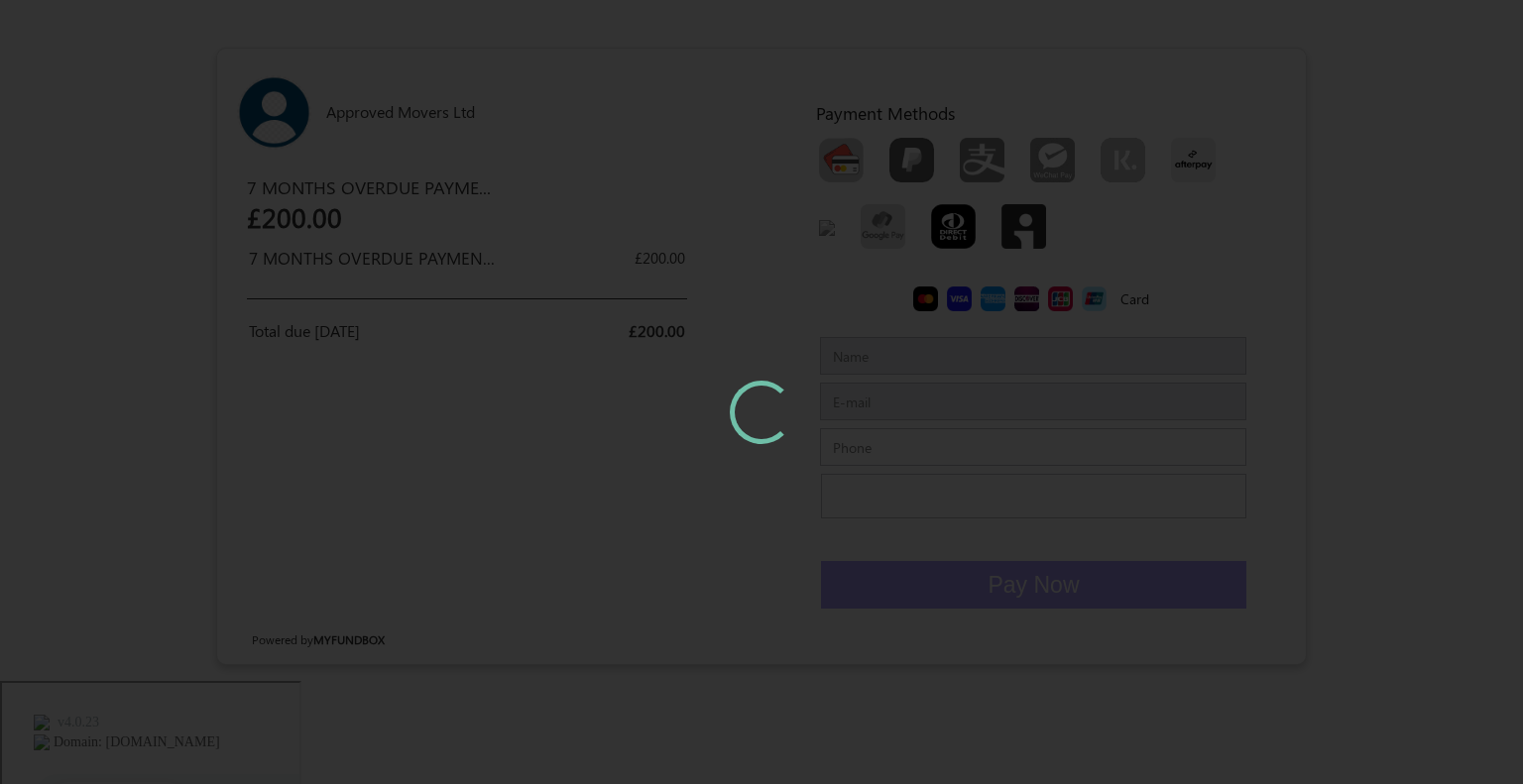 type on "[PERSON_NAME]" 